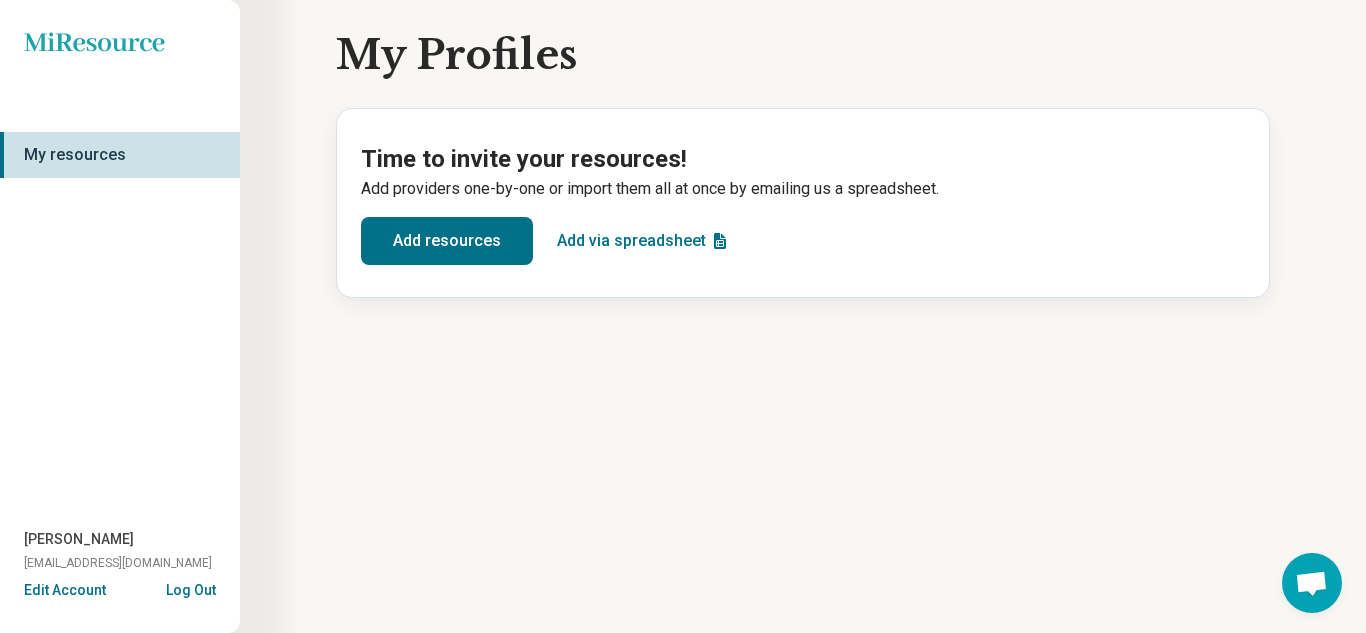 scroll, scrollTop: 0, scrollLeft: 0, axis: both 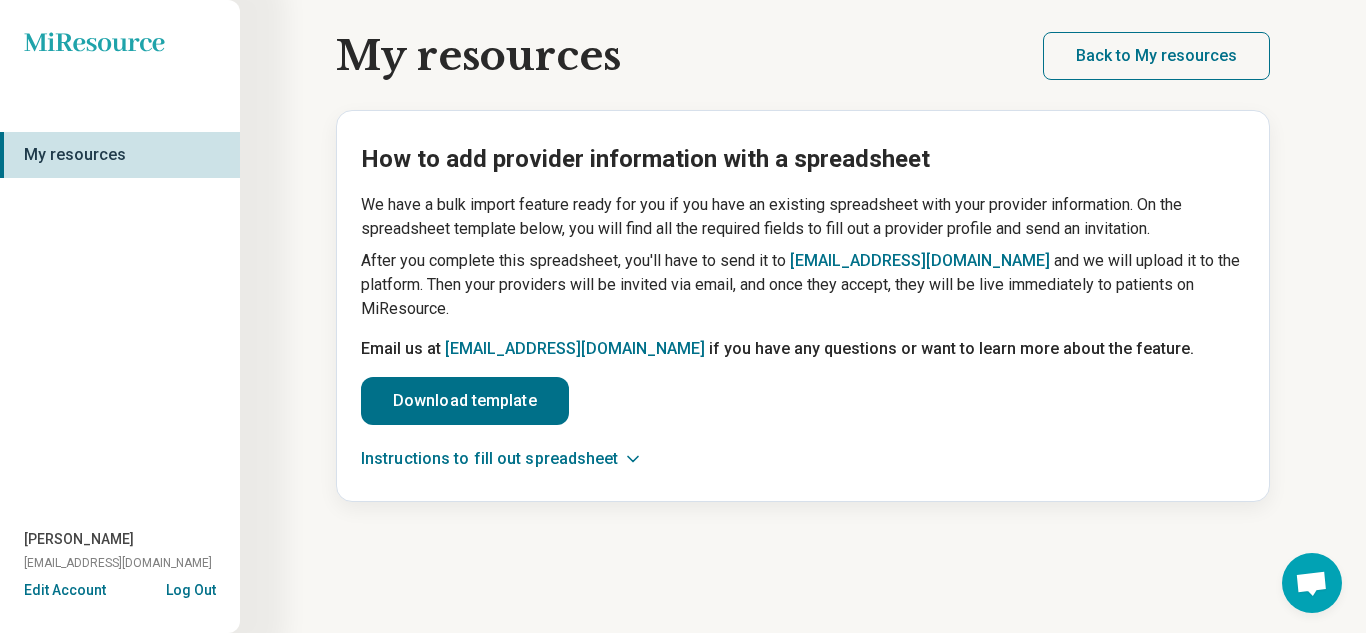 click on "My resources" at bounding box center (120, 155) 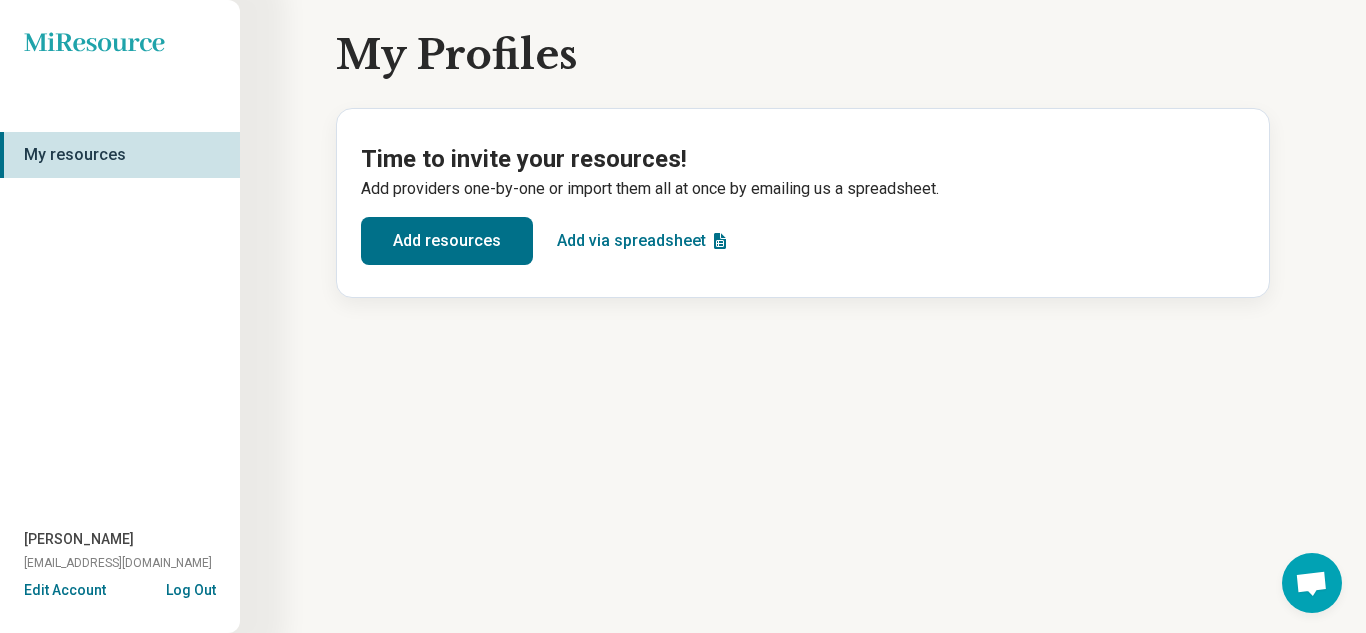 click on "Add resources" at bounding box center [447, 241] 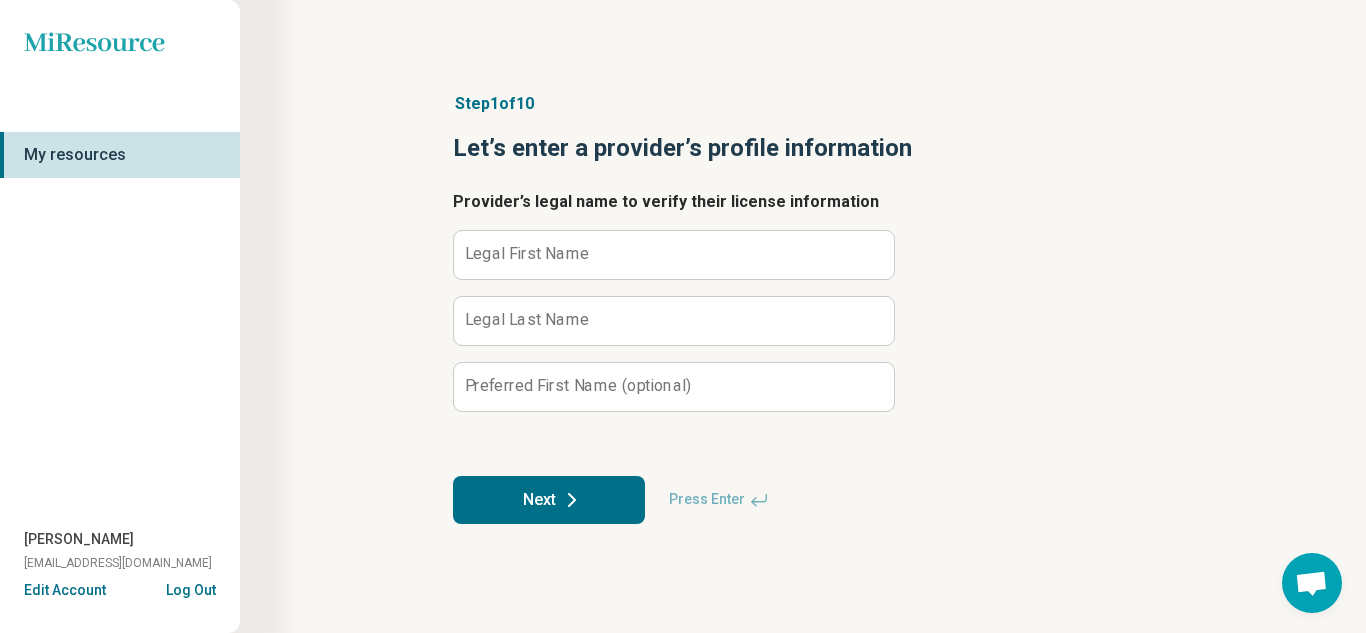click on "My resources" at bounding box center (120, 155) 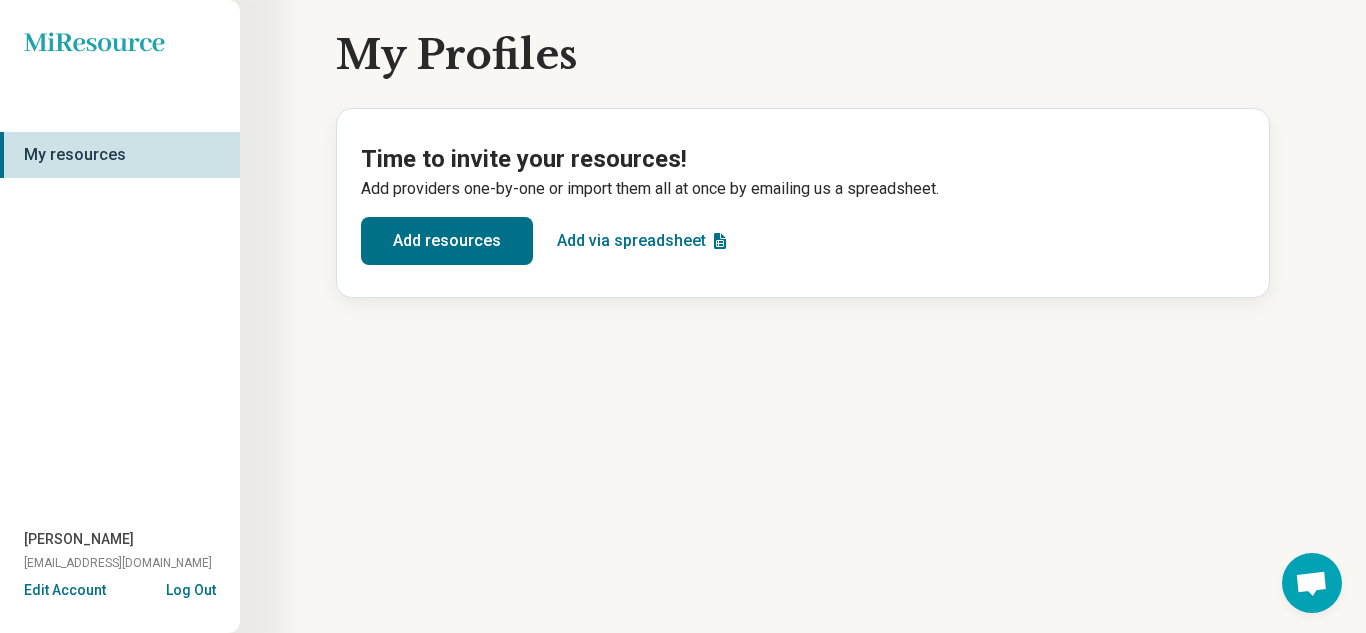 click on "Add resources" at bounding box center (447, 241) 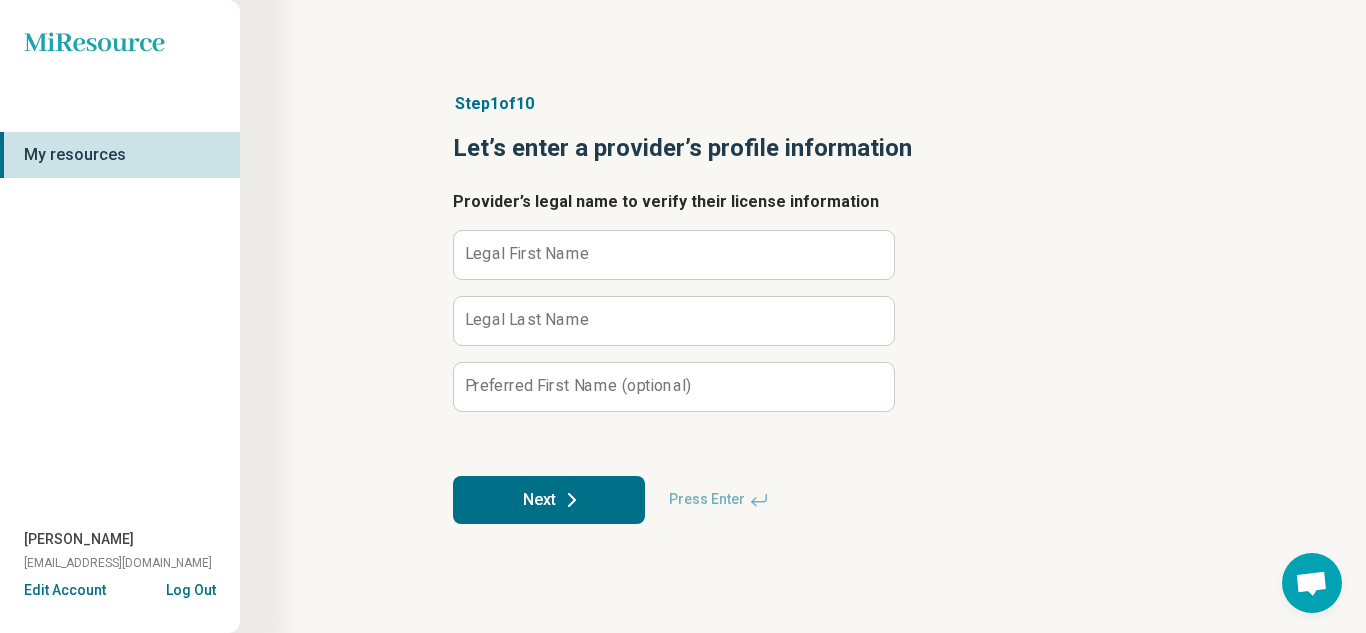 click on "Legal First Name" at bounding box center [527, 254] 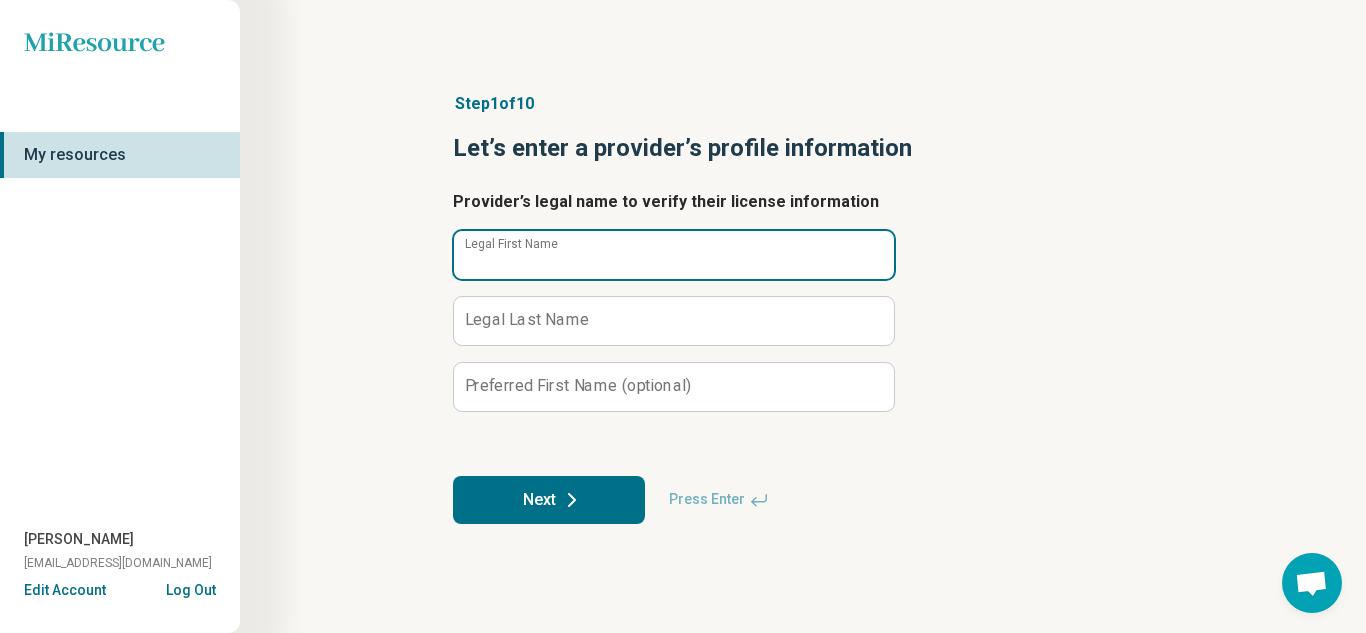 click on "Legal First Name" at bounding box center [674, 255] 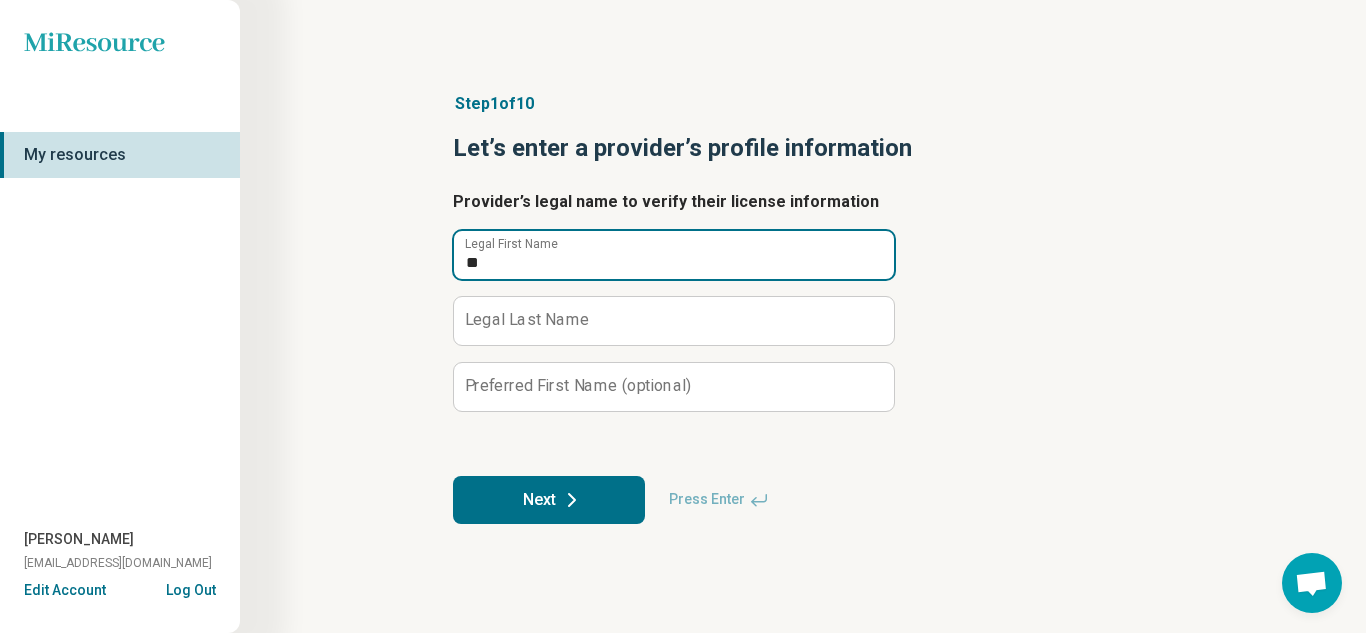 type on "**" 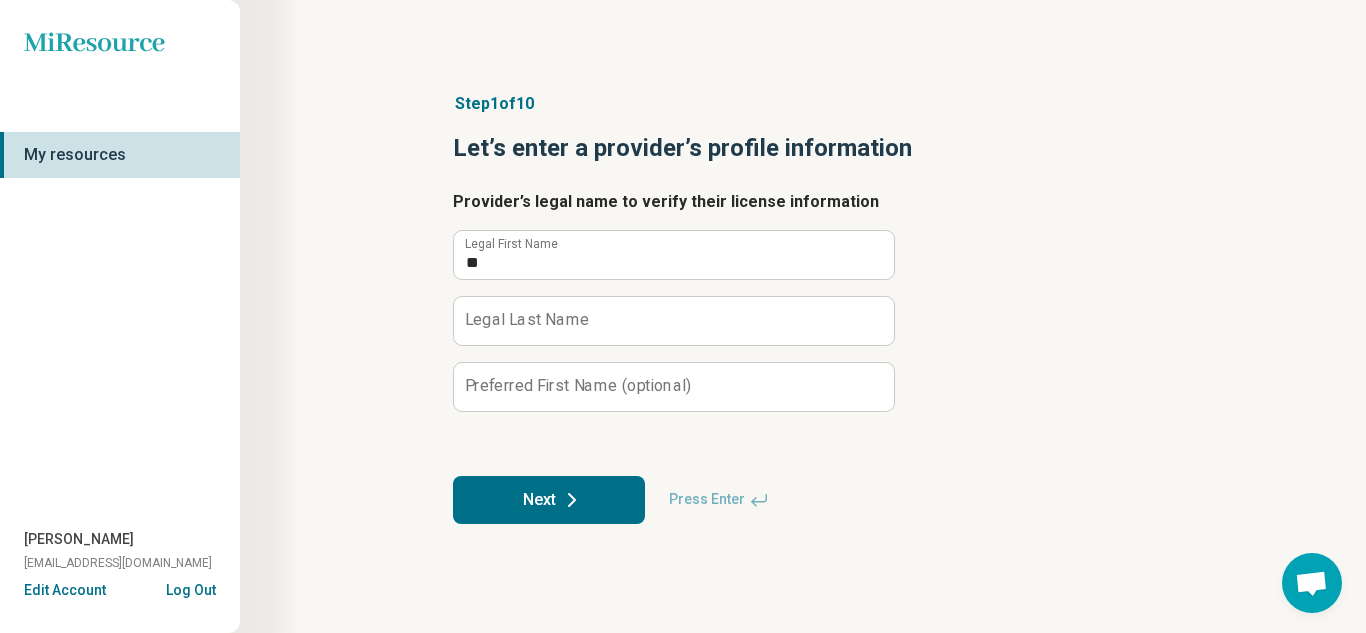 click on "Legal Last Name" at bounding box center (527, 320) 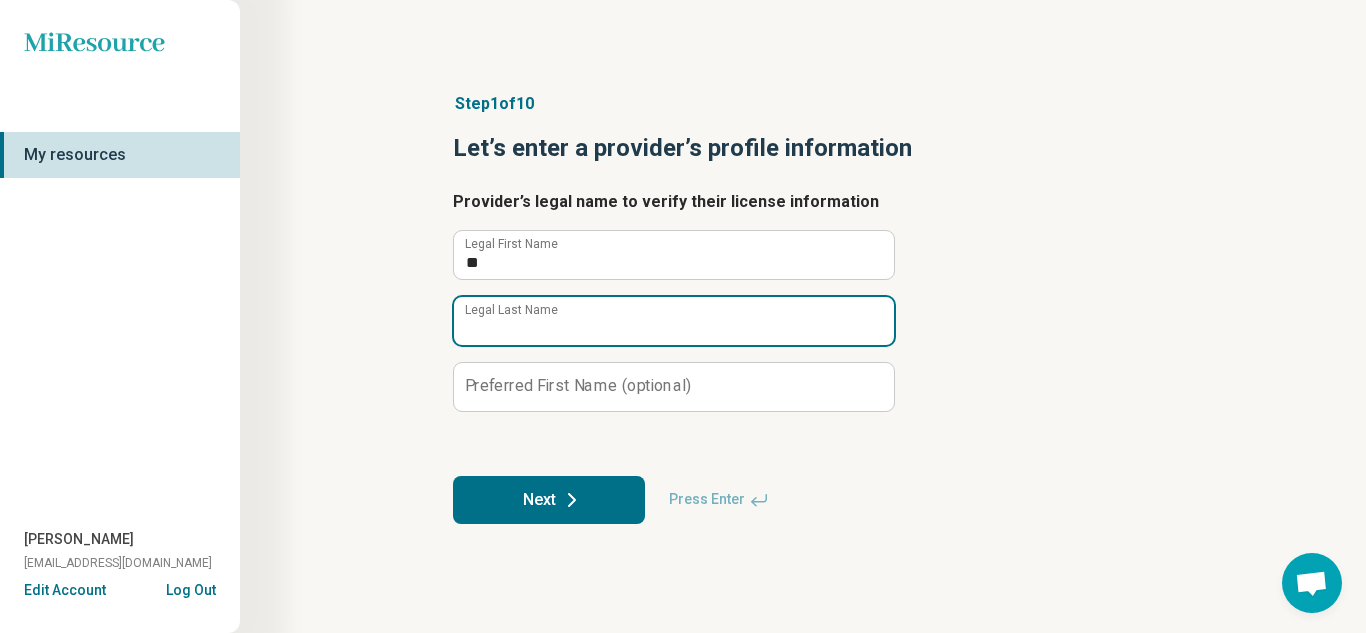 click on "Legal Last Name" at bounding box center [674, 321] 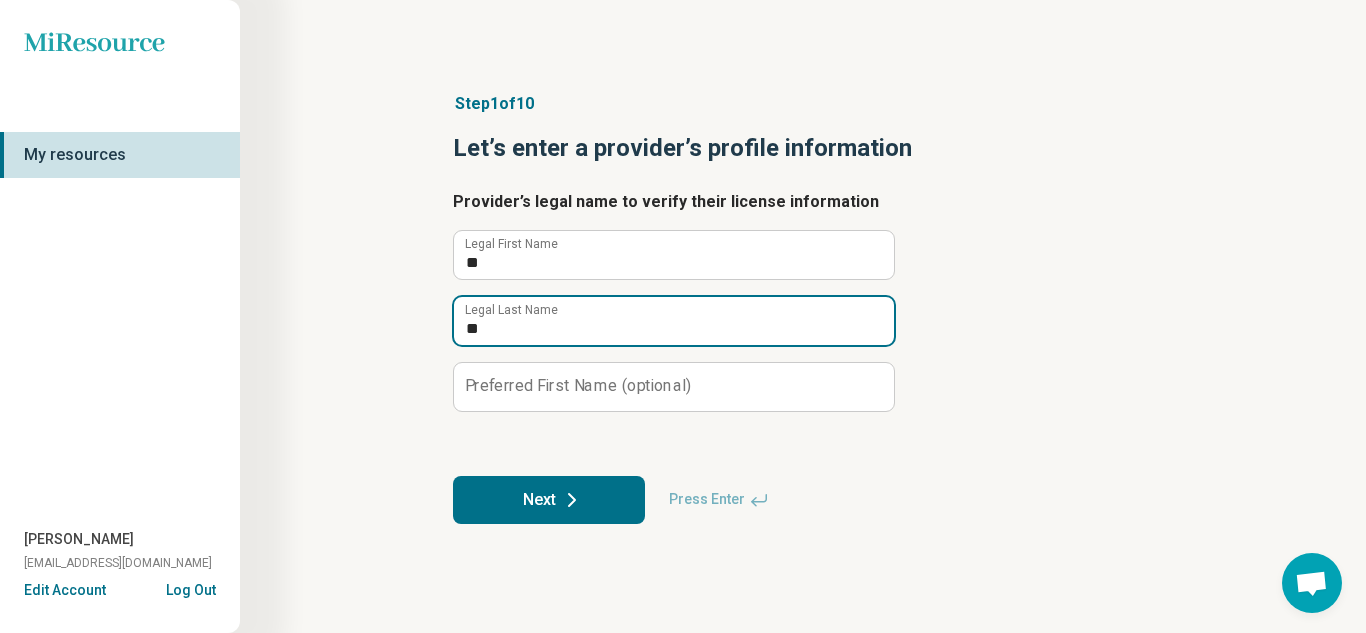 type on "**" 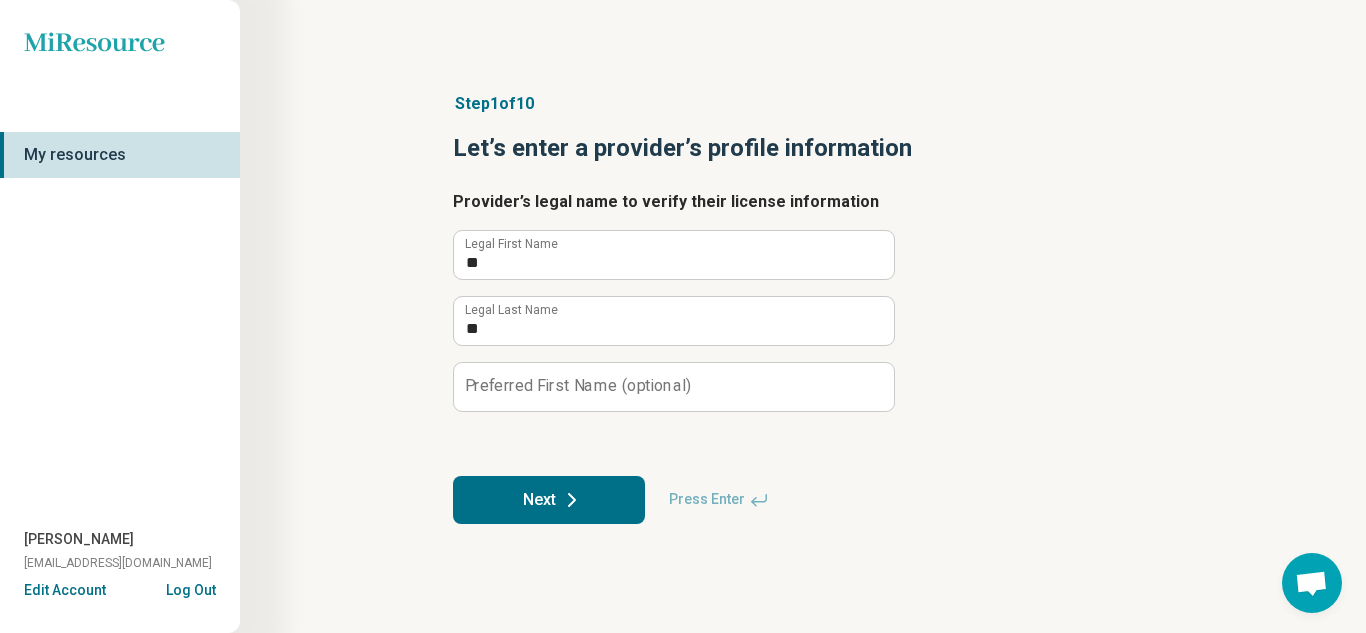 click on "Next" at bounding box center [549, 500] 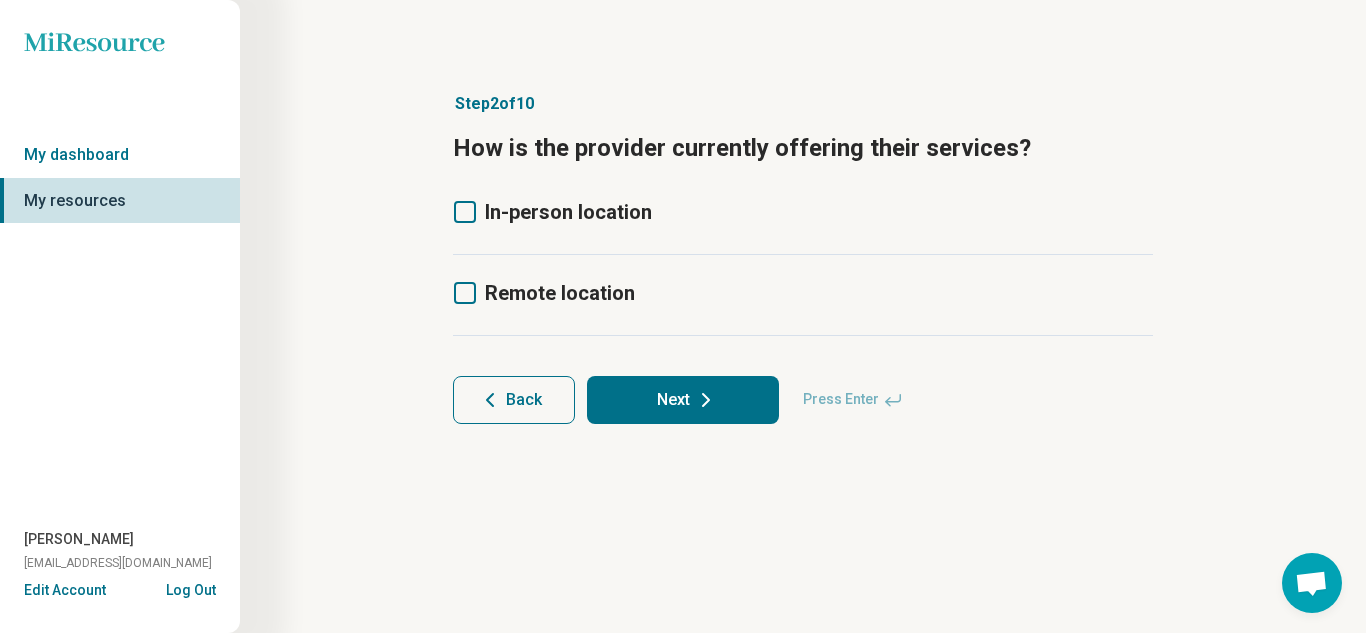 click 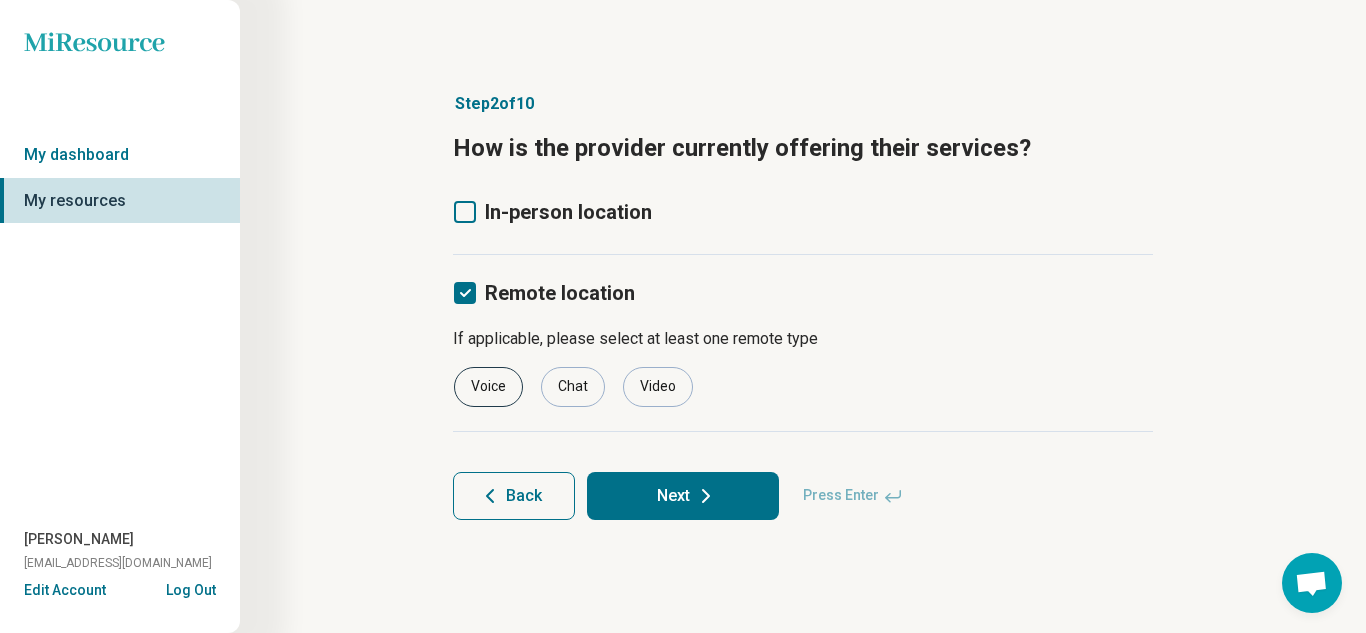 click on "Voice" at bounding box center [488, 387] 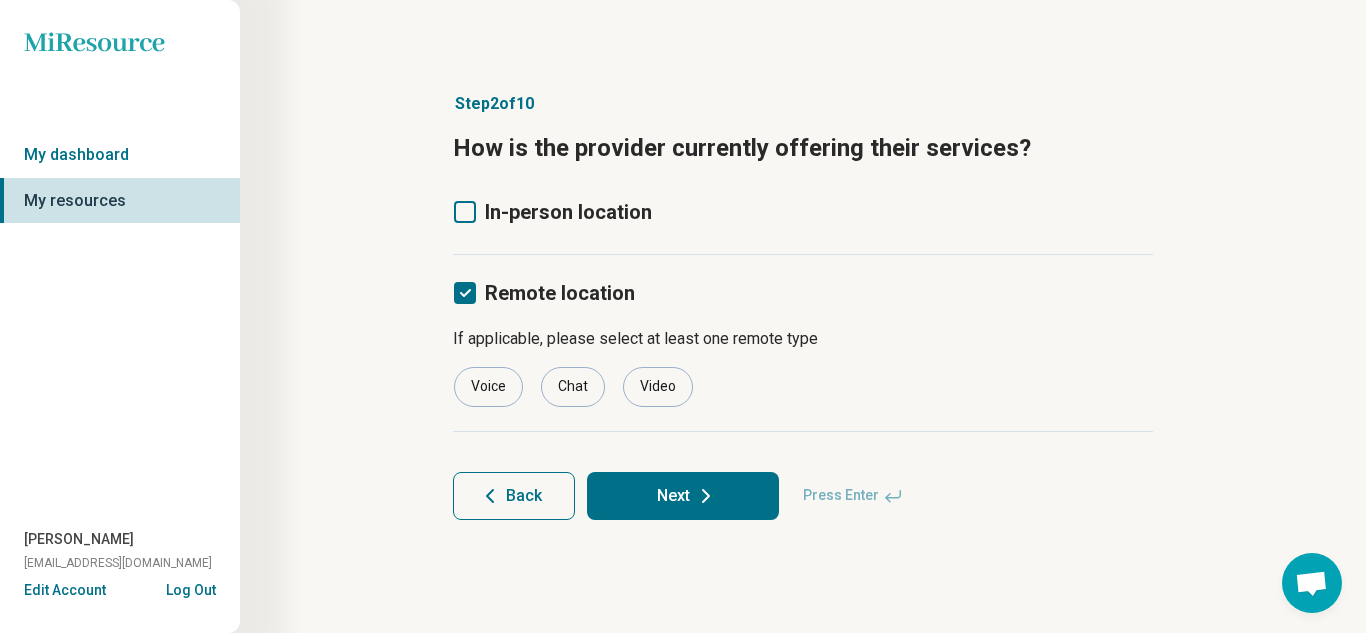 click on "Next" at bounding box center [683, 496] 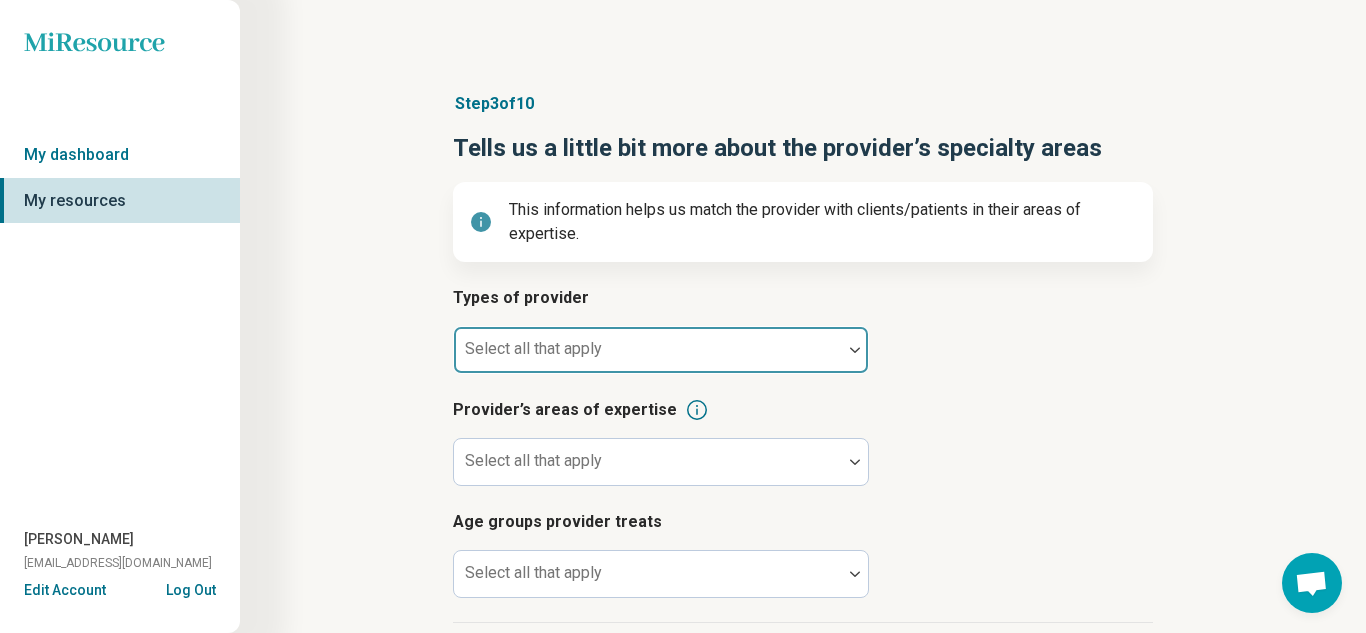 click on "Select all that apply" at bounding box center [661, 350] 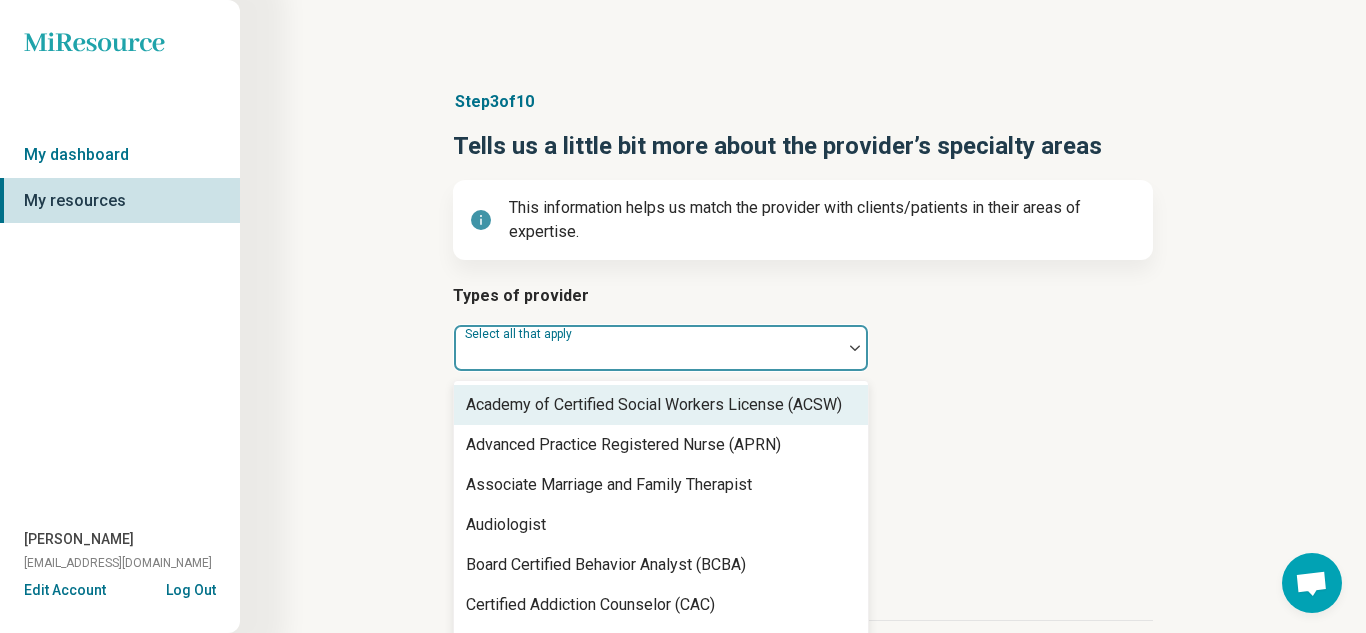 scroll, scrollTop: 263, scrollLeft: 0, axis: vertical 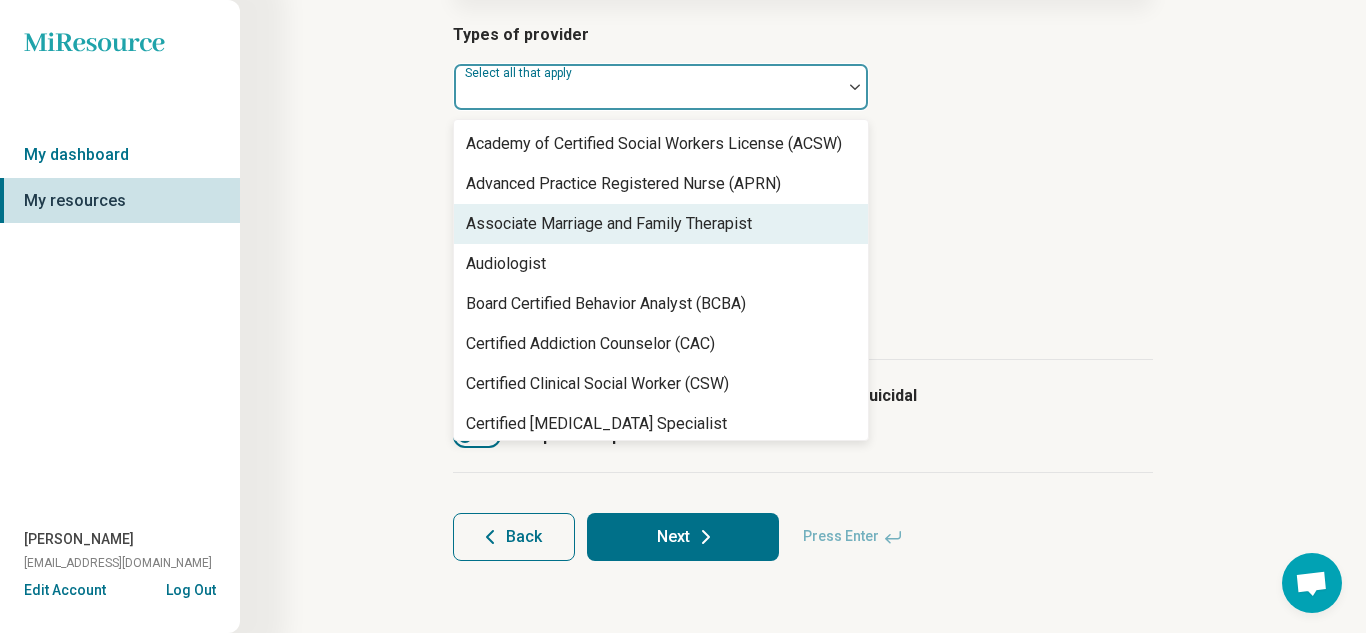 click on "Associate Marriage and Family Therapist" at bounding box center [609, 224] 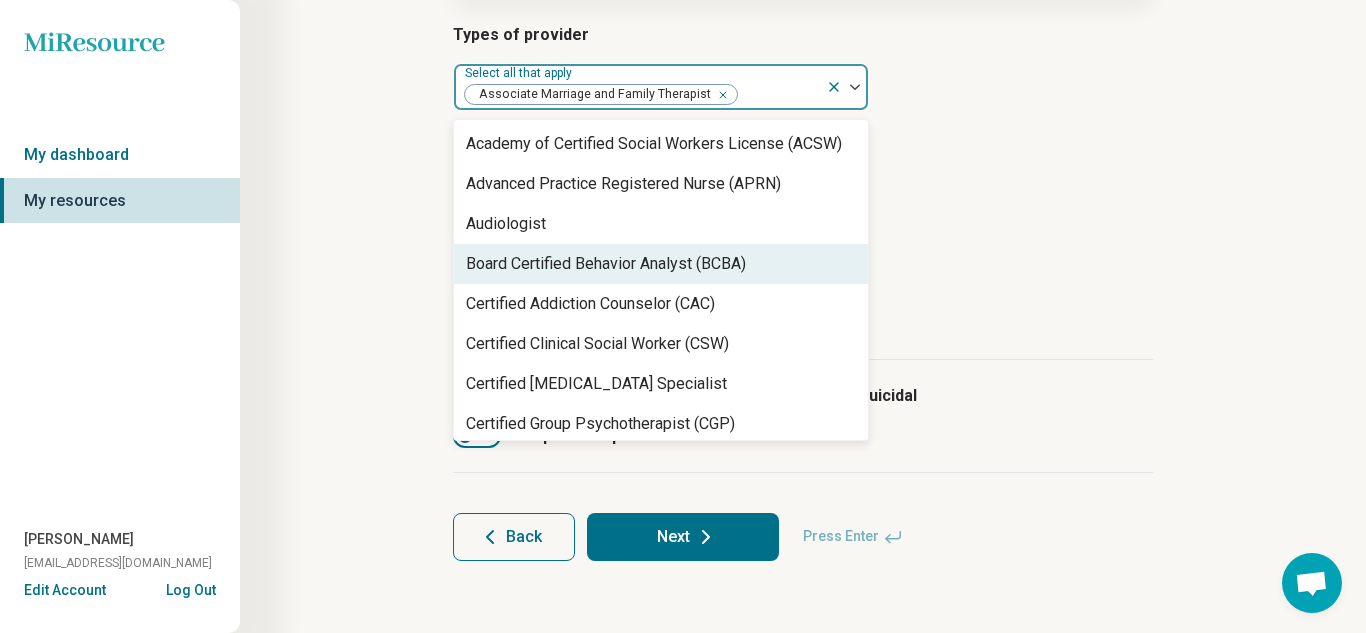 click on "Board Certified Behavior Analyst (BCBA)" at bounding box center [606, 264] 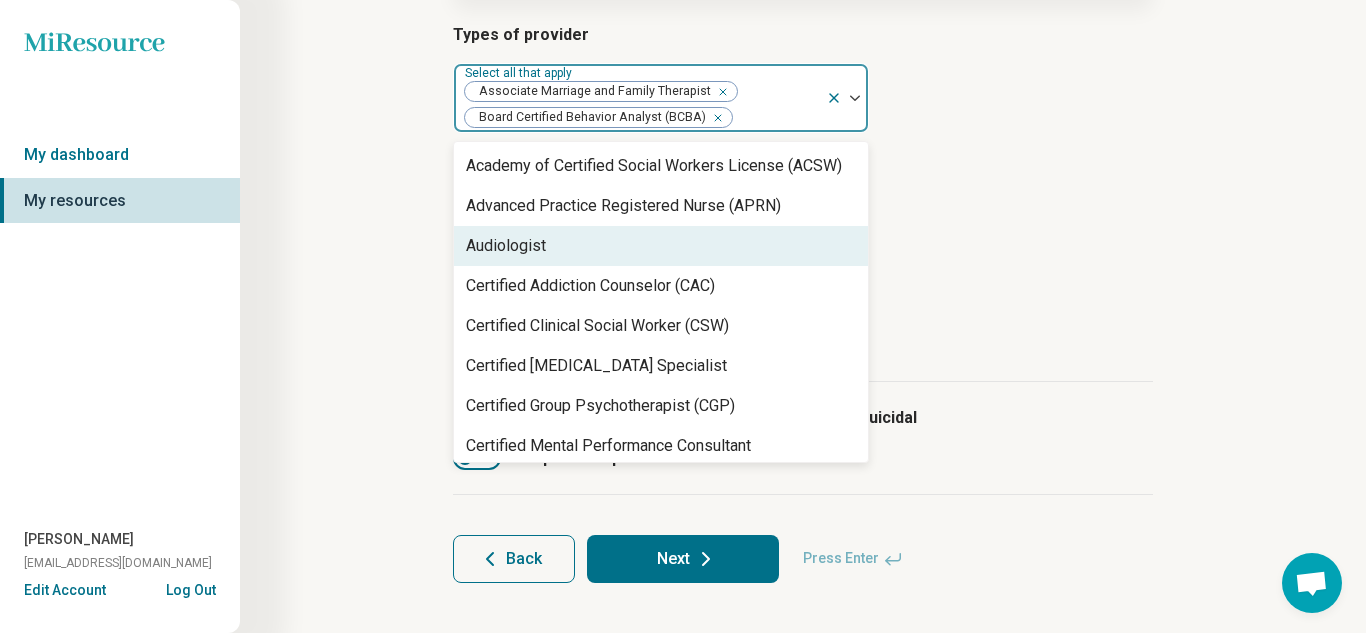 click on "Types of provider option Board Certified Behavior Analyst (BCBA), selected. 66 results available. Use Up and Down to choose options, press Enter to select the currently focused option, press Escape to exit the menu, press Tab to select the option and exit the menu. Select all that apply Associate Marriage and Family Therapist Board Certified Behavior Analyst (BCBA) Academy of Certified Social Workers License (ACSW) Advanced Practice Registered Nurse (APRN) Audiologist Certified Addiction Counselor (CAC) Certified Clinical Social Worker (CSW) Certified [MEDICAL_DATA] Specialist Certified Group Psychotherapist (CGP) Certified Mental Performance Consultant Certified Social Worker (CSW) Certified Trauma Professional Community Resource Counselor Credentialed [MEDICAL_DATA] Youth Clinician (CSAYC) Diplomate in Clinical Social Work (DCSW) Education Specialist (EdS) Executive Function Coach Hypnotherapist Independent Substance Abuse Counselor Licensed Addiction Counselor (LAC) Licensed Associate Counselor (LAC) Other" at bounding box center [803, 202] 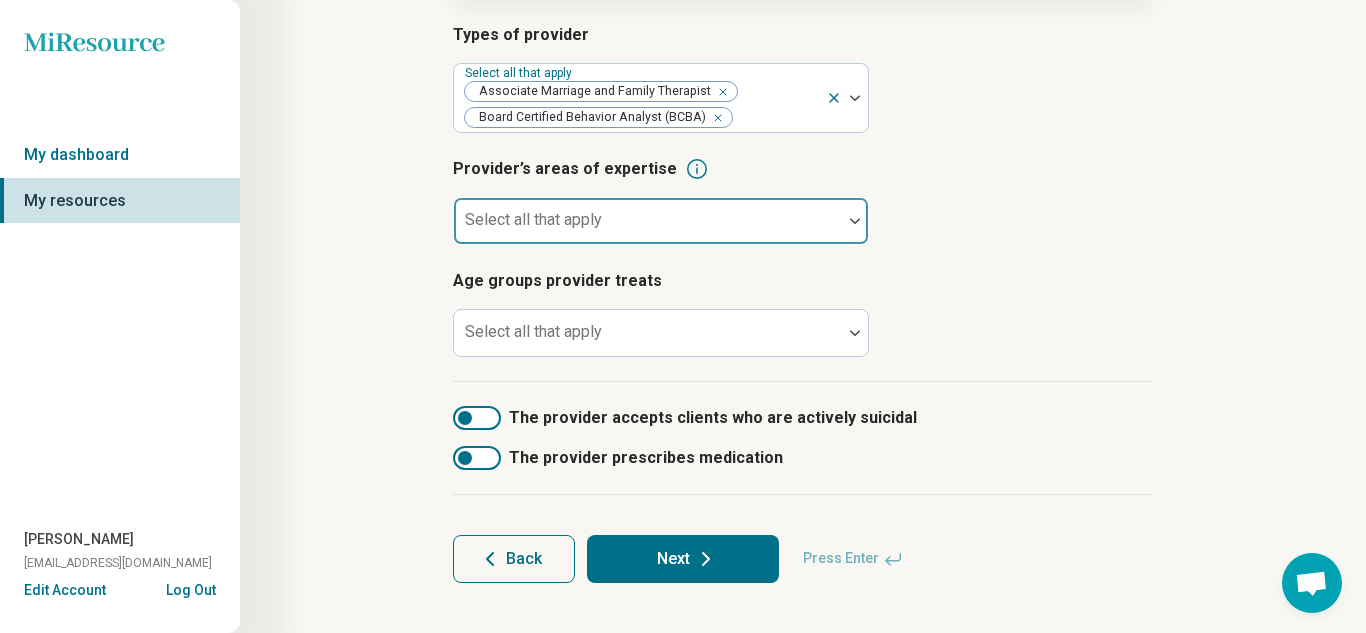 click at bounding box center (648, 229) 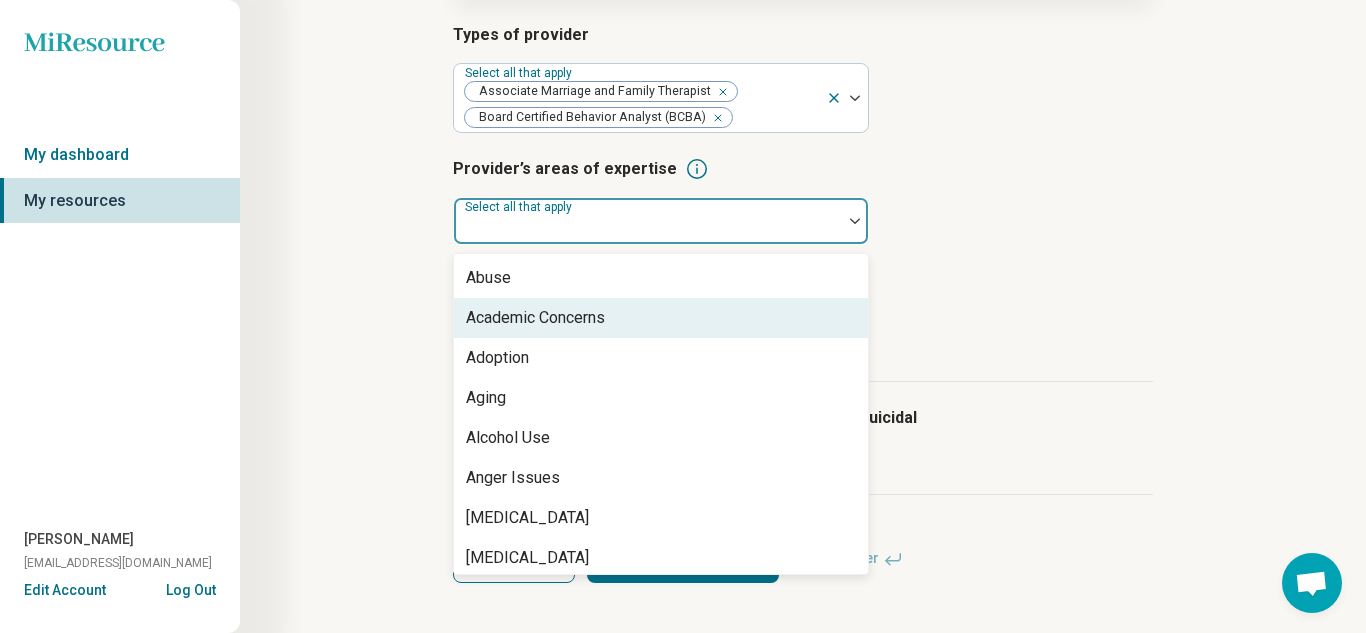 click on "Academic Concerns" at bounding box center (661, 318) 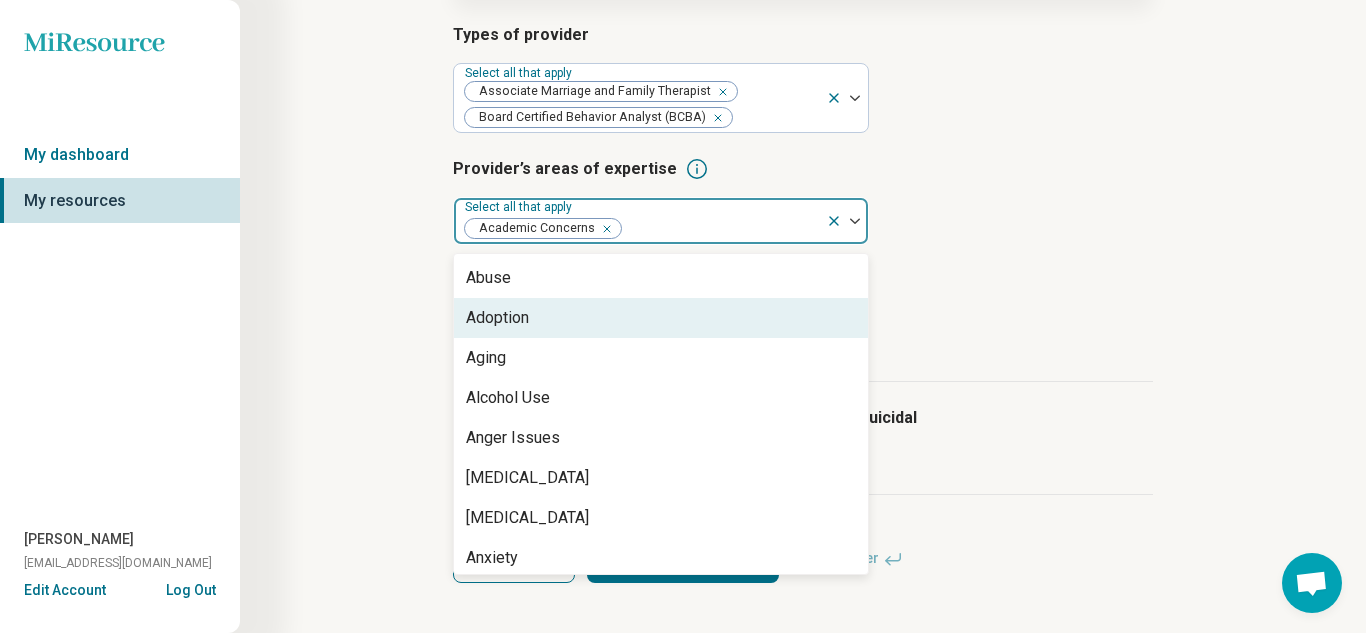 click on "Aging" at bounding box center (661, 358) 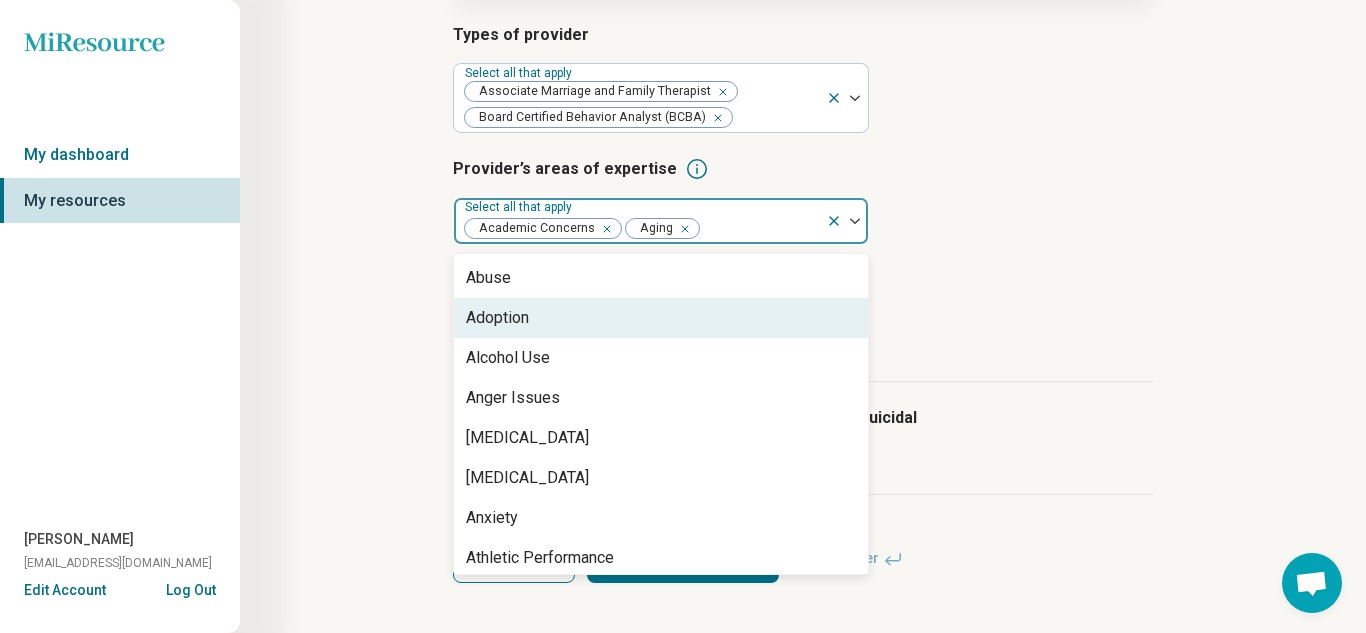 click on "Types of provider Select all that apply Associate Marriage and Family Therapist Board Certified Behavior Analyst (BCBA) Provider’s areas of expertise option Aging, selected. 98 results available. Use Up and Down to choose options, press Enter to select the currently focused option, press Escape to exit the menu, press Tab to select the option and exit the menu. Select all that apply Academic Concerns Aging Abuse Adoption Alcohol Use Anger Issues [MEDICAL_DATA] [MEDICAL_DATA] Anxiety Athletic Performance Athletic/Sports performance [MEDICAL_DATA] ([MEDICAL_DATA]) [MEDICAL_DATA] Avoidant Personality [MEDICAL_DATA] [MEDICAL_DATA] [MEDICAL_DATA] Body Image [MEDICAL_DATA] [MEDICAL_DATA] Bullying Burnout Career Childhood Abuse Chronic Illness/Pain Cognitive Functioning College and School Placement Compulsive Exercise Conflict Resolution [MEDICAL_DATA] [MEDICAL_DATA] Disability Divorce Drug Use Eating Concerns End of Life Family Caregiving Stress" at bounding box center [803, 202] 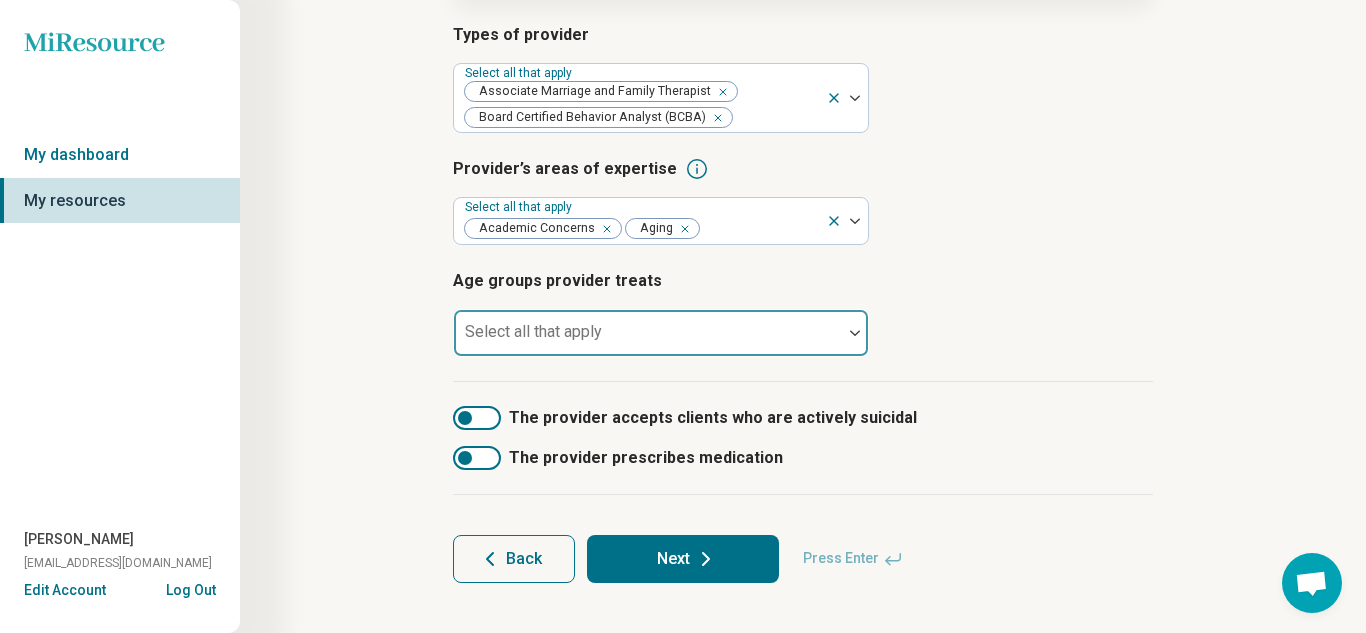 click at bounding box center [648, 341] 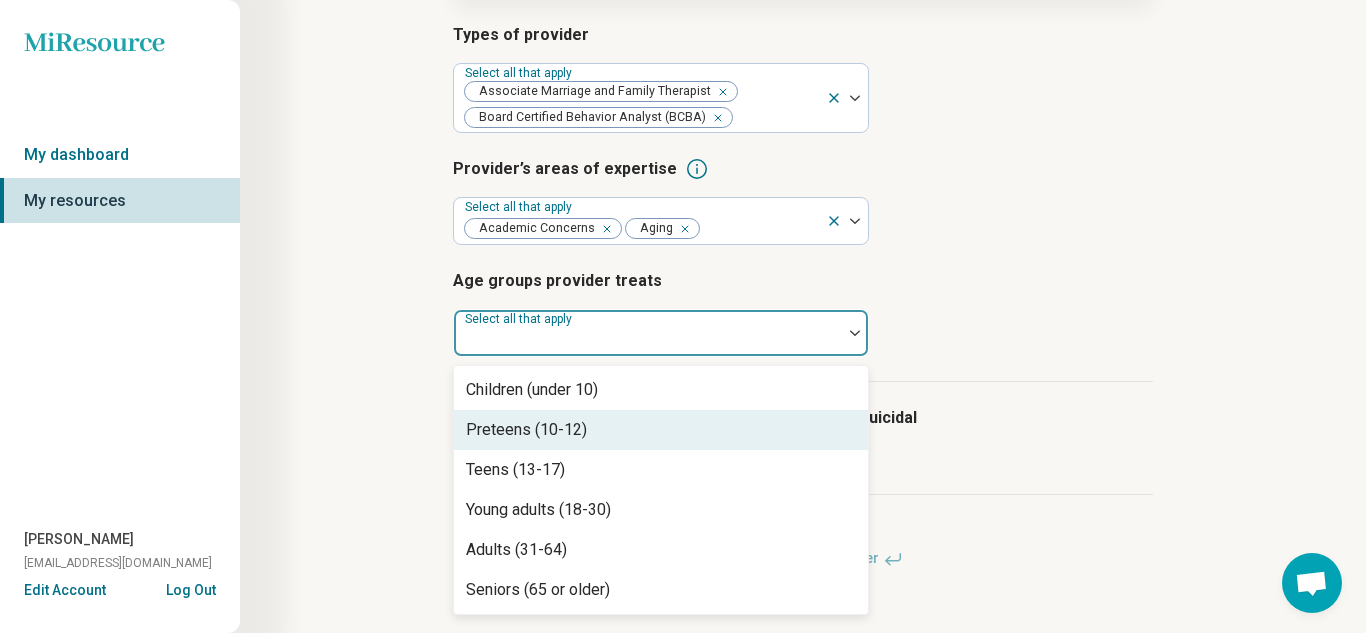 click on "Teens (13-17)" at bounding box center (661, 470) 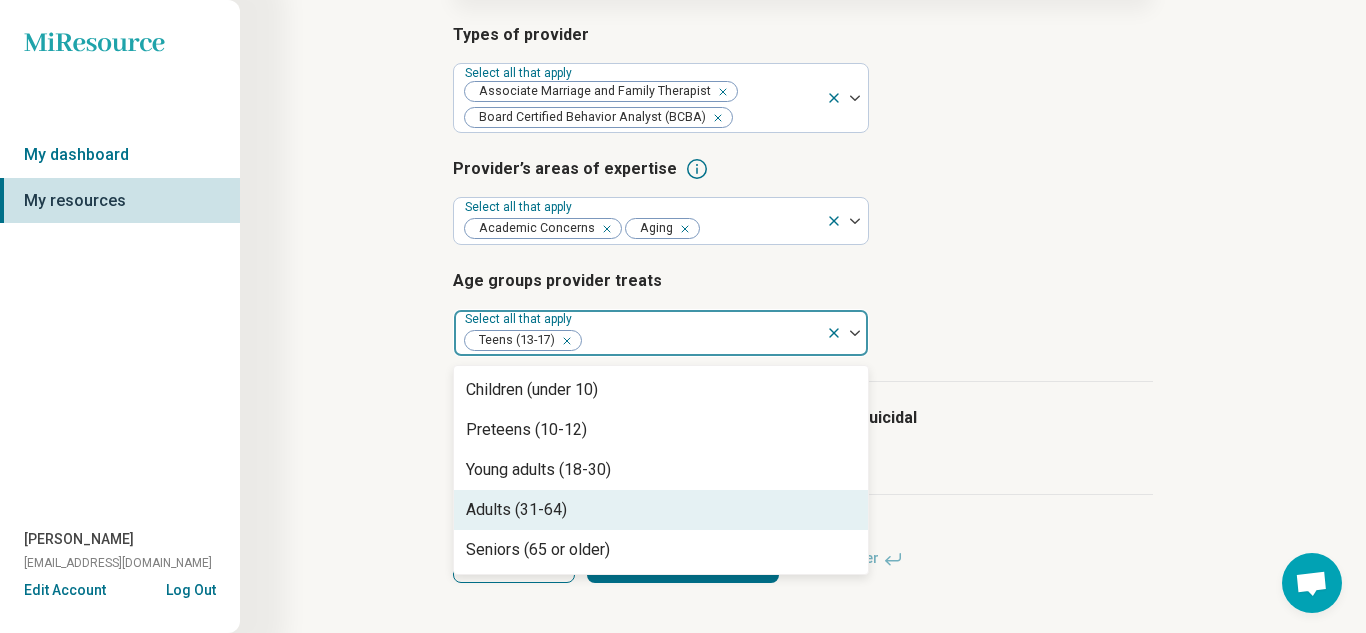 click on "Adults (31-64)" at bounding box center [661, 510] 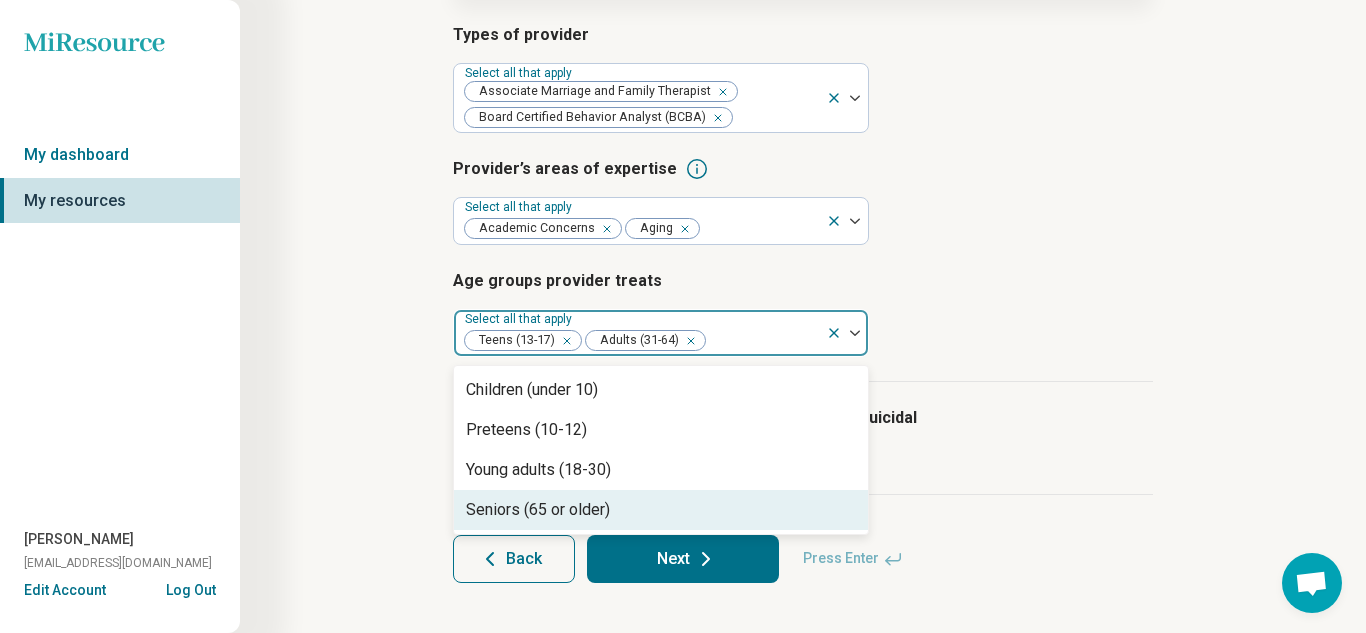 click on "Next" at bounding box center (683, 559) 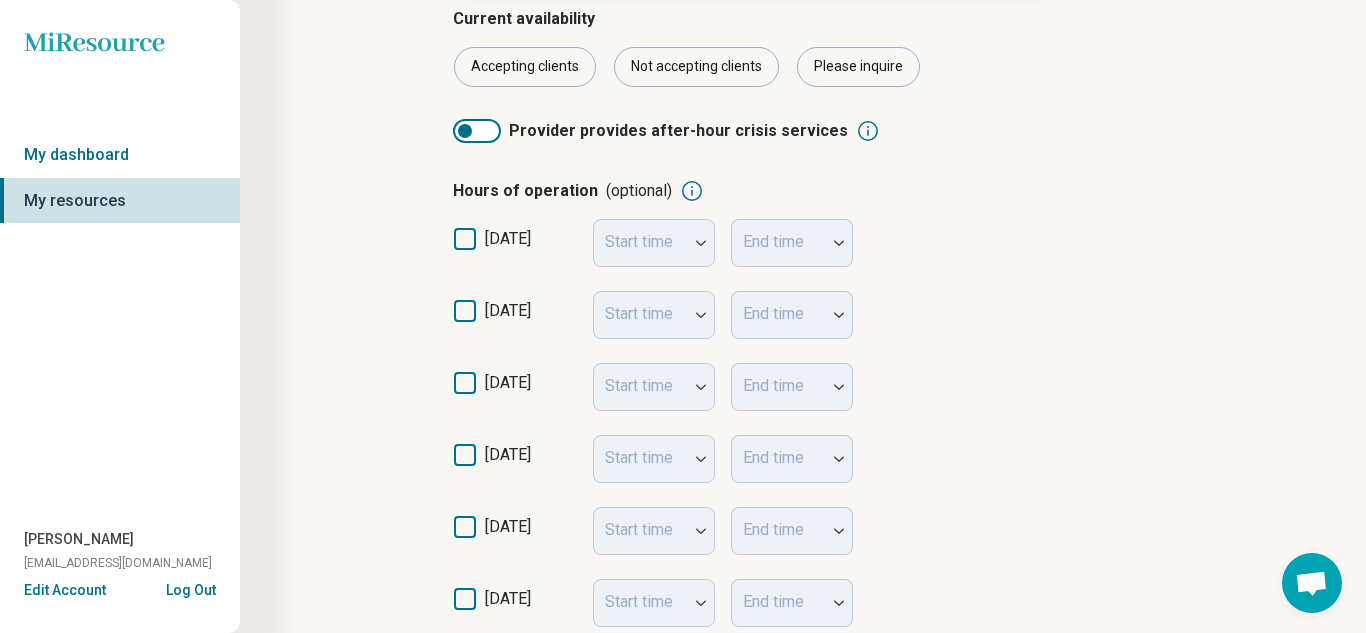 scroll, scrollTop: 0, scrollLeft: 0, axis: both 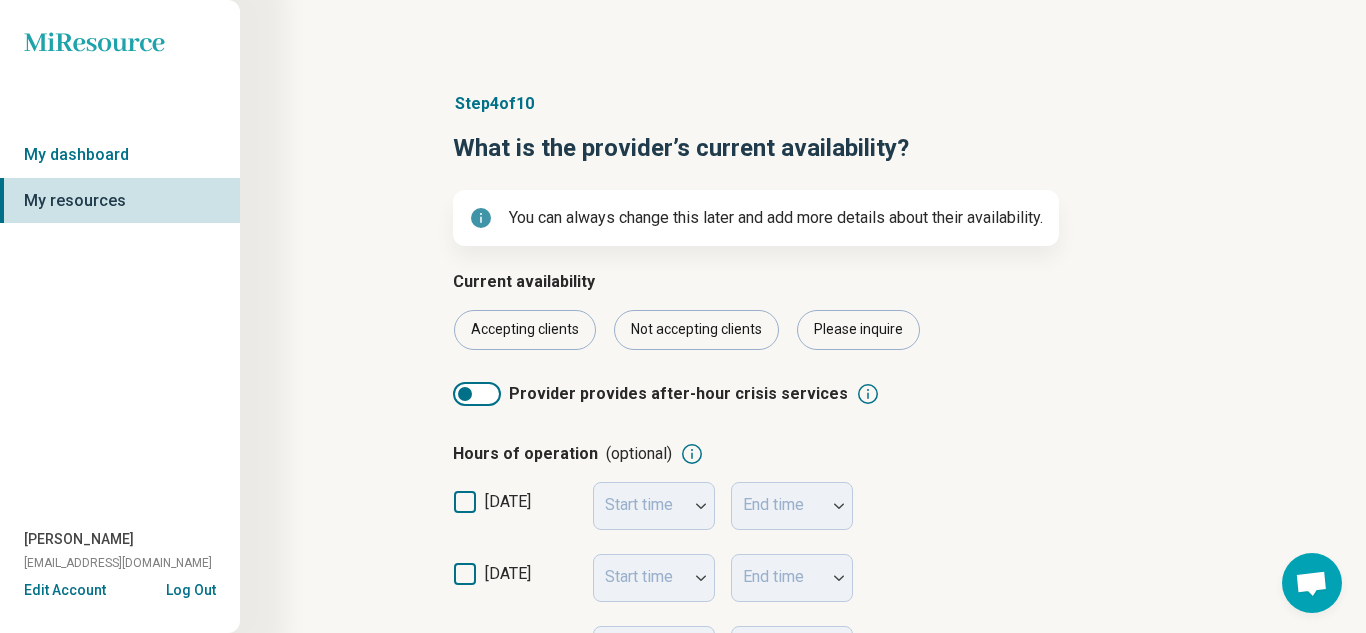 click 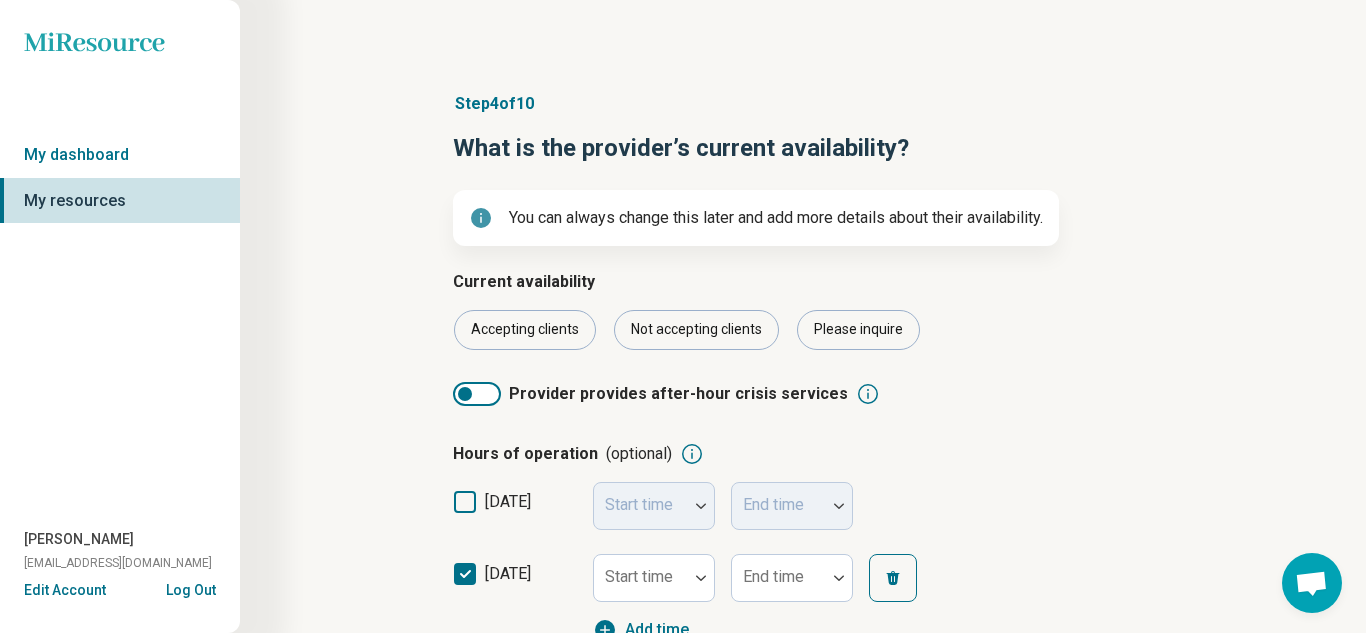 scroll, scrollTop: 417, scrollLeft: 0, axis: vertical 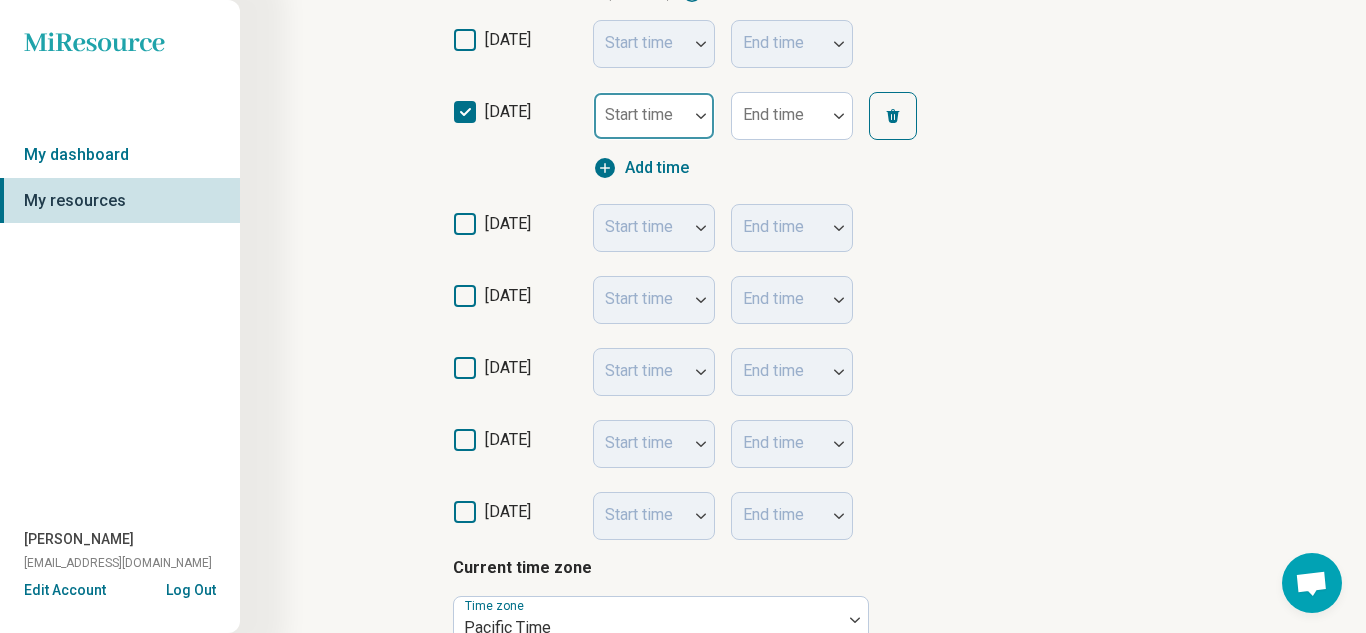 click on "Start time" at bounding box center (639, 114) 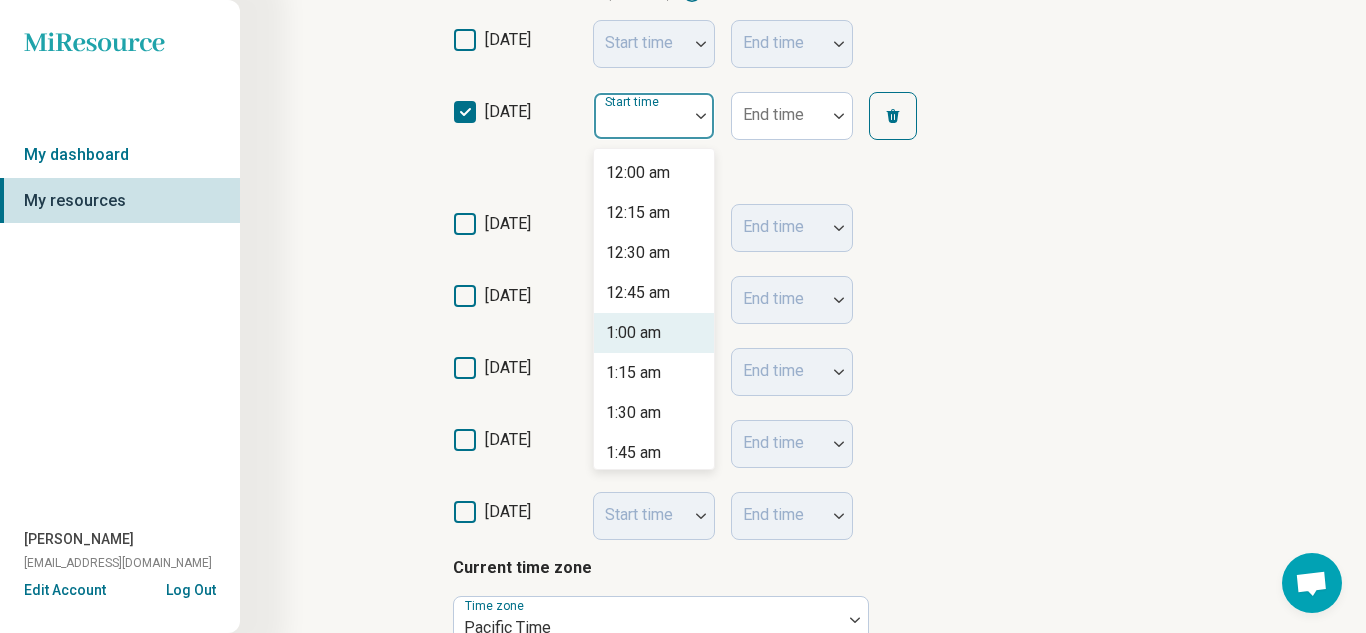 click on "1:00 am" at bounding box center (654, 333) 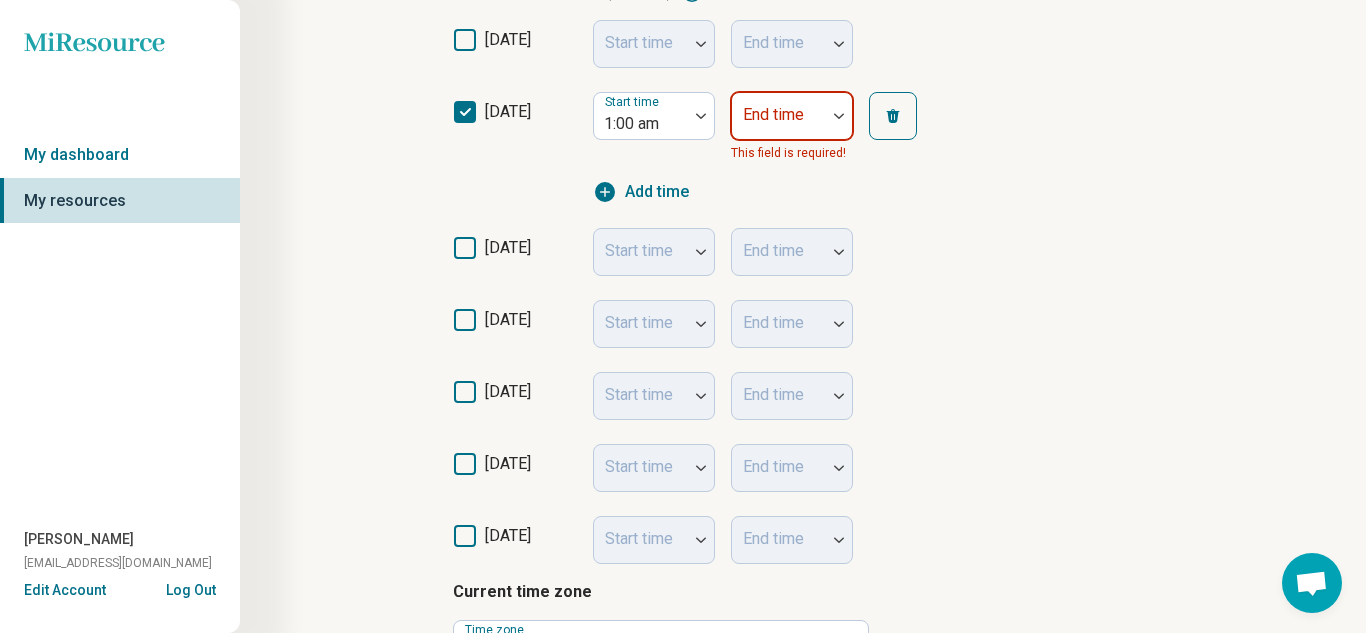 click on "End time" at bounding box center (792, 116) 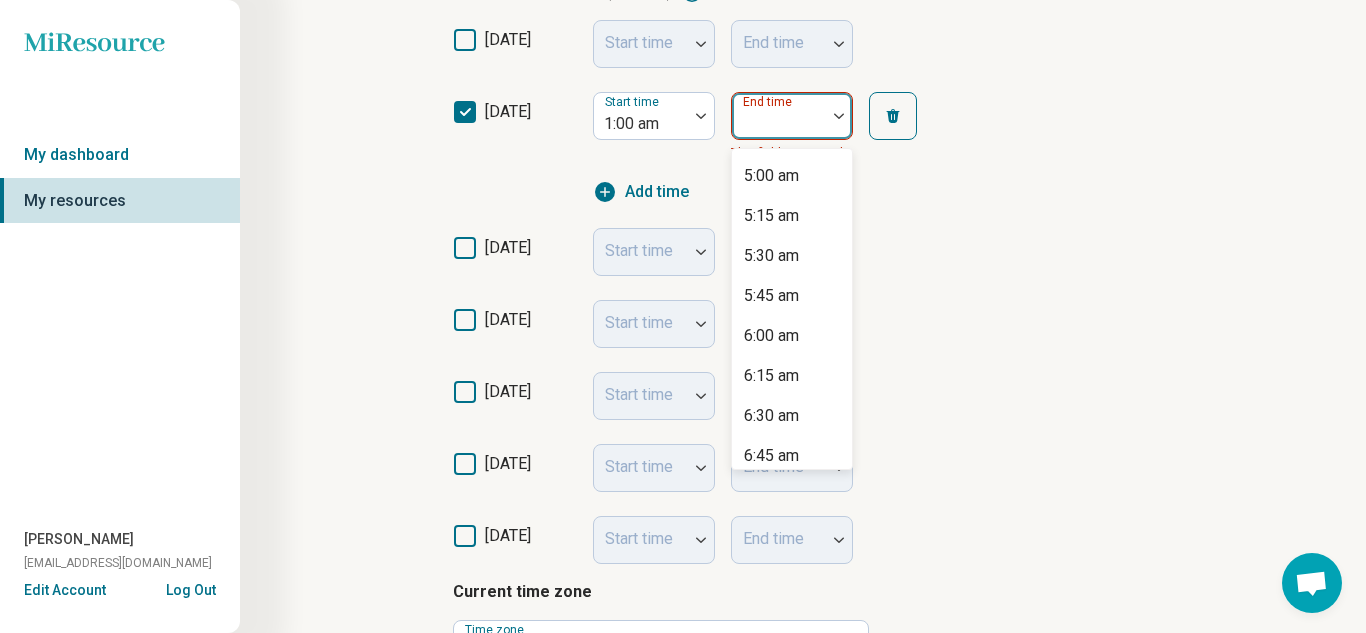 scroll, scrollTop: 631, scrollLeft: 0, axis: vertical 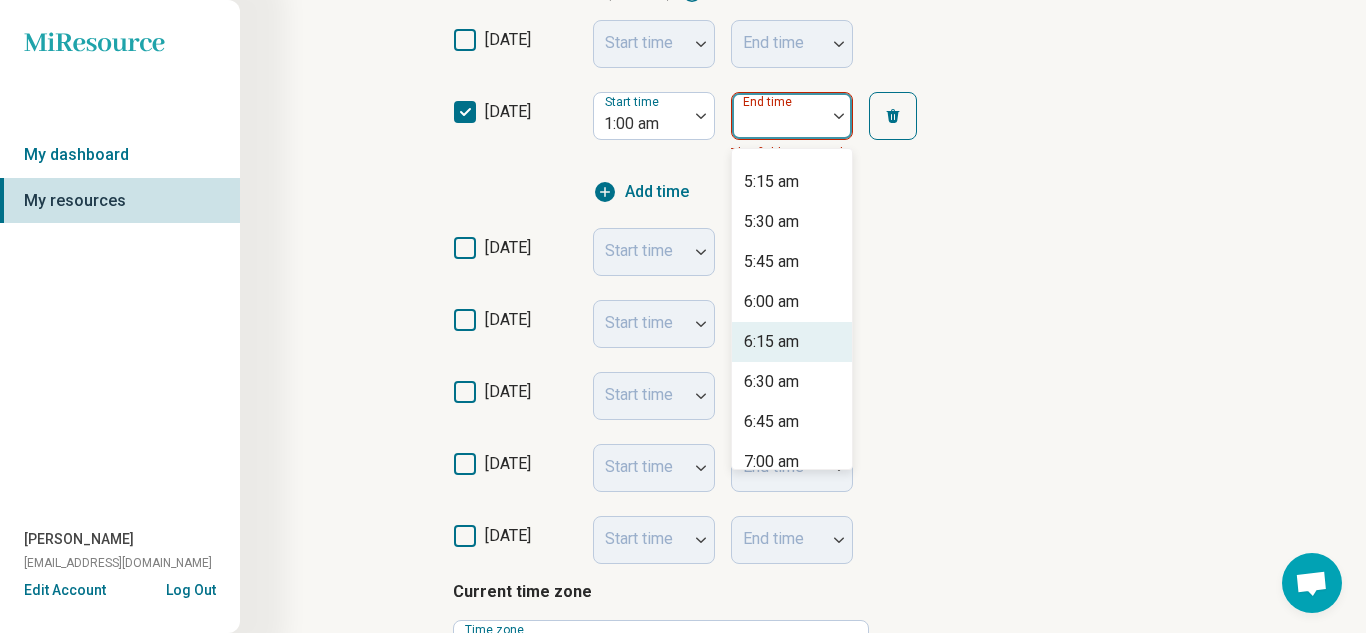 click on "6:15 am" at bounding box center [792, 342] 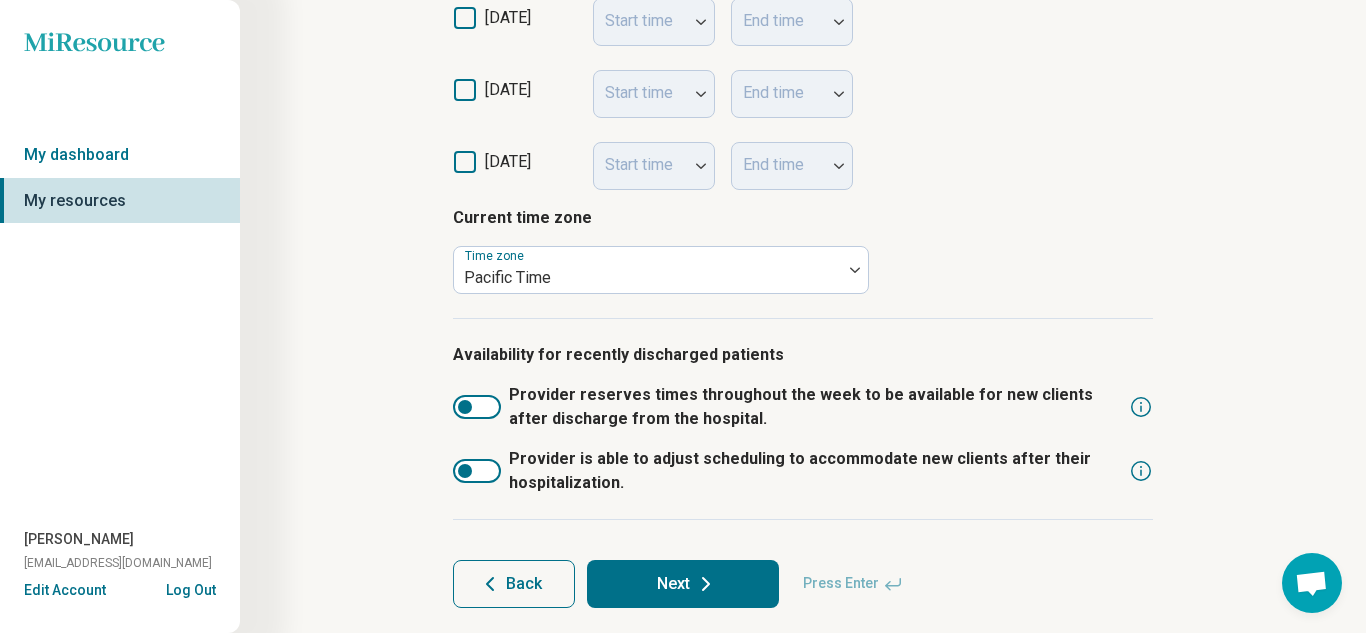 scroll, scrollTop: 827, scrollLeft: 0, axis: vertical 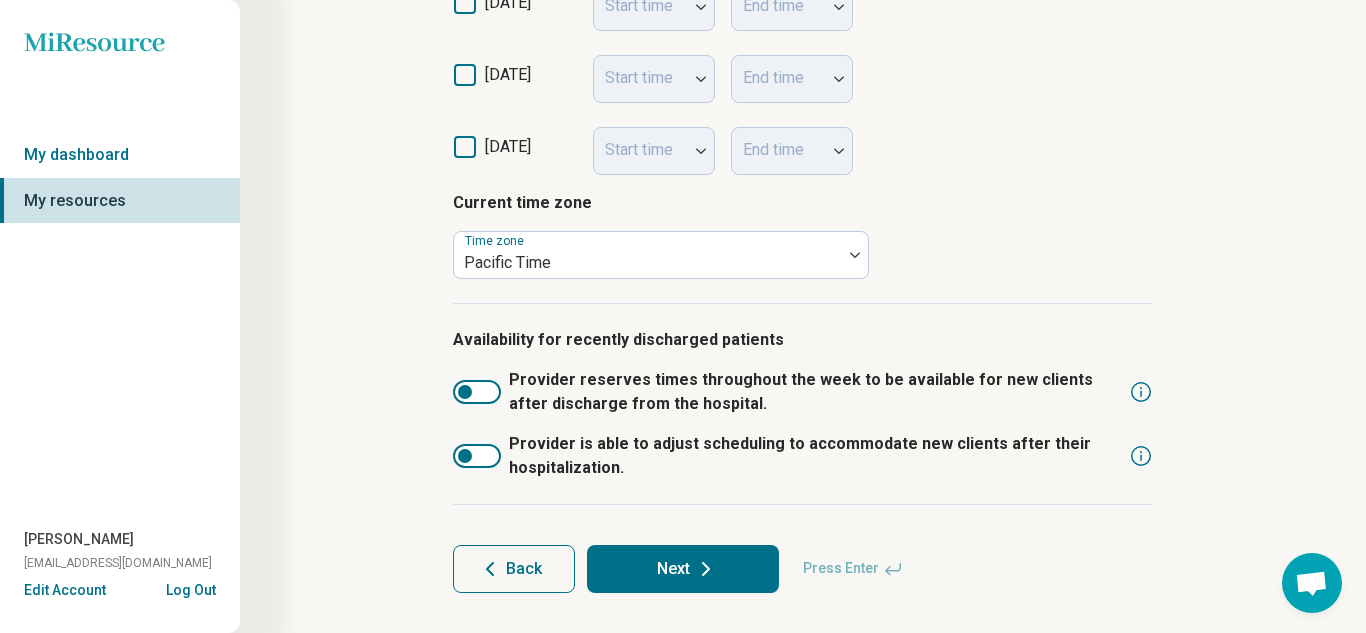 click on "Back Next Press Enter" at bounding box center (803, 569) 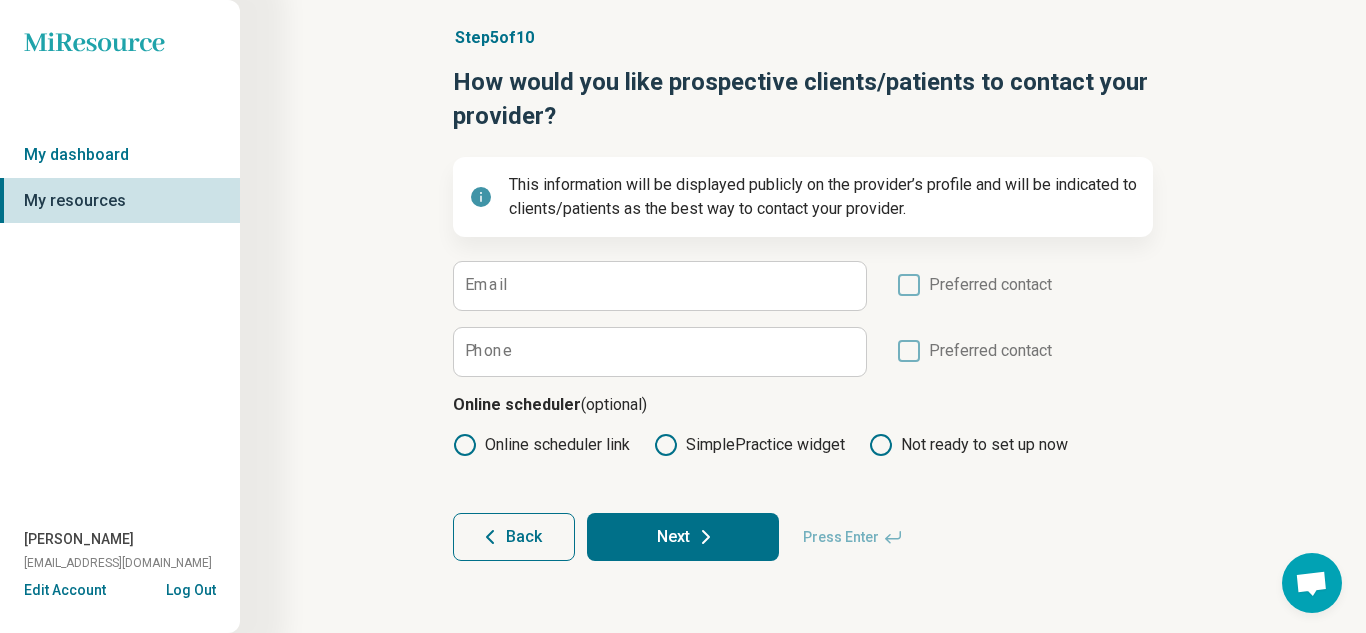 scroll, scrollTop: 66, scrollLeft: 0, axis: vertical 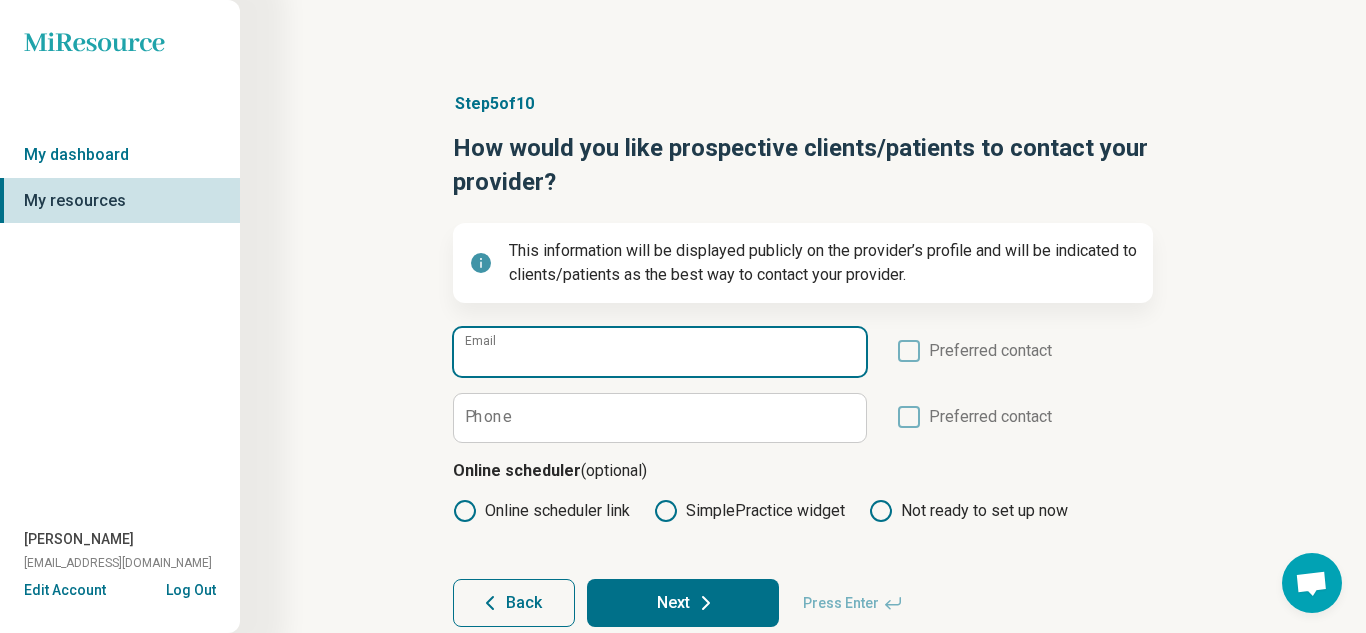 click on "Email" at bounding box center [660, 352] 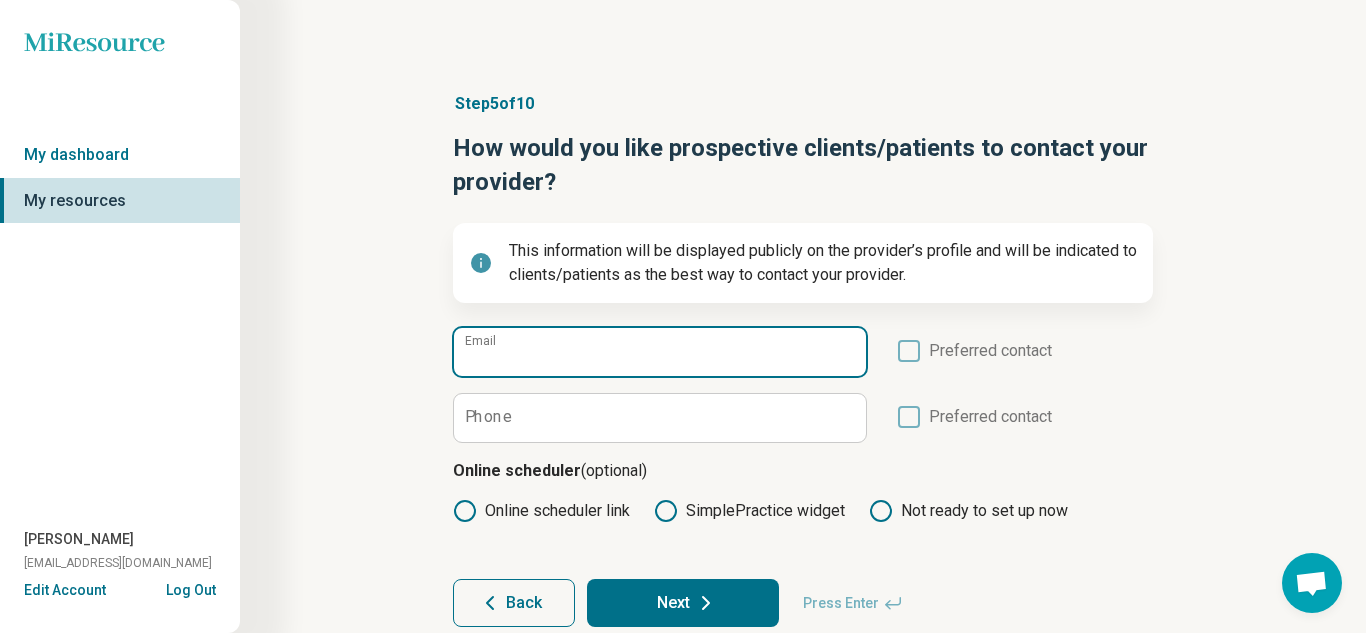 type on "**********" 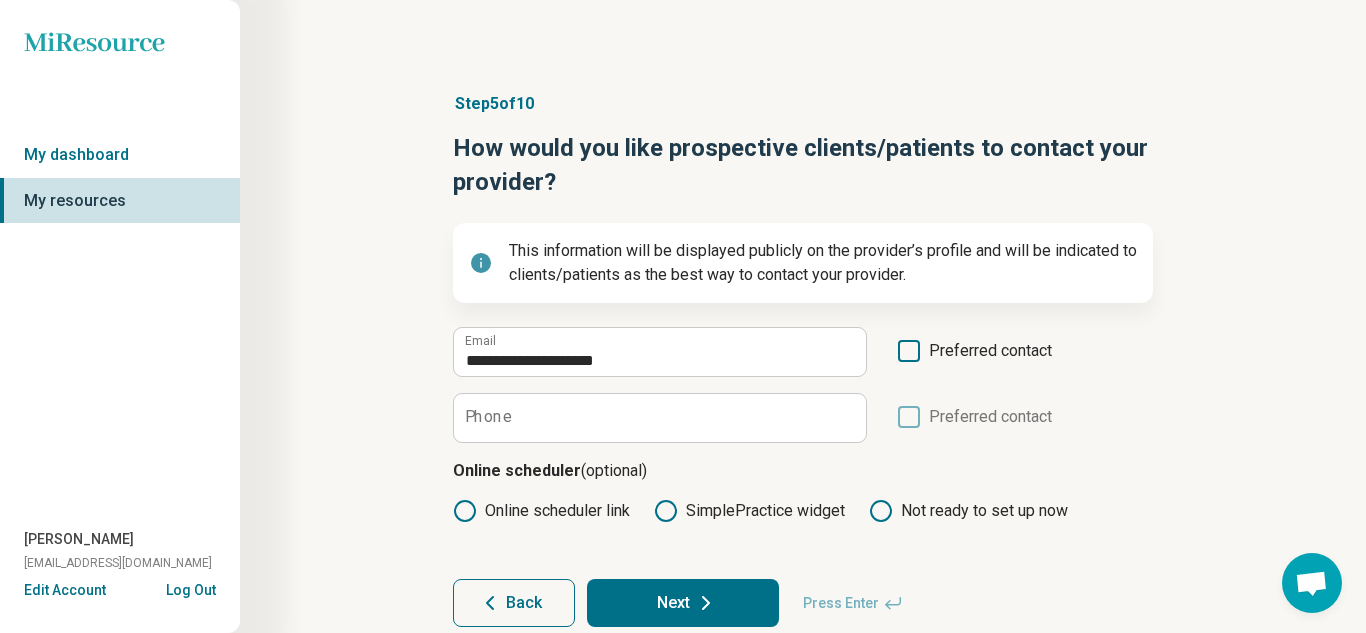 click 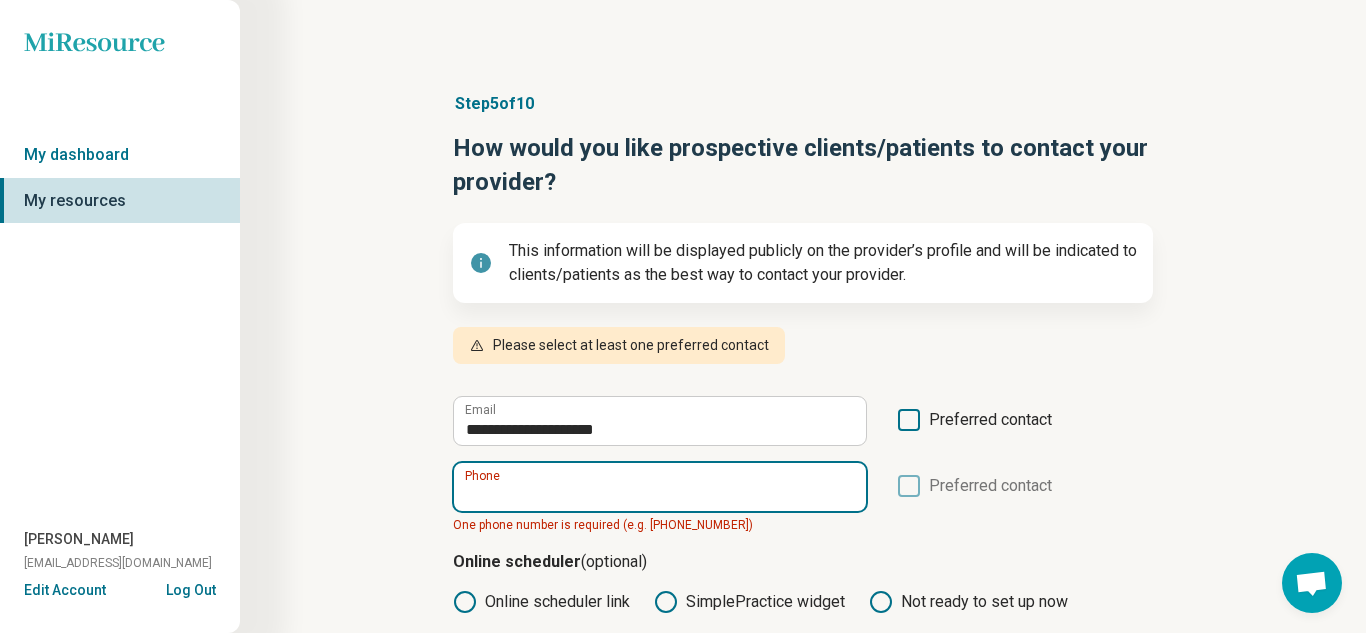 click on "Phone" at bounding box center (660, 487) 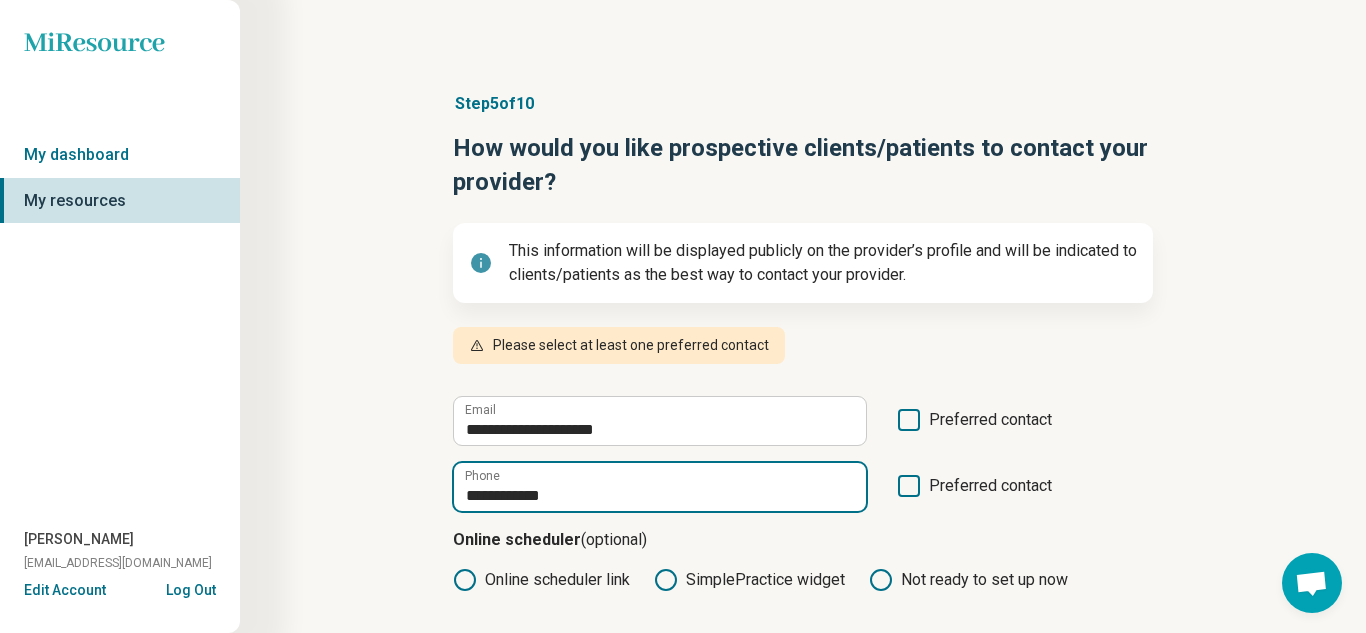 scroll, scrollTop: 135, scrollLeft: 0, axis: vertical 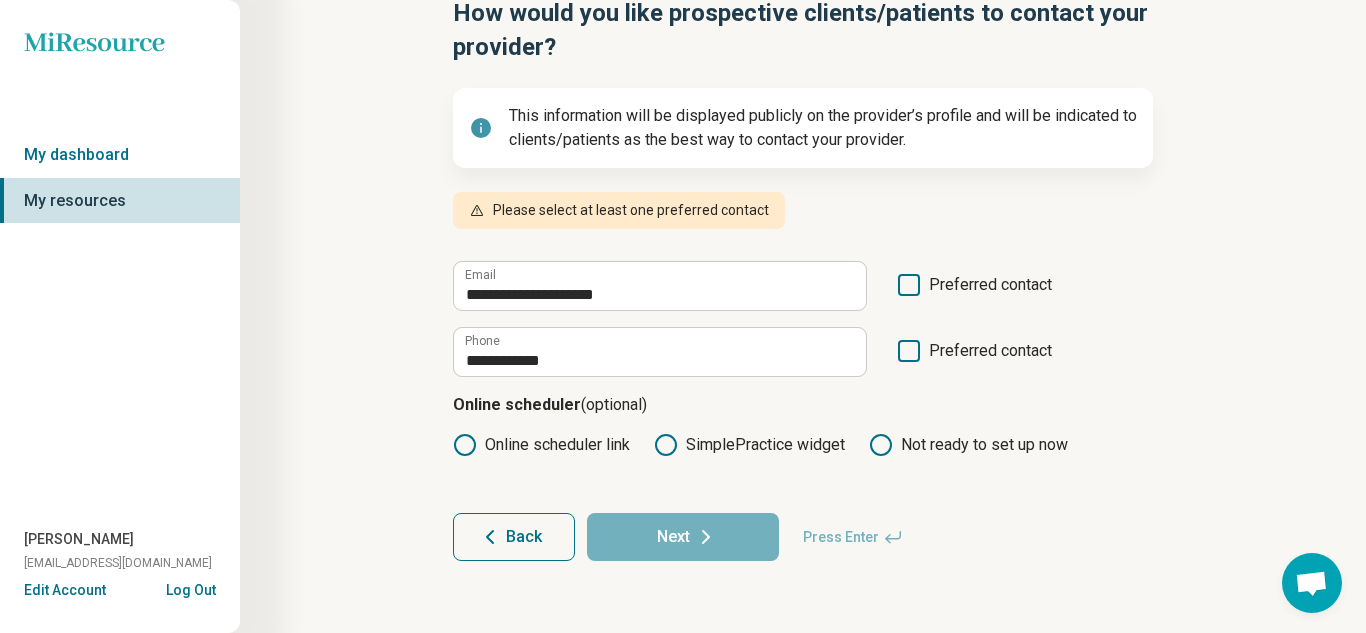 click on "Preferred contact" at bounding box center (974, 292) 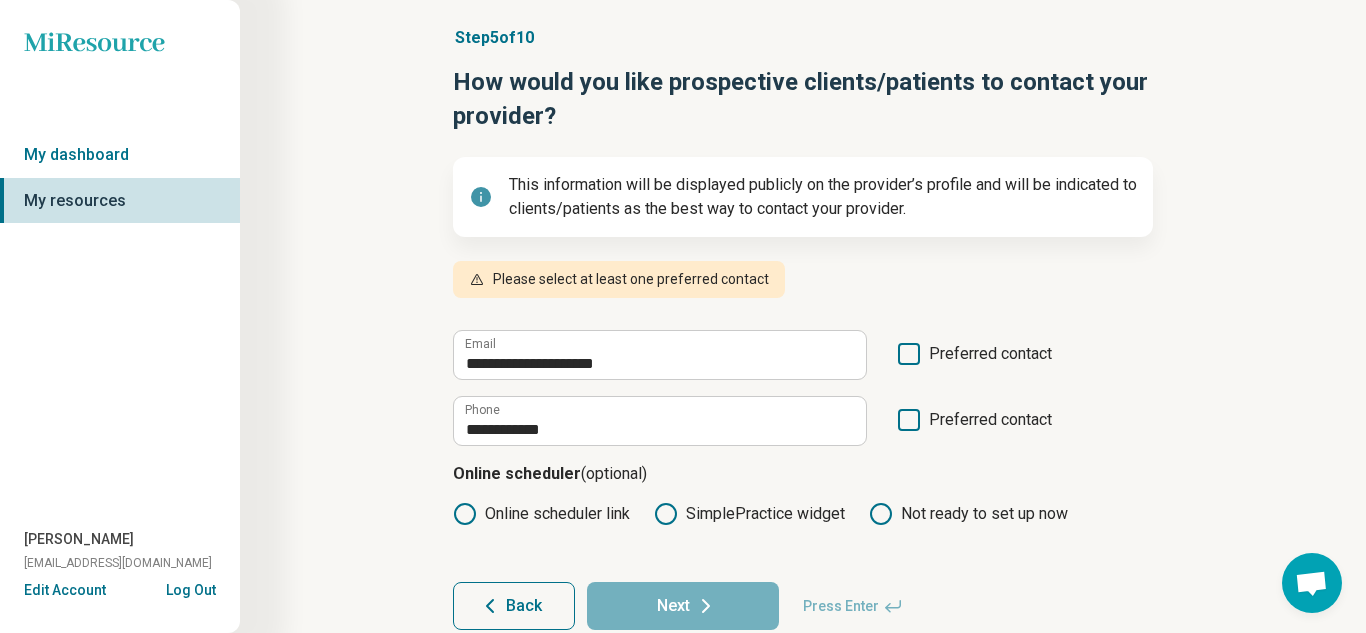 scroll, scrollTop: 10, scrollLeft: 0, axis: vertical 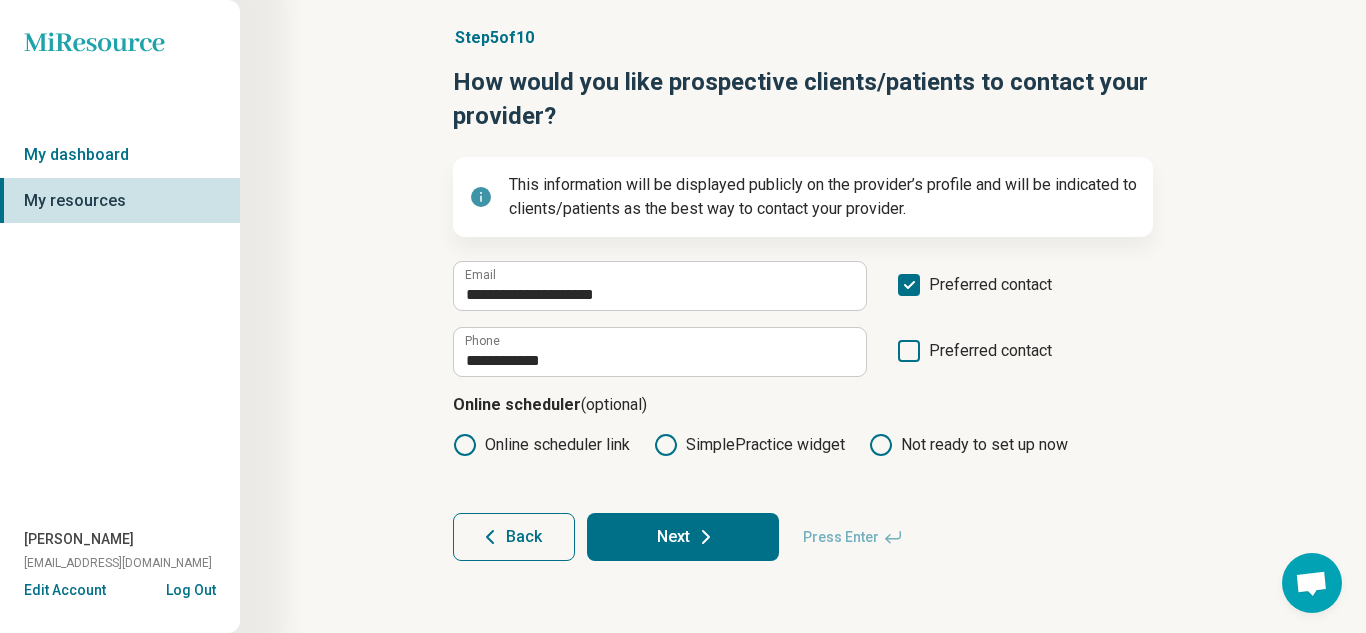click on "Next" at bounding box center [683, 537] 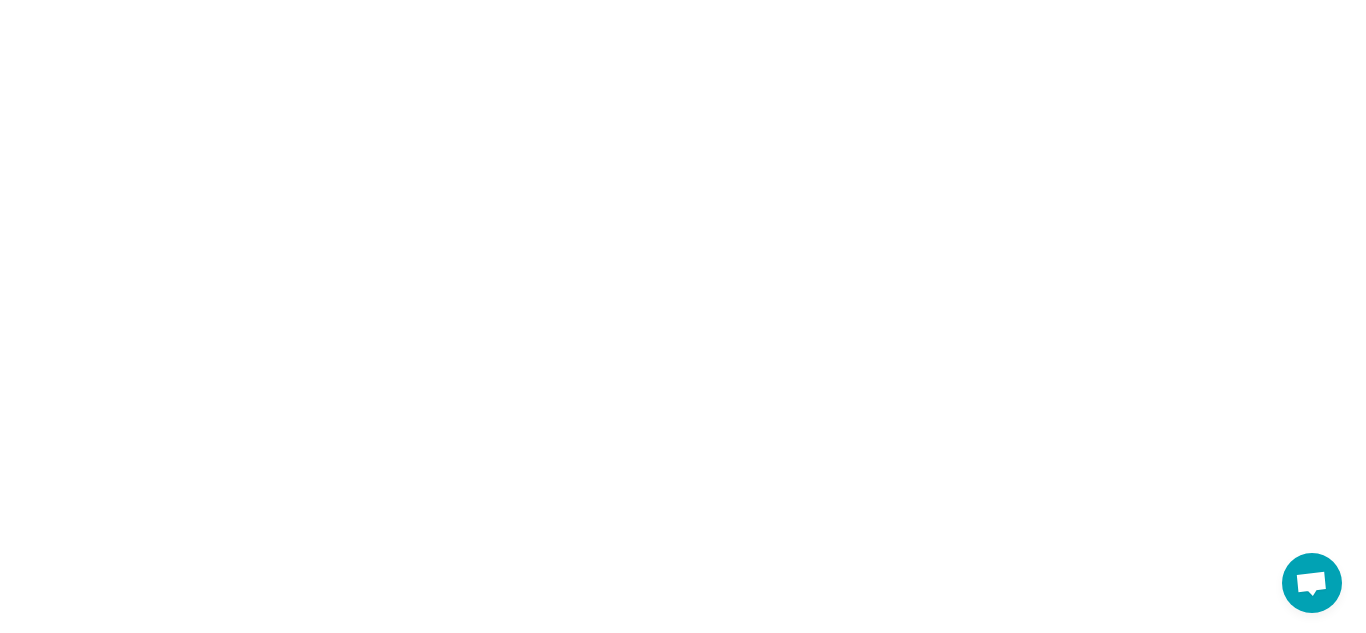 scroll, scrollTop: 0, scrollLeft: 0, axis: both 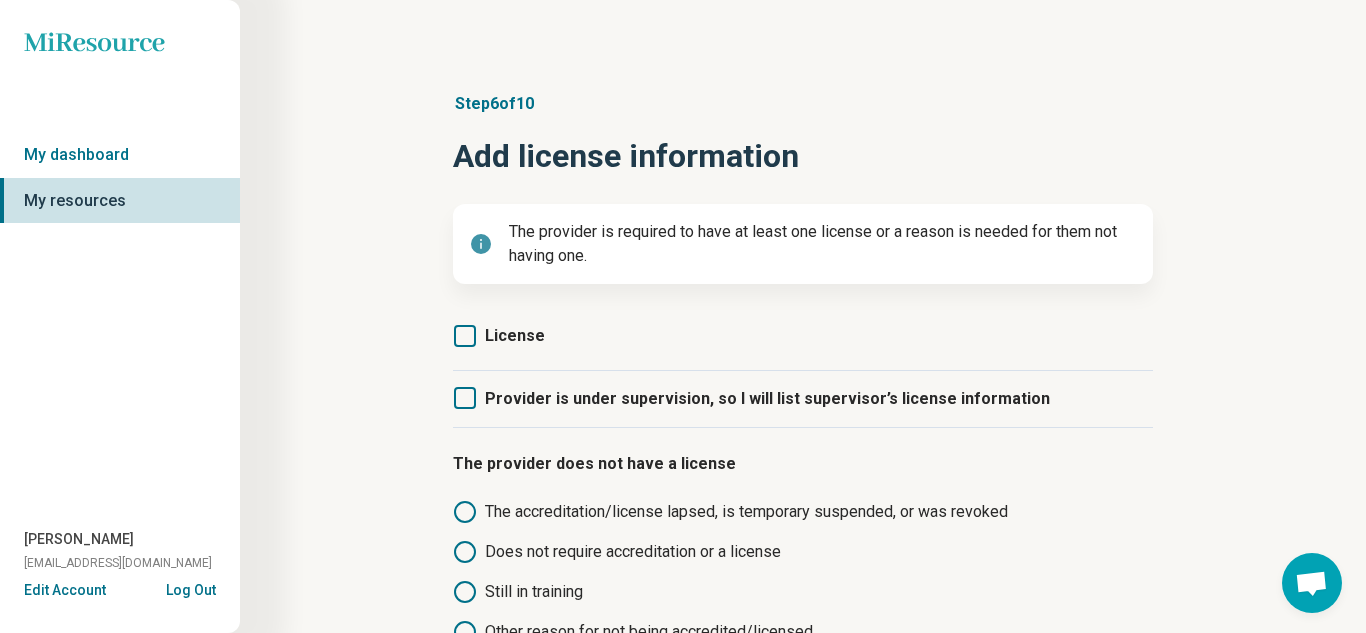 click 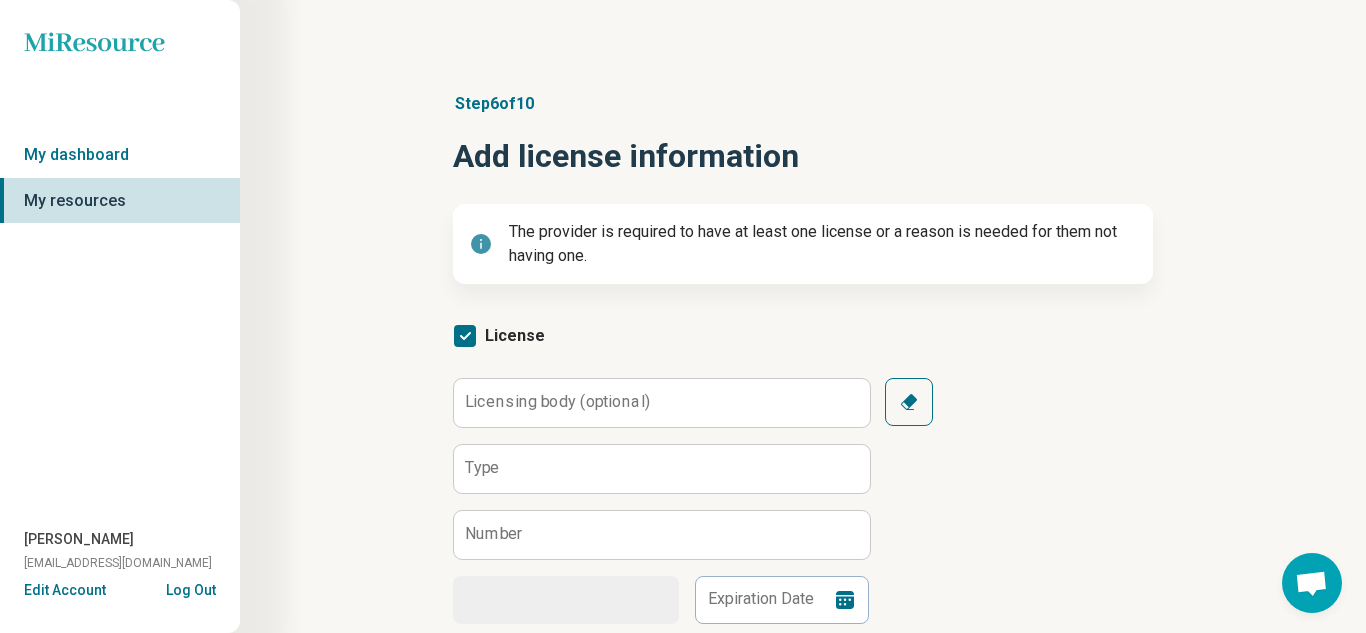 scroll, scrollTop: 10, scrollLeft: 0, axis: vertical 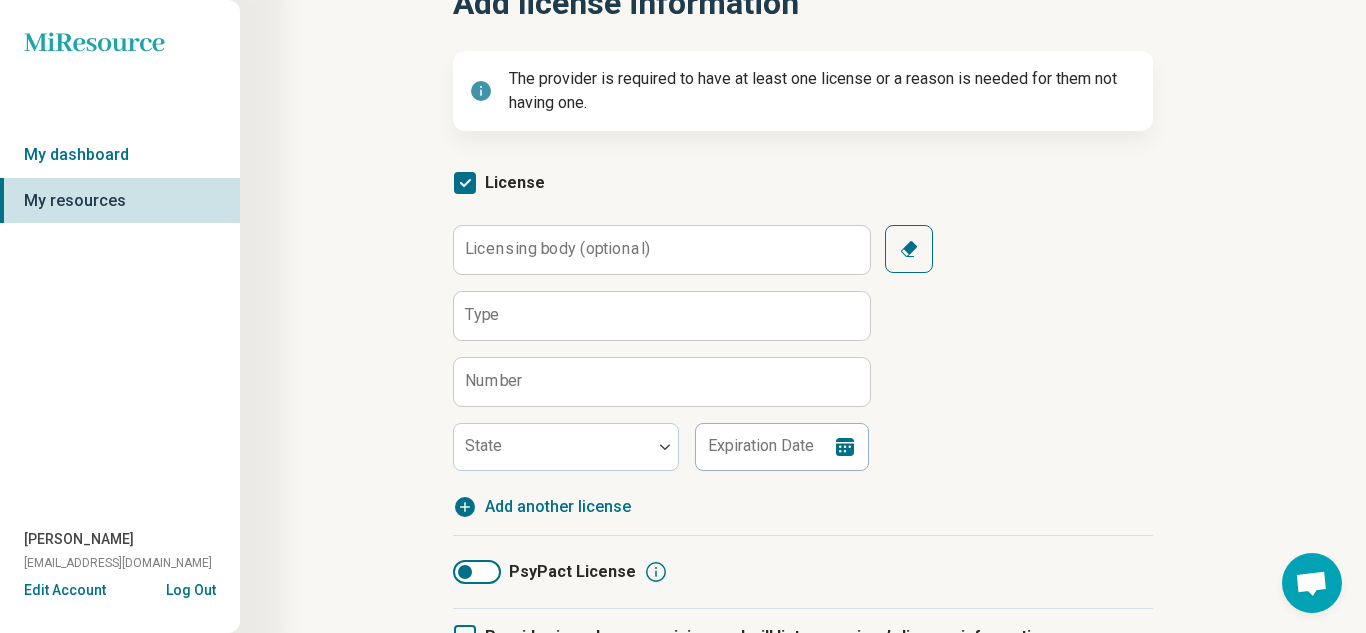 click on "License" at bounding box center (499, 183) 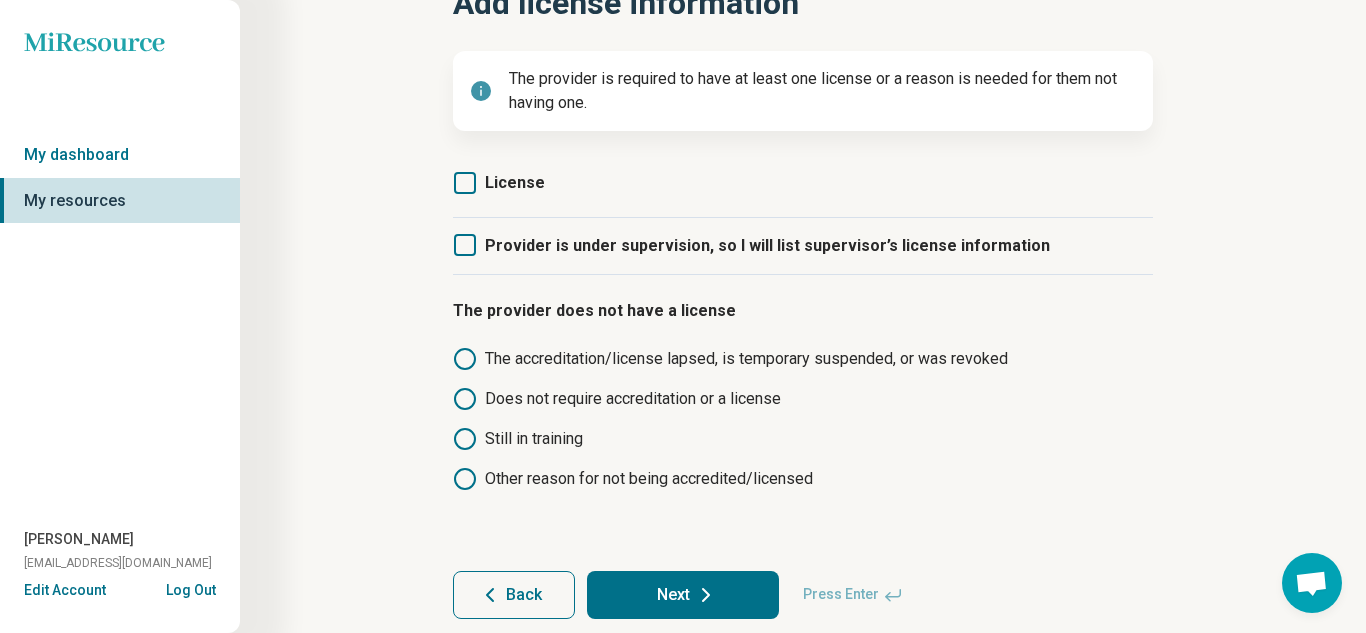 scroll, scrollTop: 211, scrollLeft: 0, axis: vertical 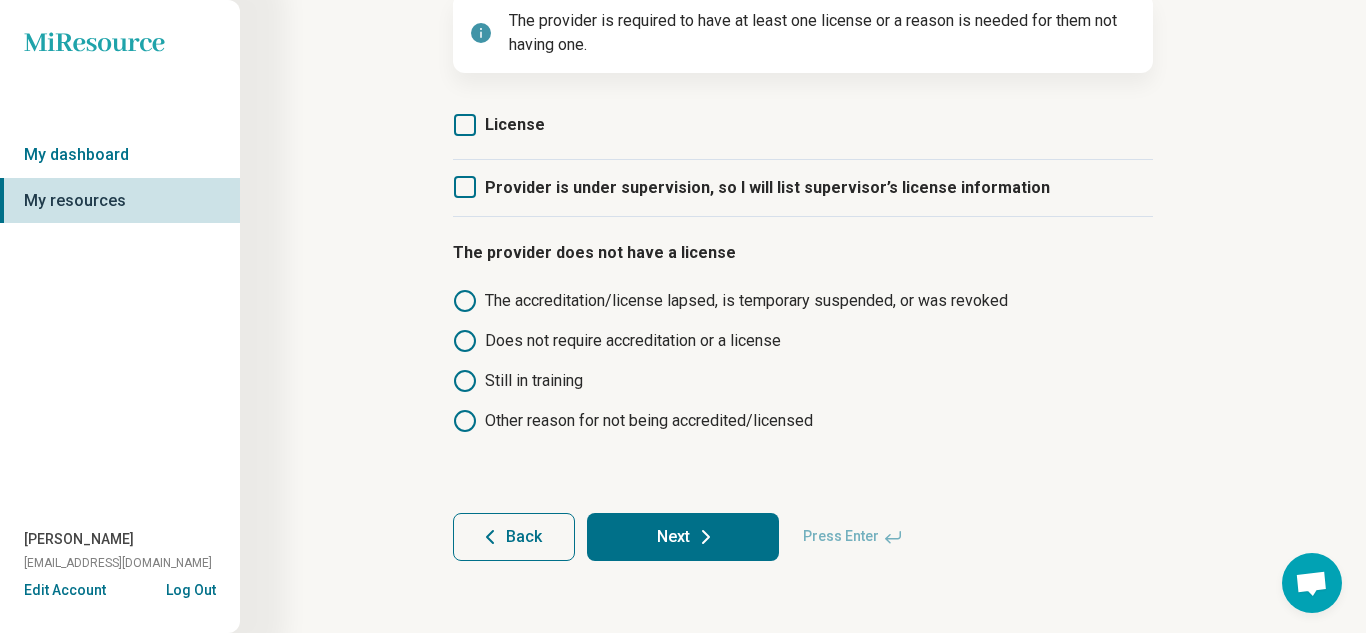 click 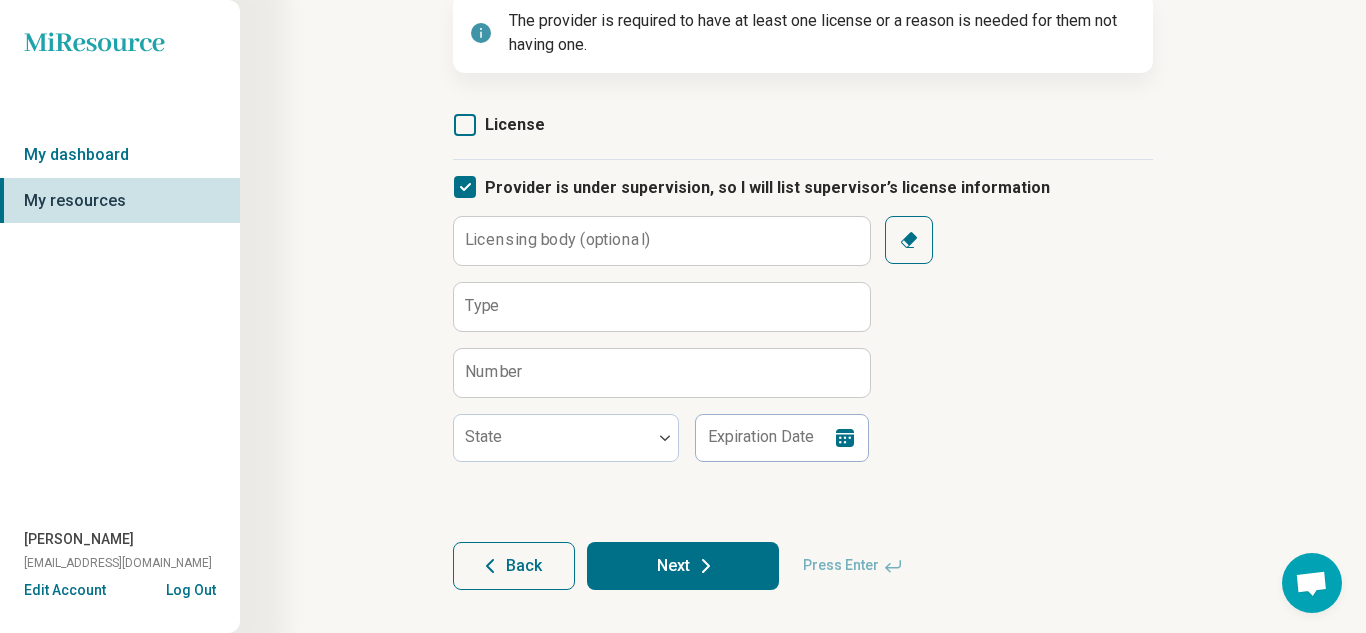 scroll, scrollTop: 10, scrollLeft: 0, axis: vertical 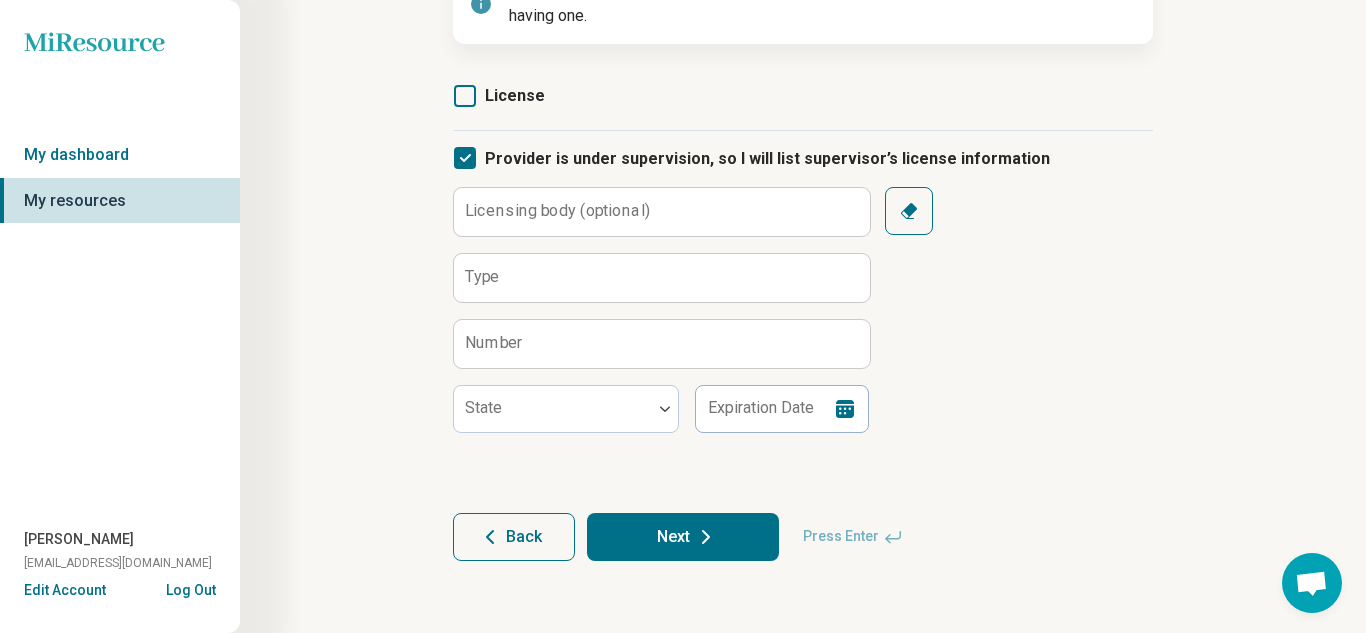 click on "Provider is under supervision, so I will list supervisor’s license information" at bounding box center [751, 159] 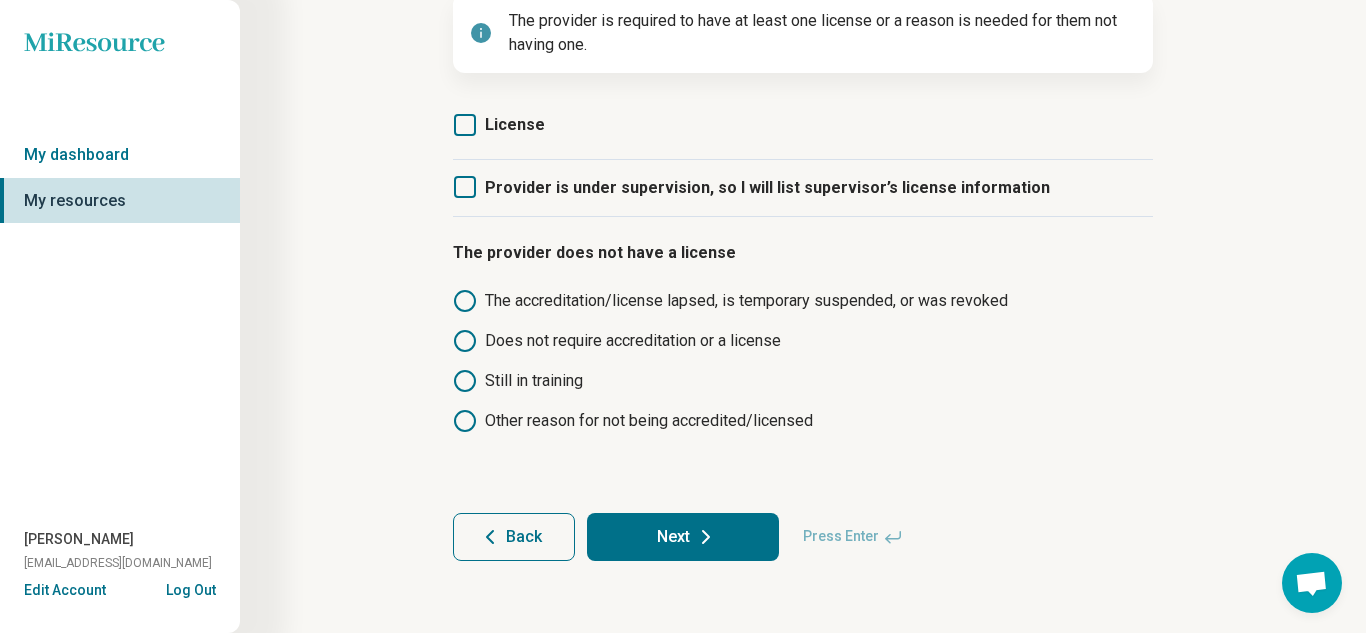scroll, scrollTop: 211, scrollLeft: 0, axis: vertical 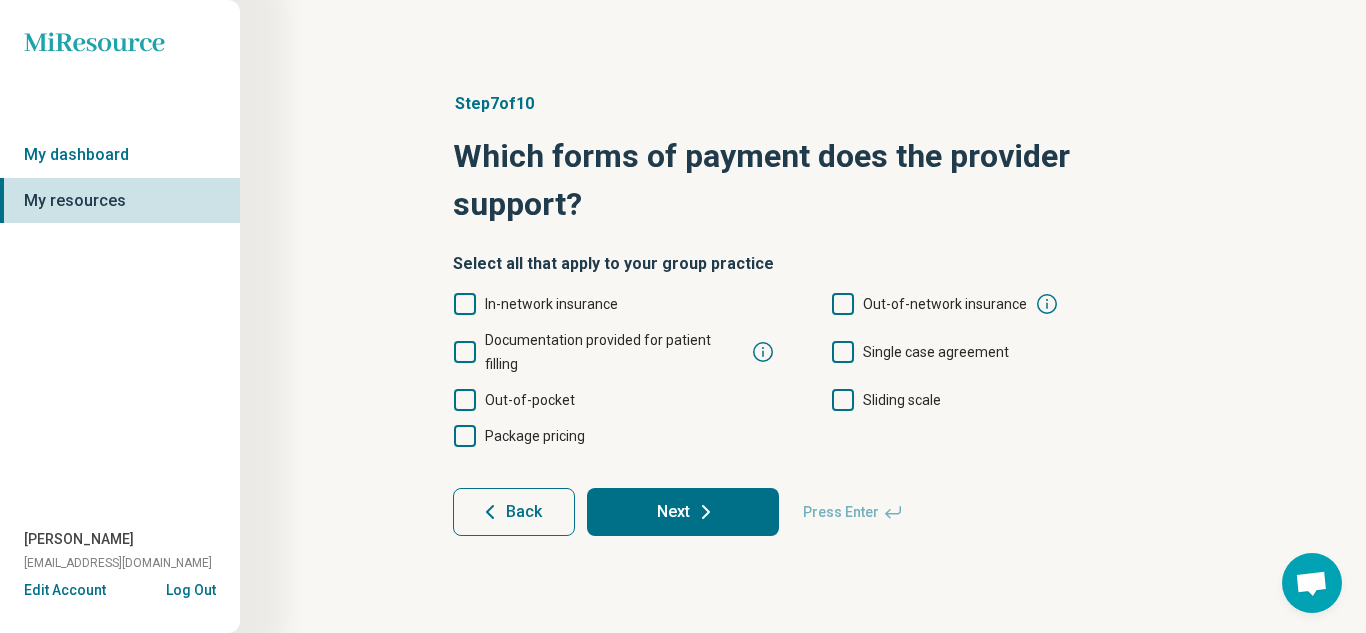 click 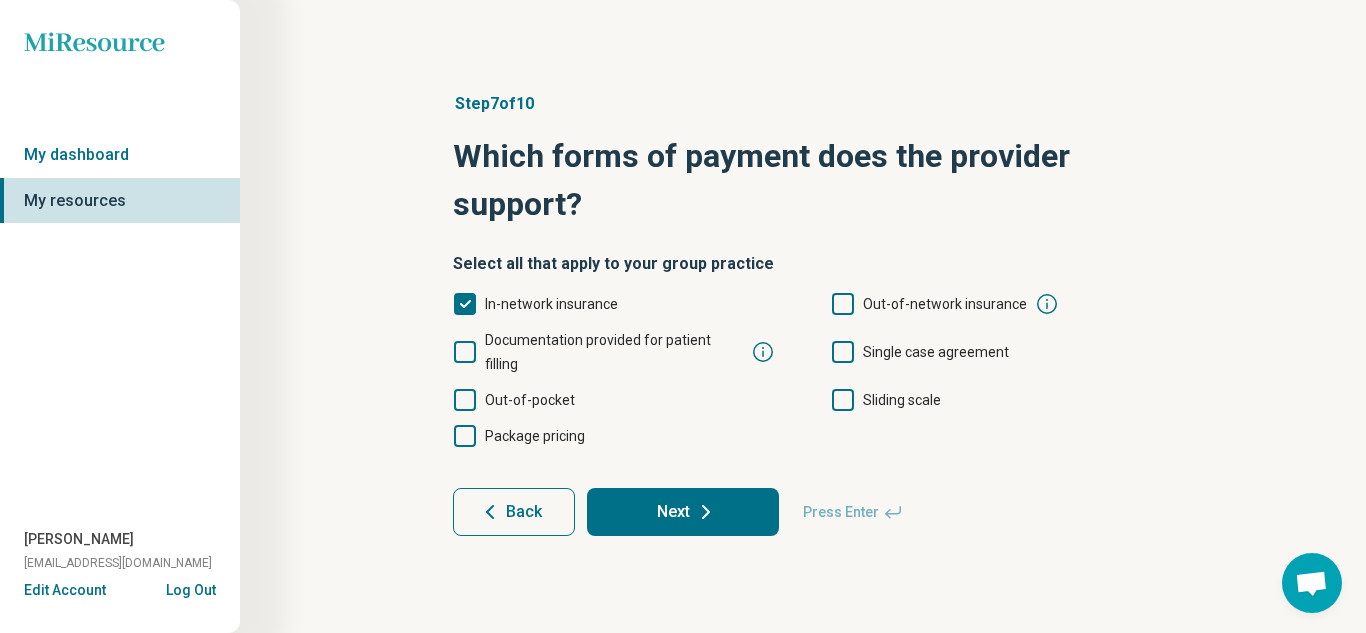 scroll, scrollTop: 10, scrollLeft: 0, axis: vertical 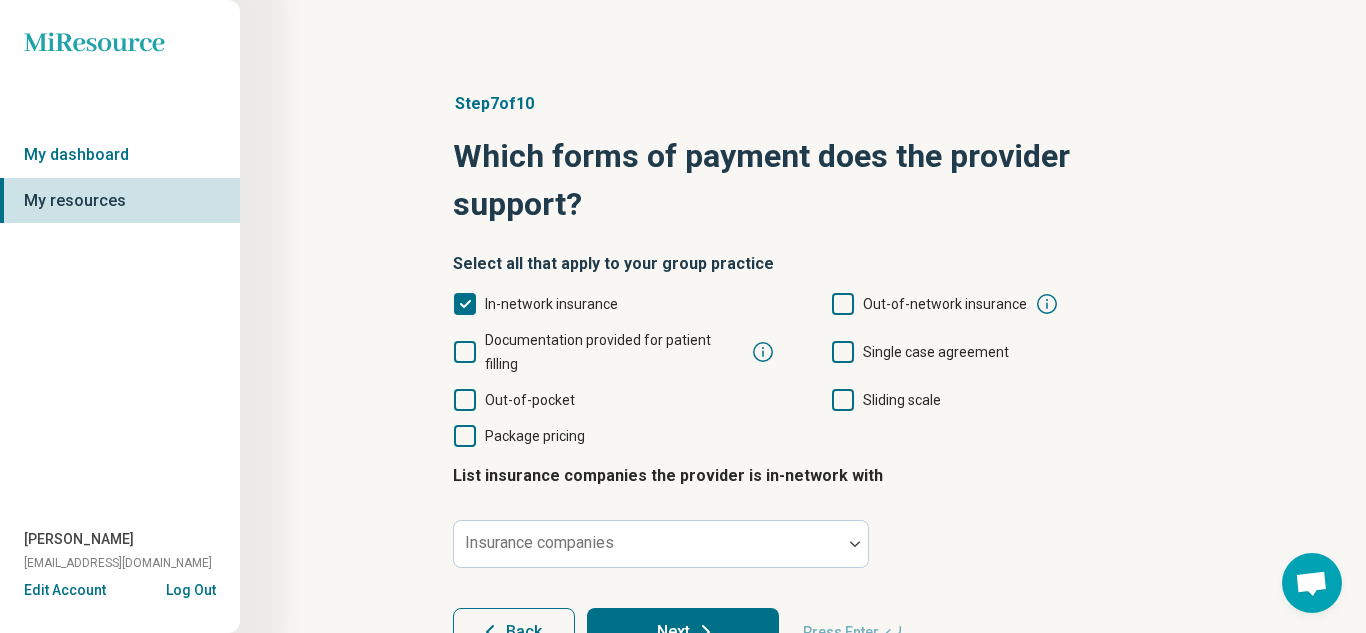 click 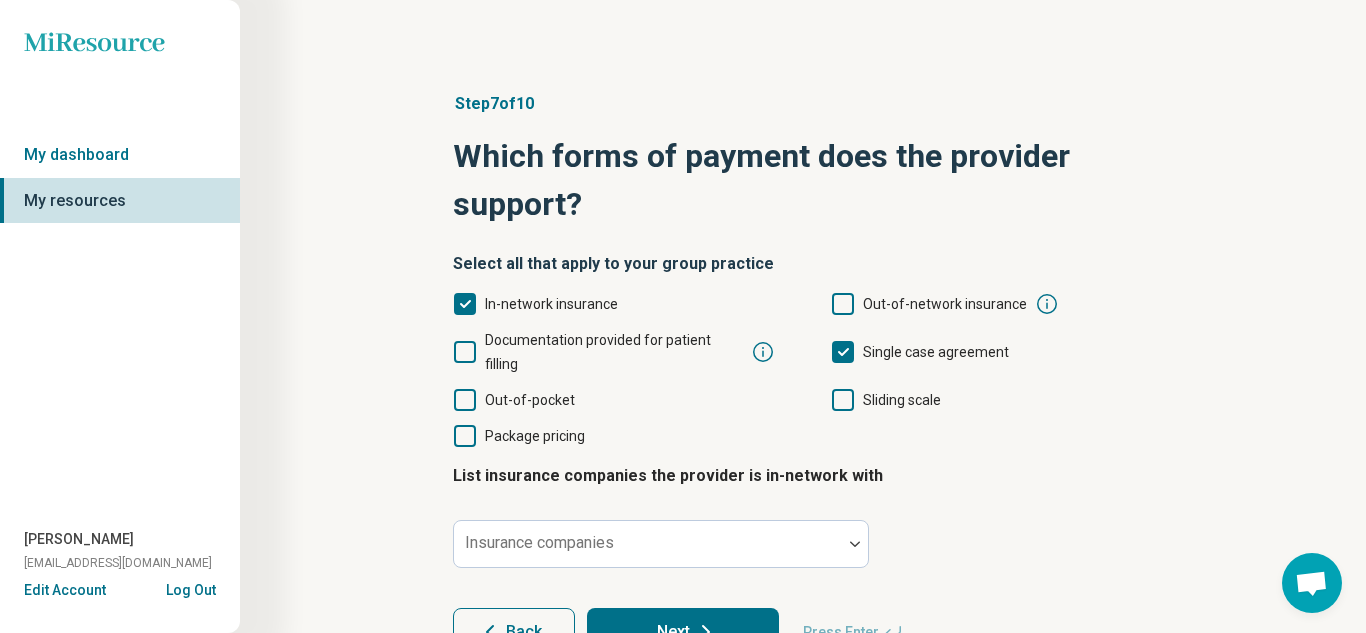 scroll, scrollTop: 10, scrollLeft: 0, axis: vertical 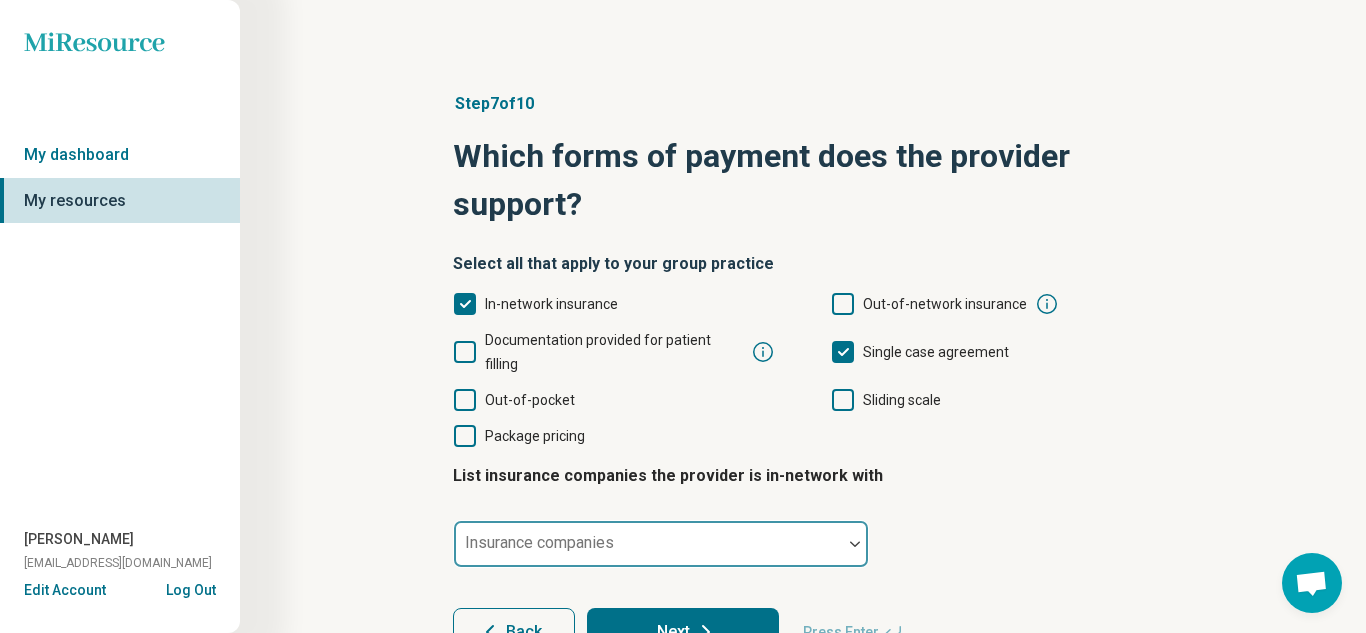 click at bounding box center (648, 544) 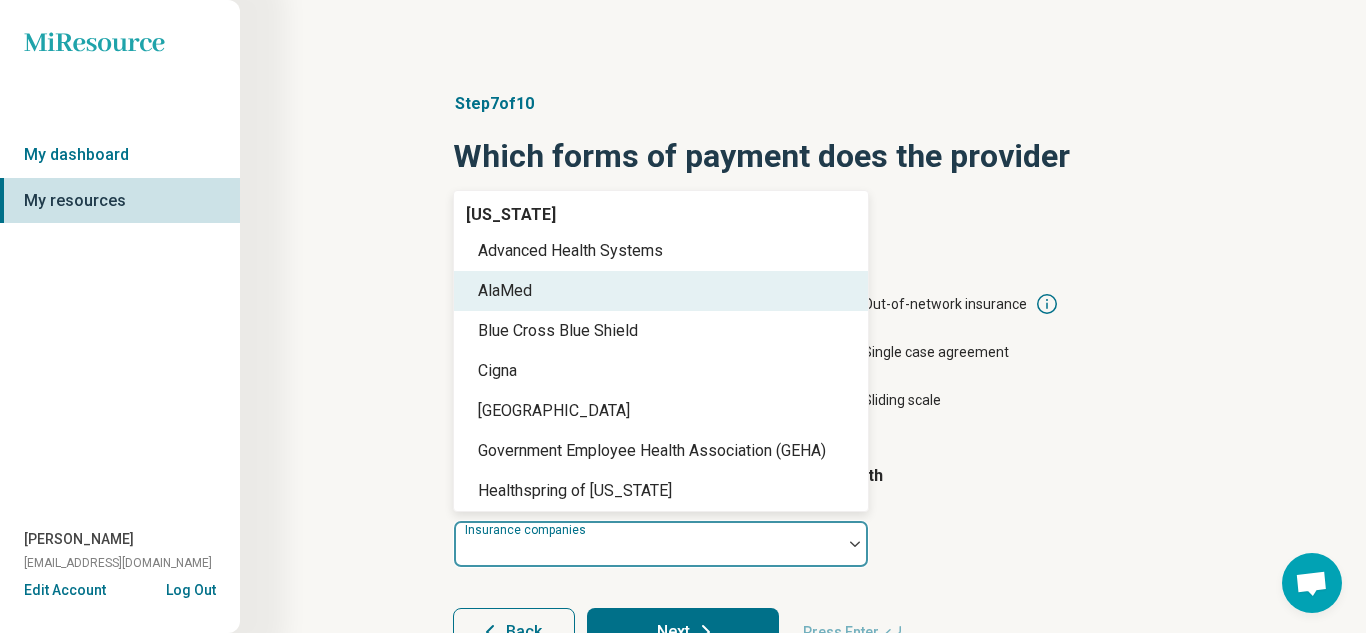 click on "AlaMed" at bounding box center [661, 291] 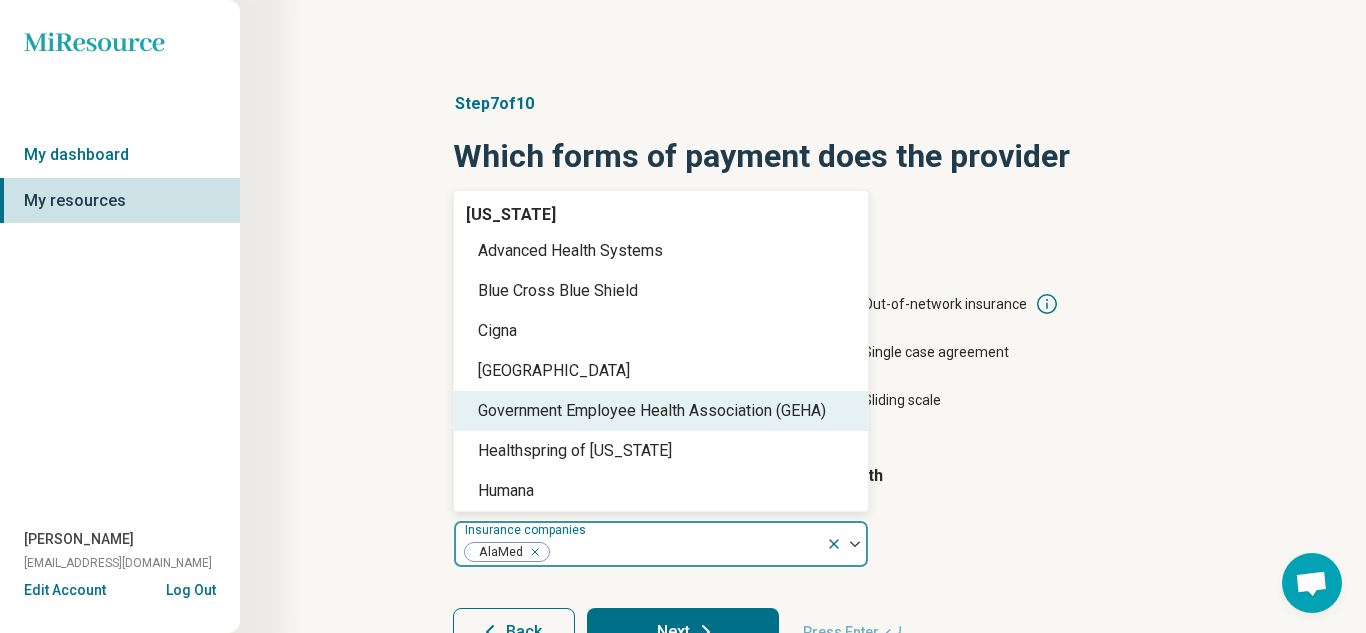 click on "Cigna" at bounding box center [661, 331] 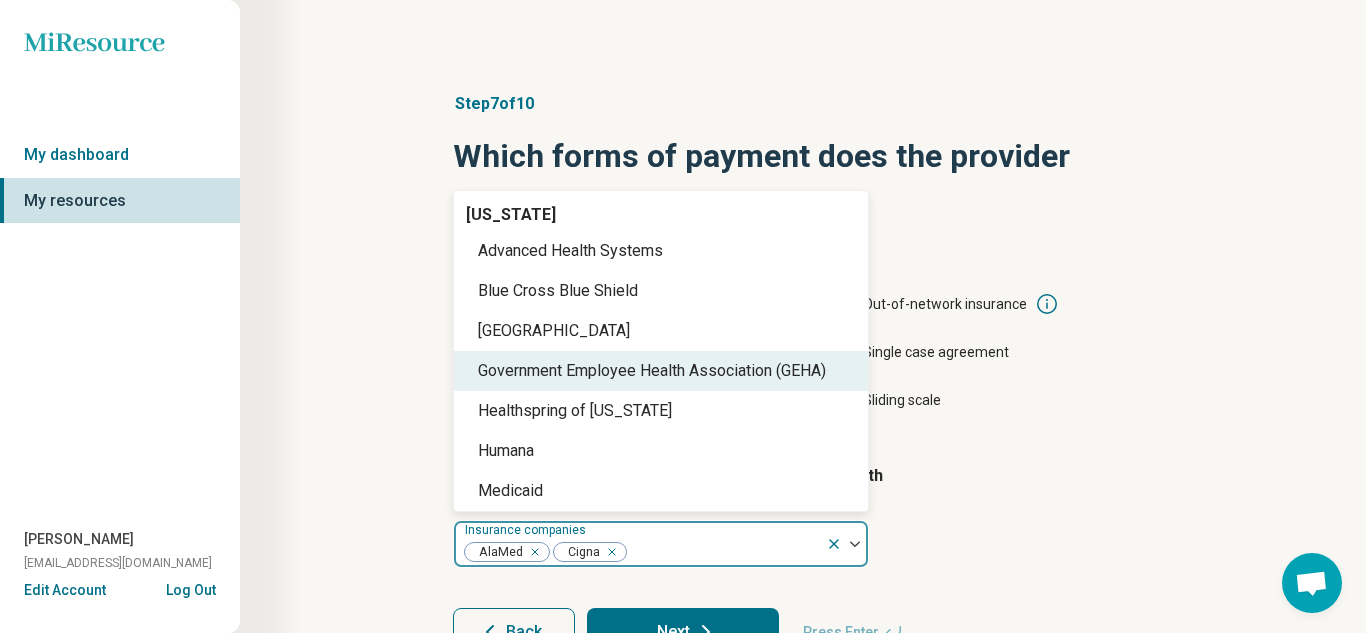 click on "Next" at bounding box center [683, 632] 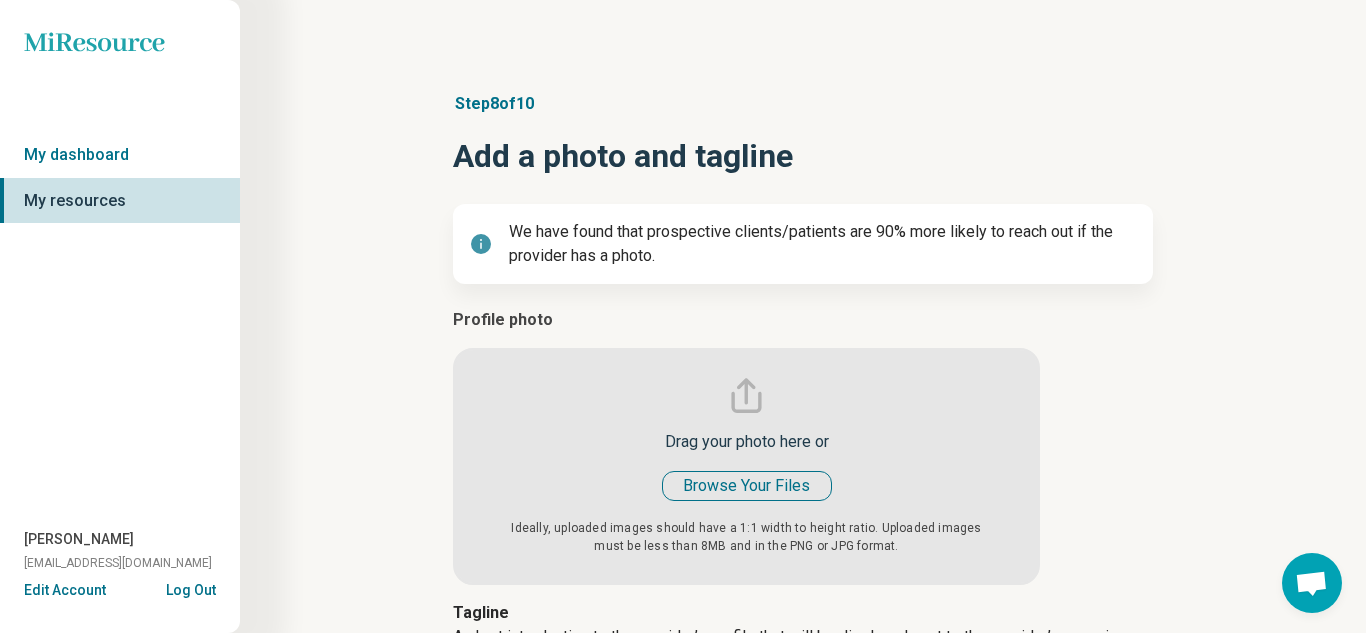 type on "*" 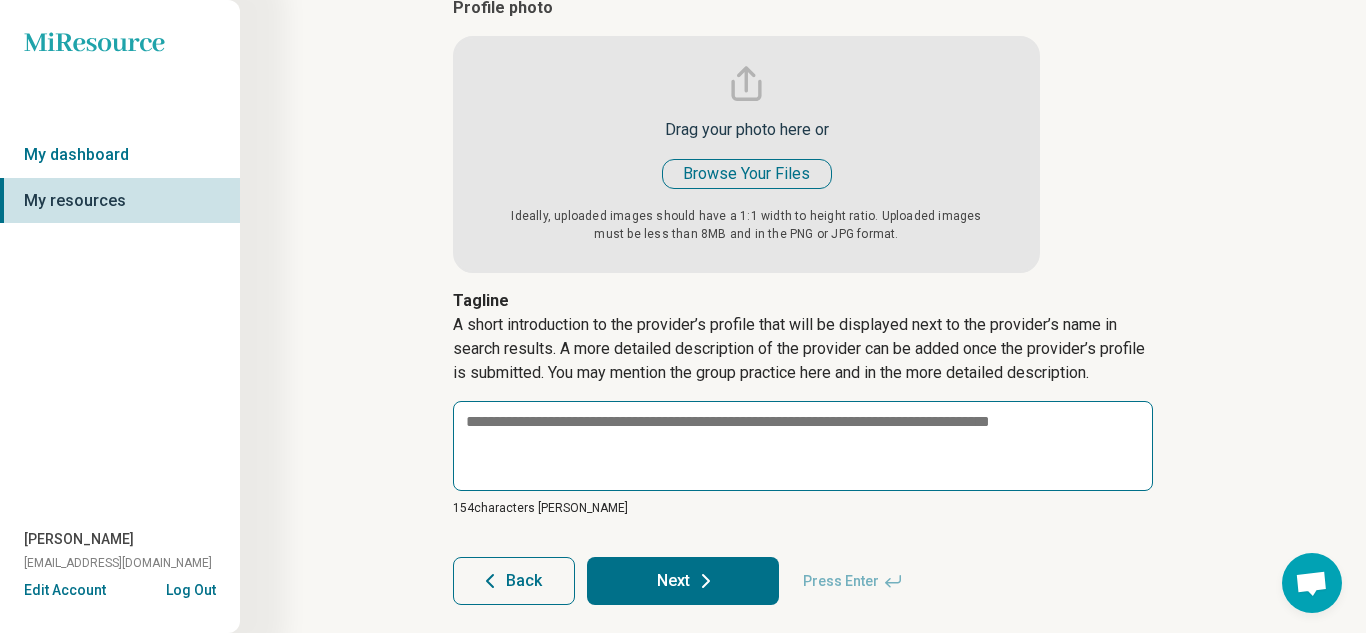 scroll, scrollTop: 325, scrollLeft: 0, axis: vertical 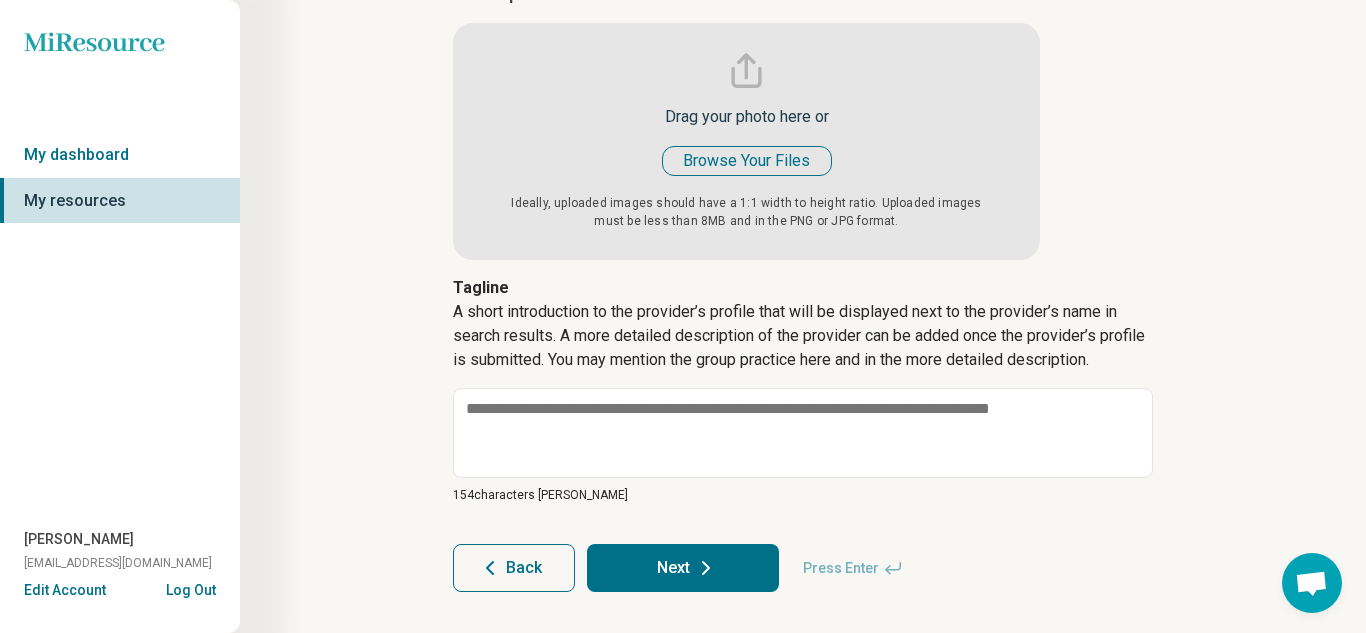 click at bounding box center (746, 121) 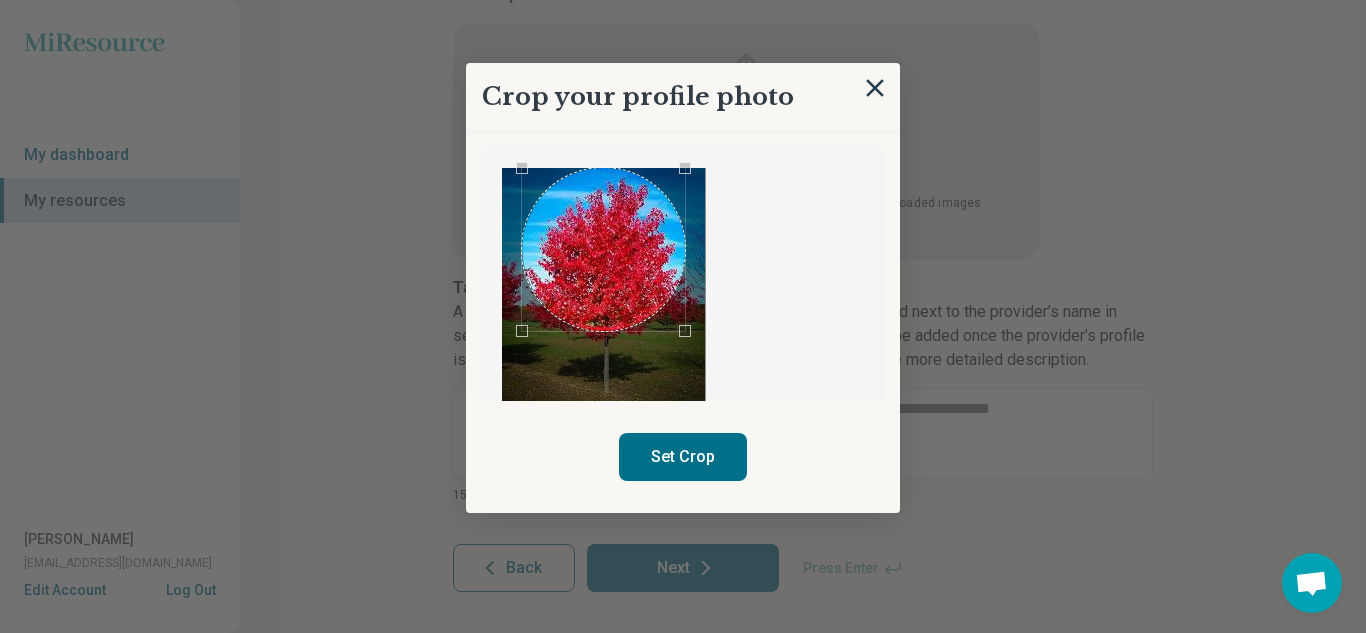 click on "Set Crop" at bounding box center (683, 457) 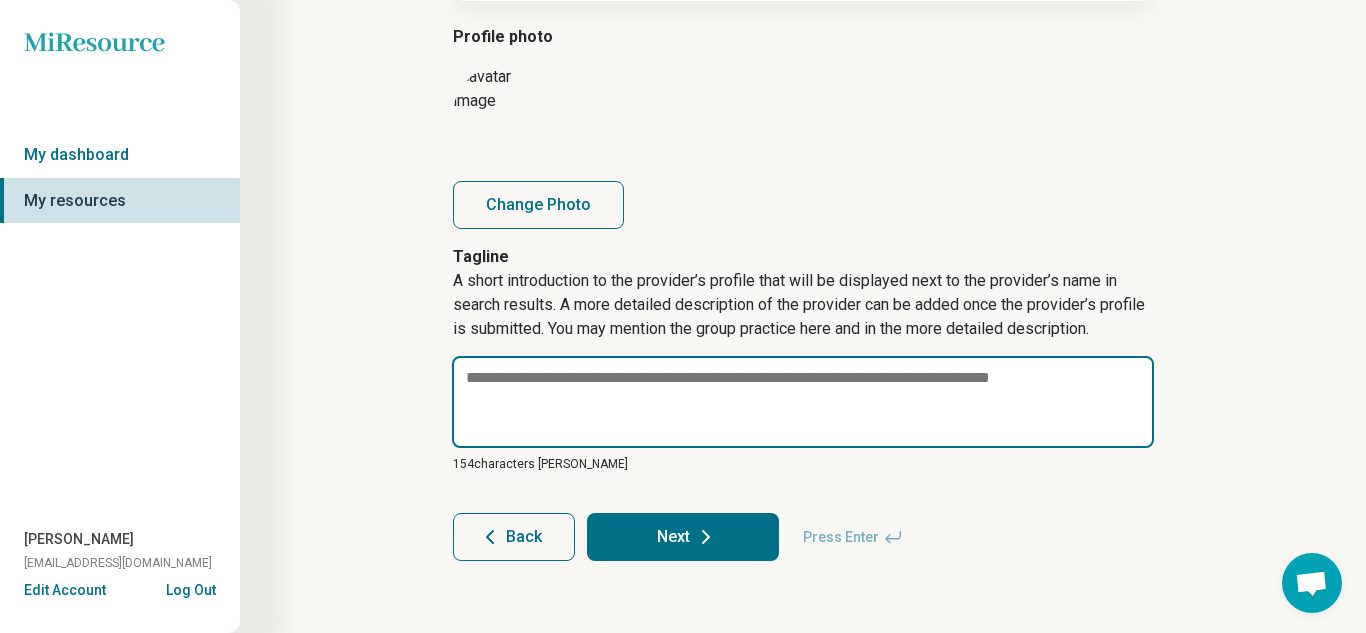 click at bounding box center (803, 402) 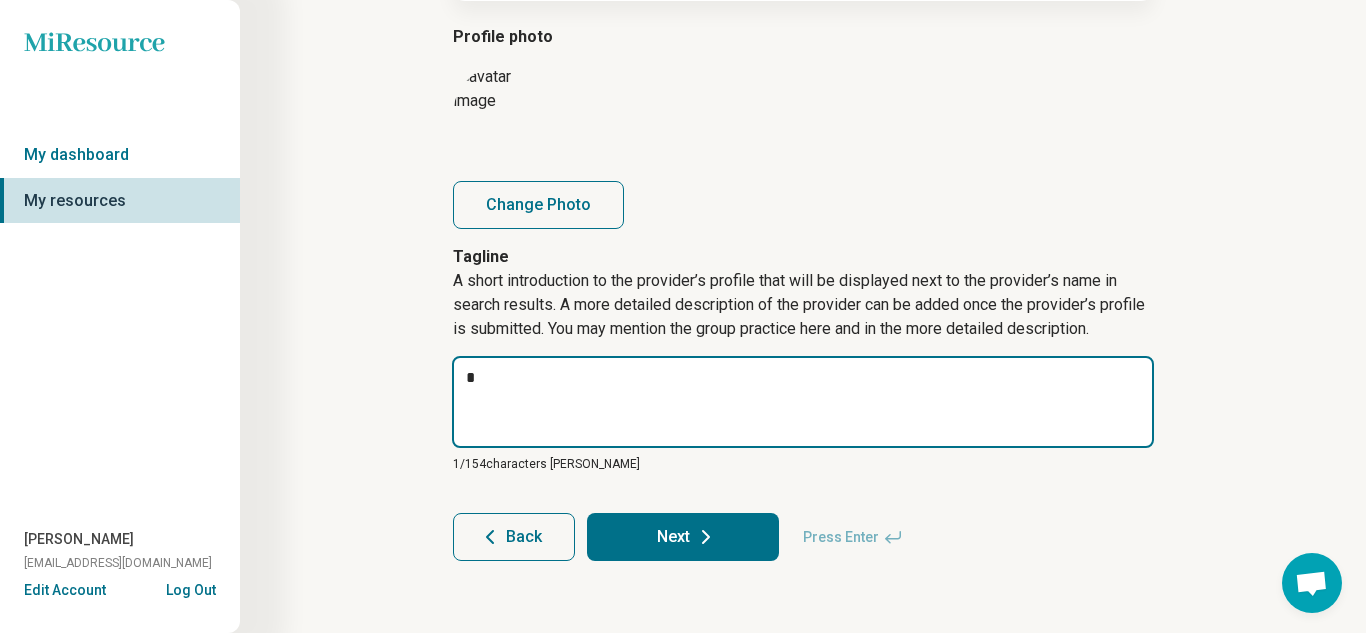 type 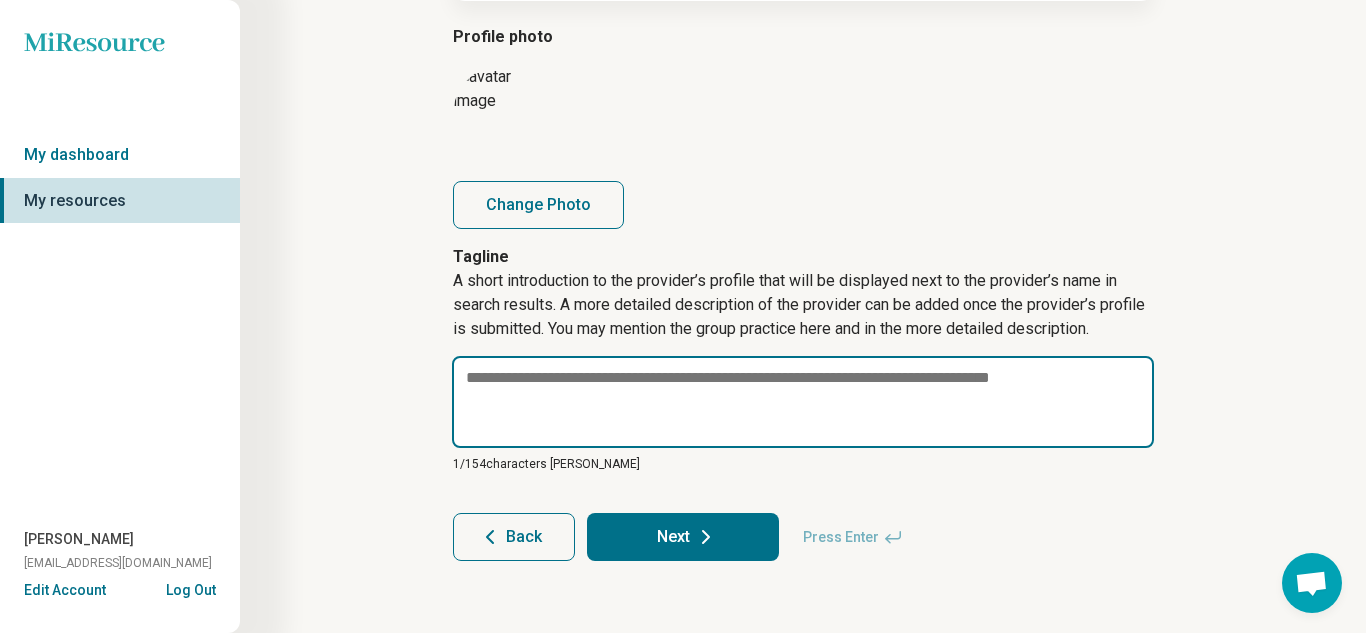 type on "*" 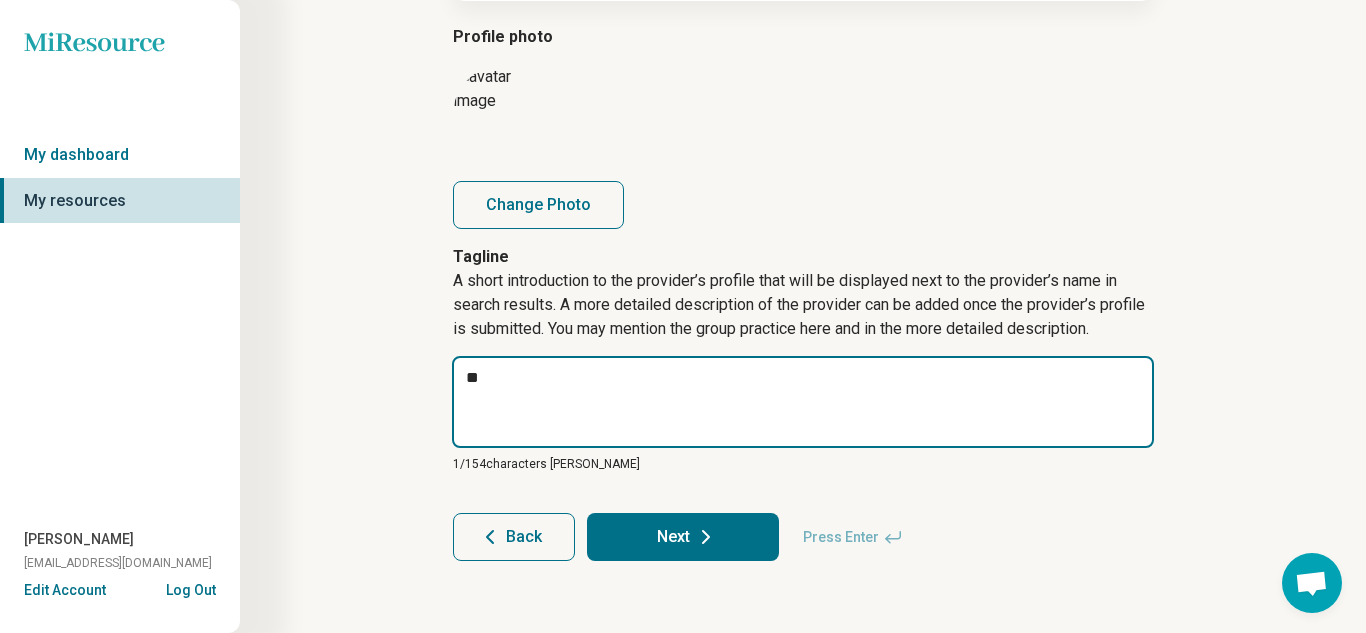 type on "*" 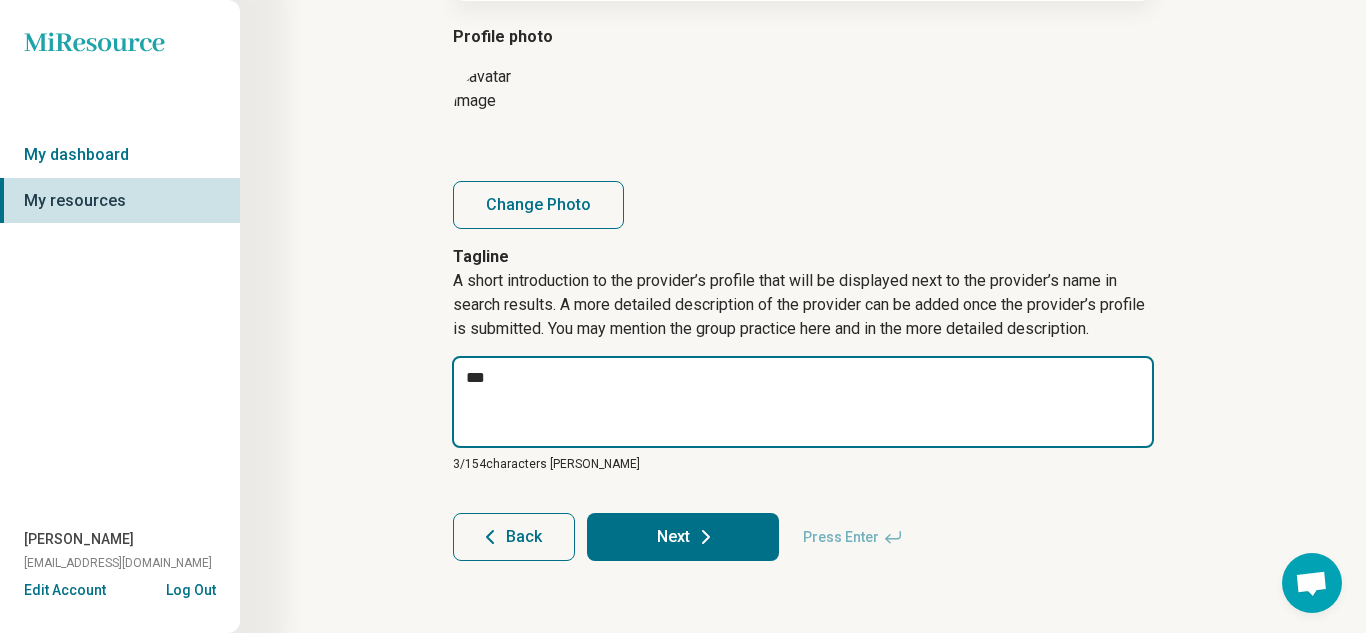 type on "*" 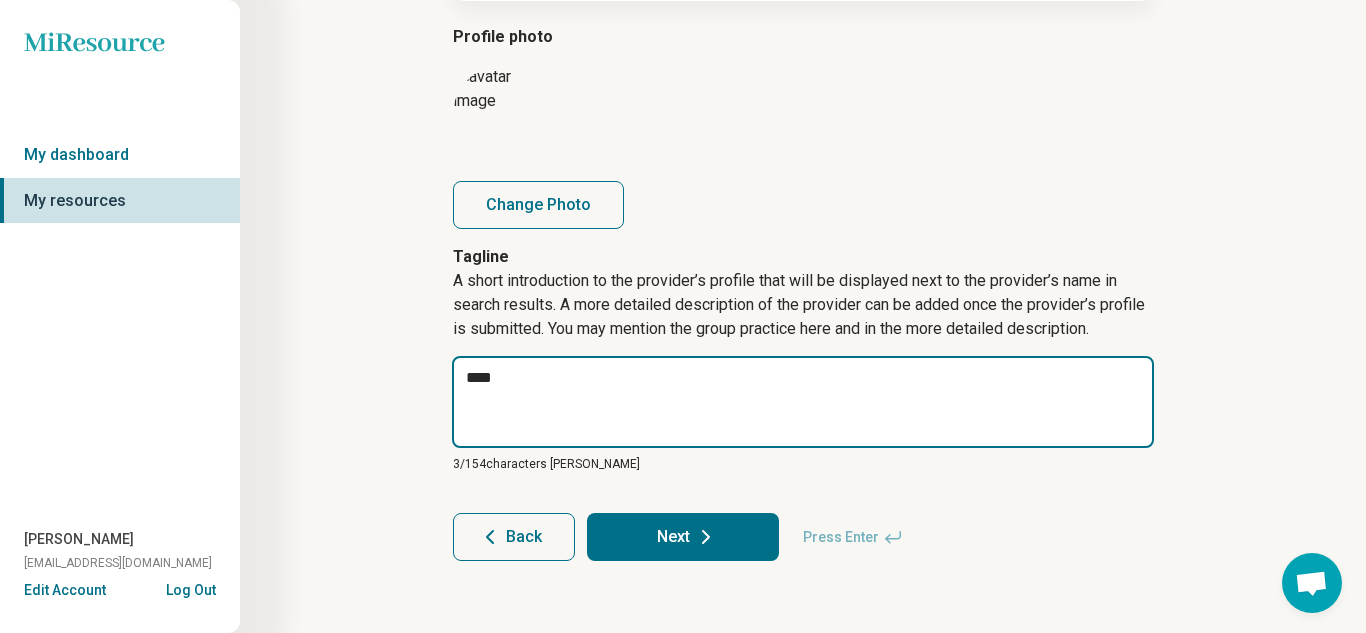 type on "*" 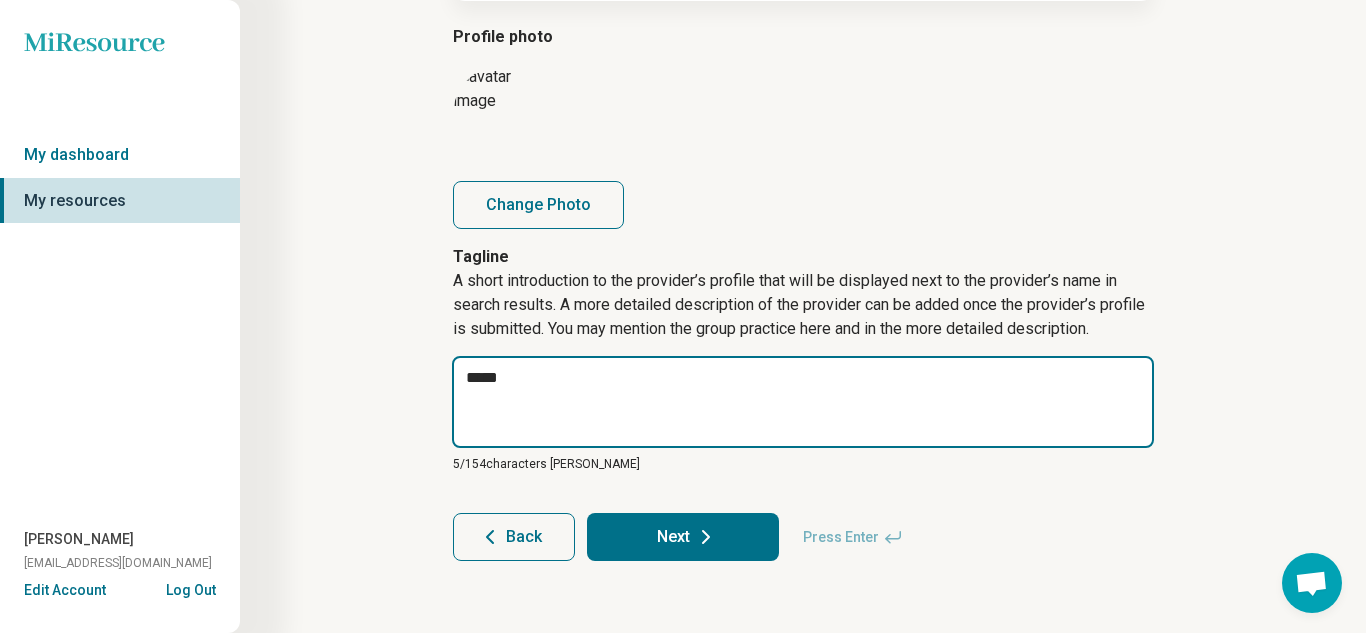 type on "*" 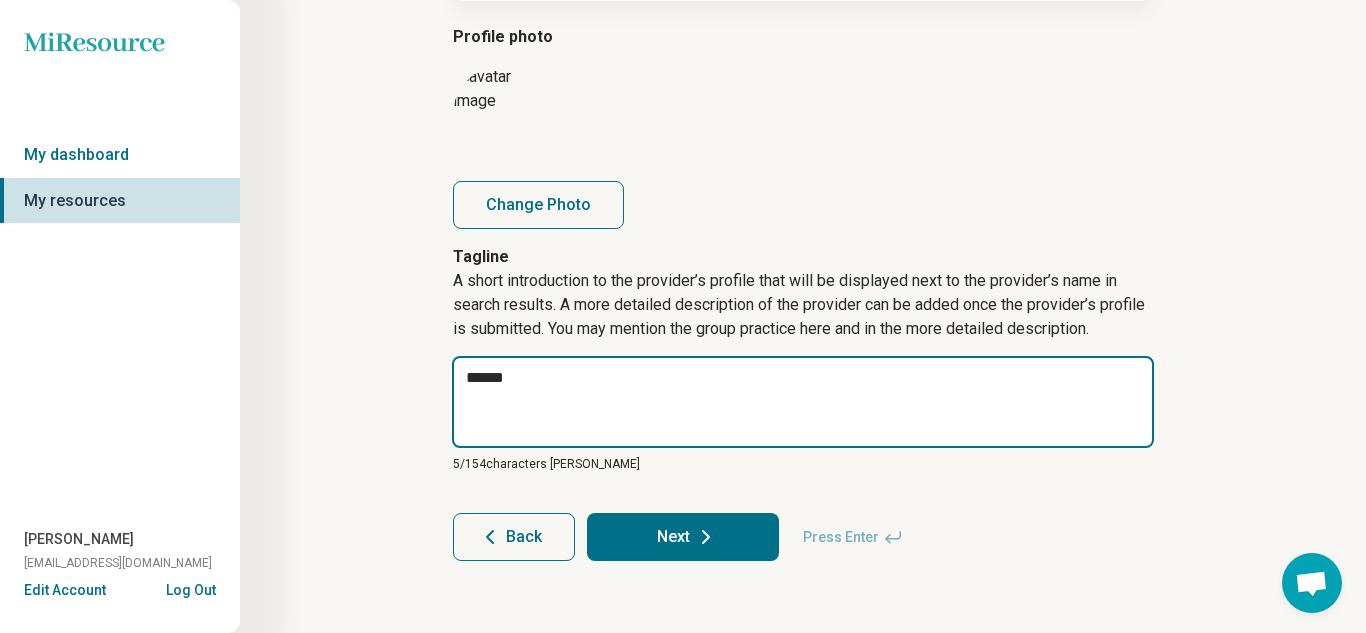 type on "*******" 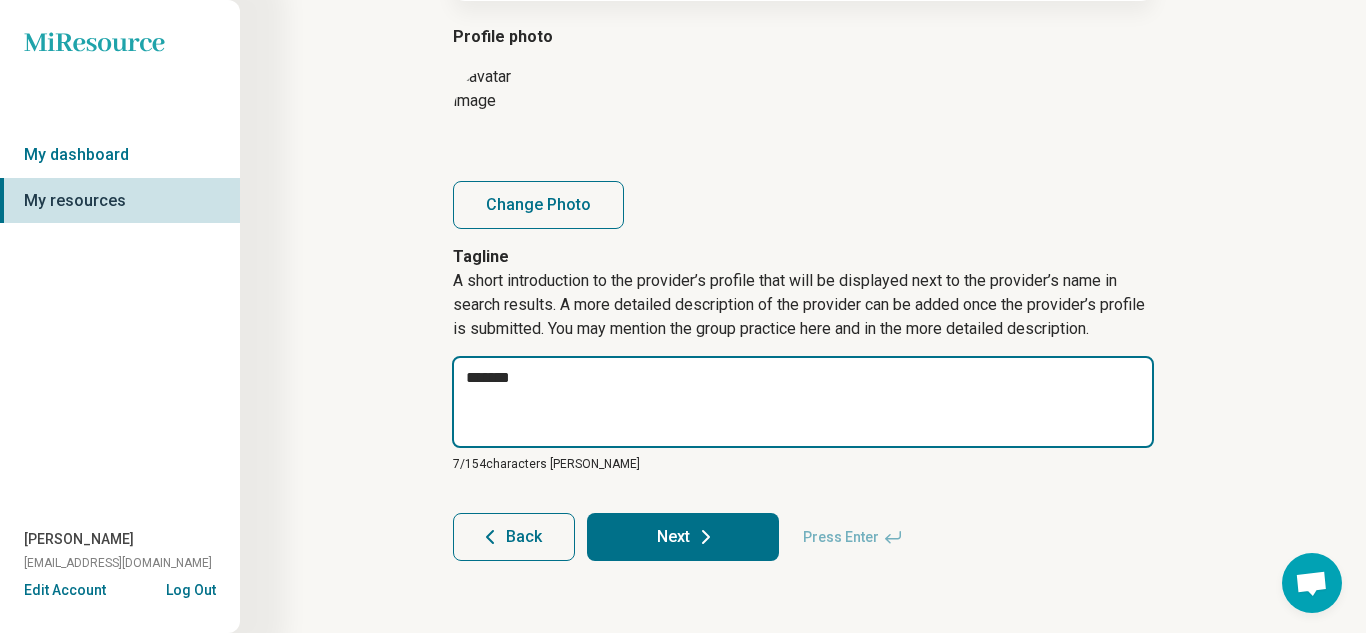 type on "*" 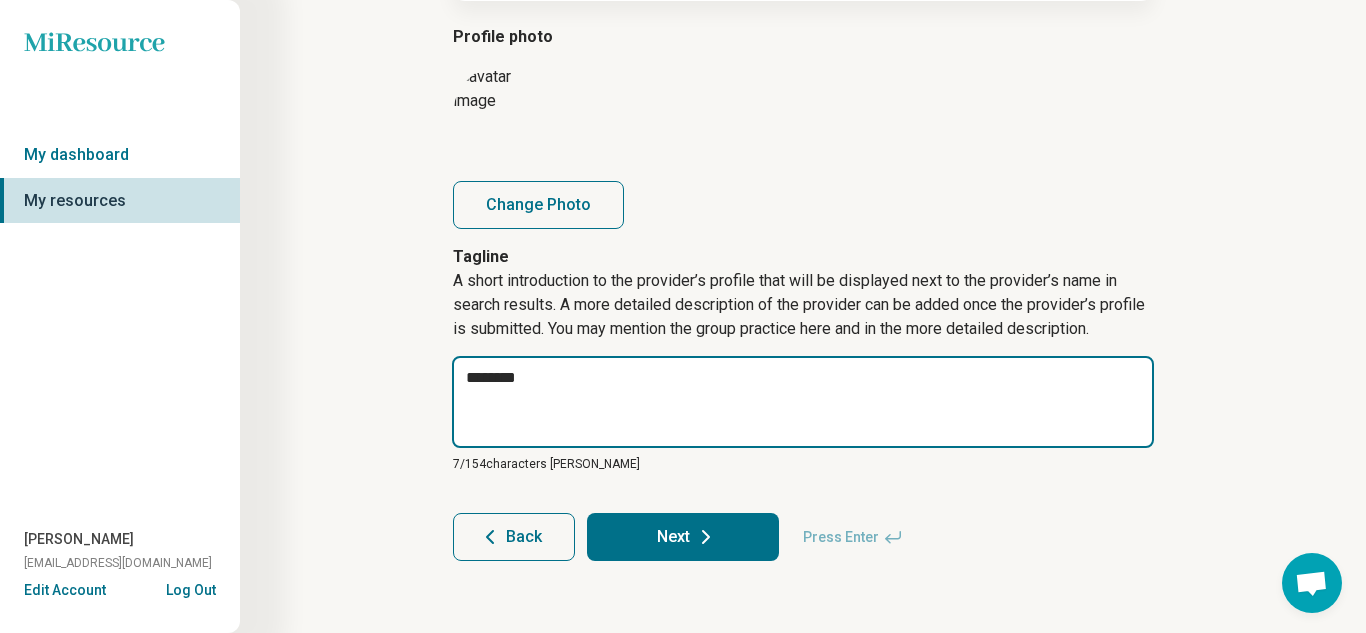 type on "*" 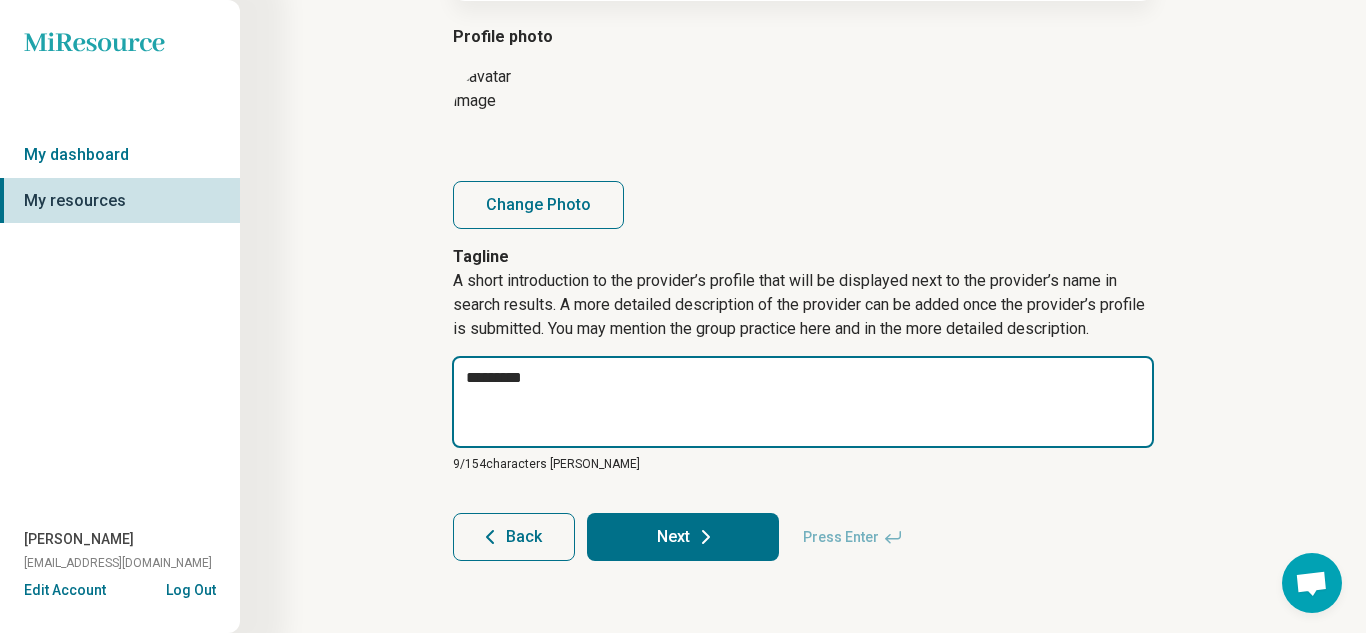 type on "*********" 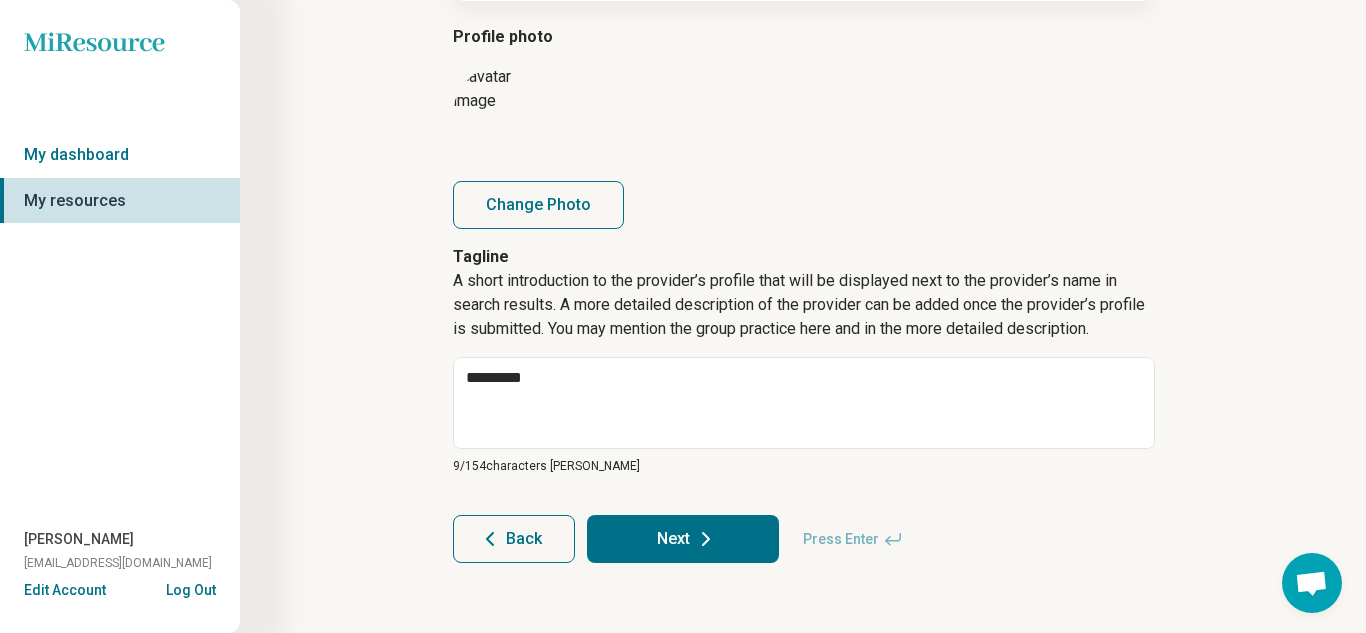 click on "Next" at bounding box center [683, 539] 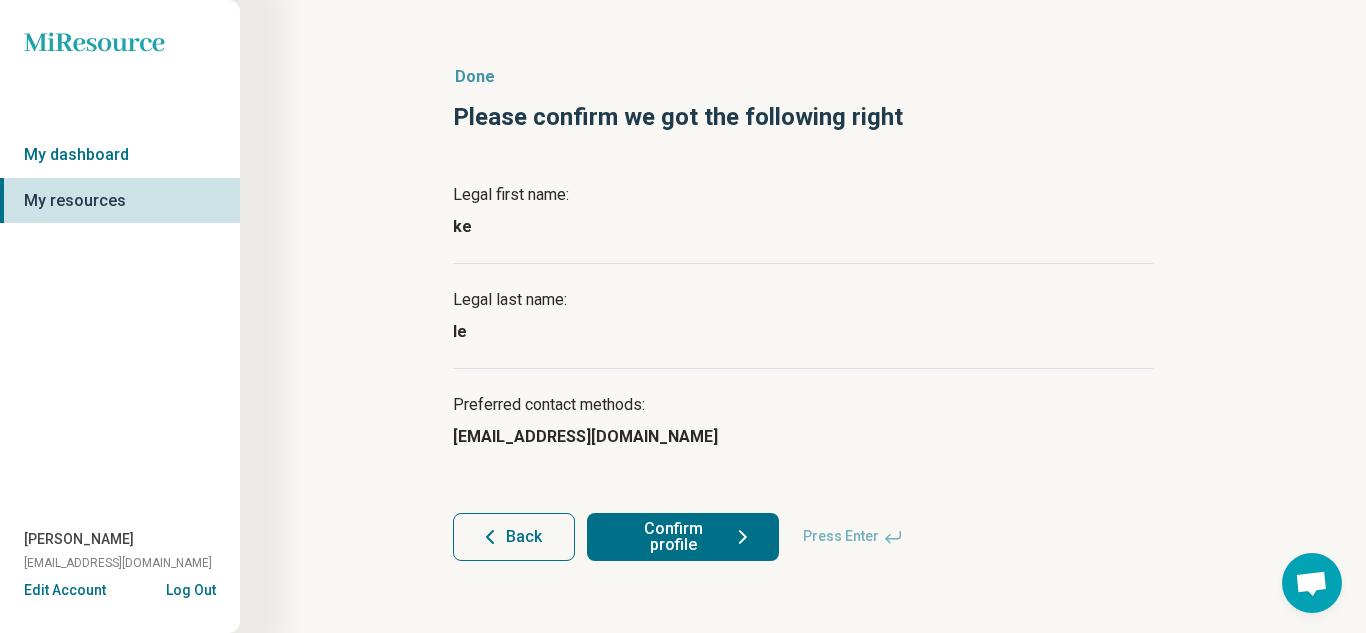 scroll, scrollTop: 0, scrollLeft: 0, axis: both 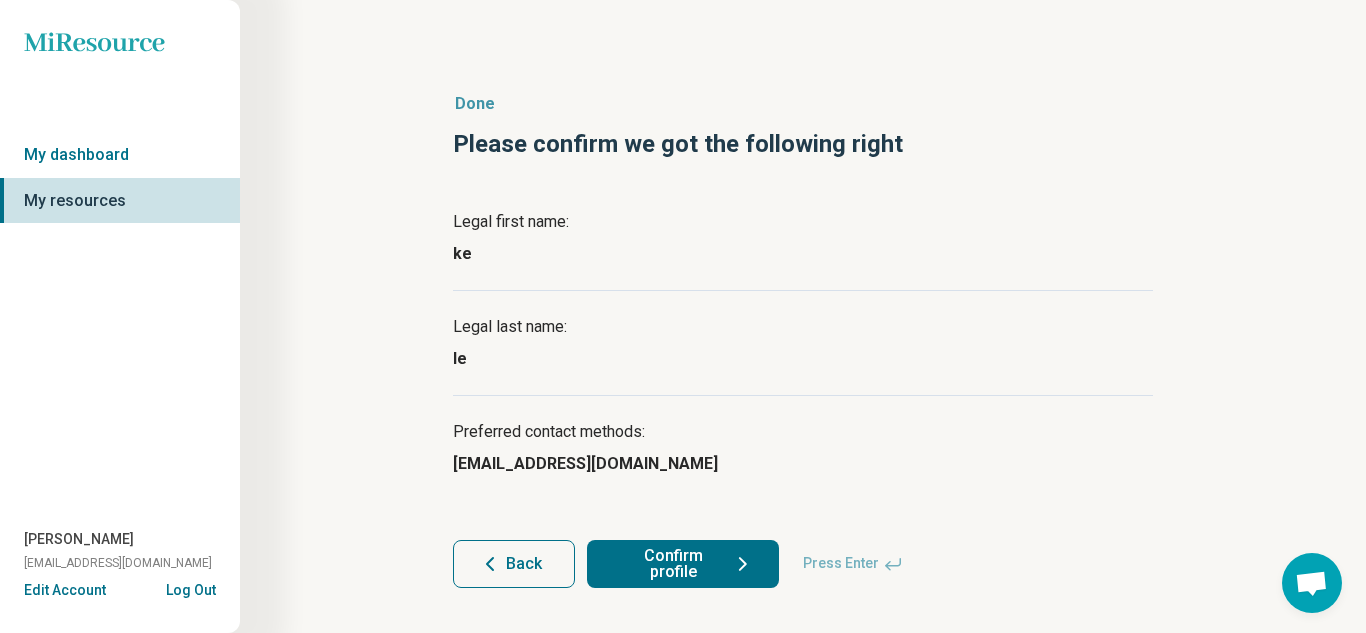 click on "Done" at bounding box center [803, 104] 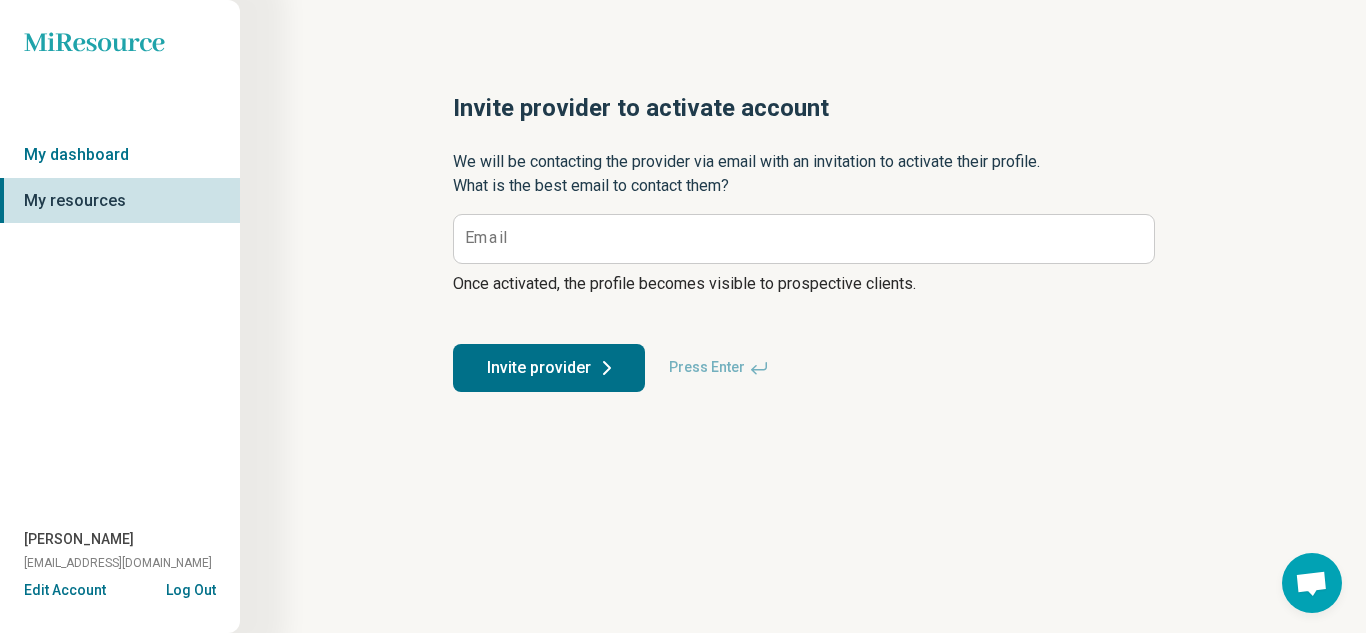 click on "My resources" at bounding box center [120, 201] 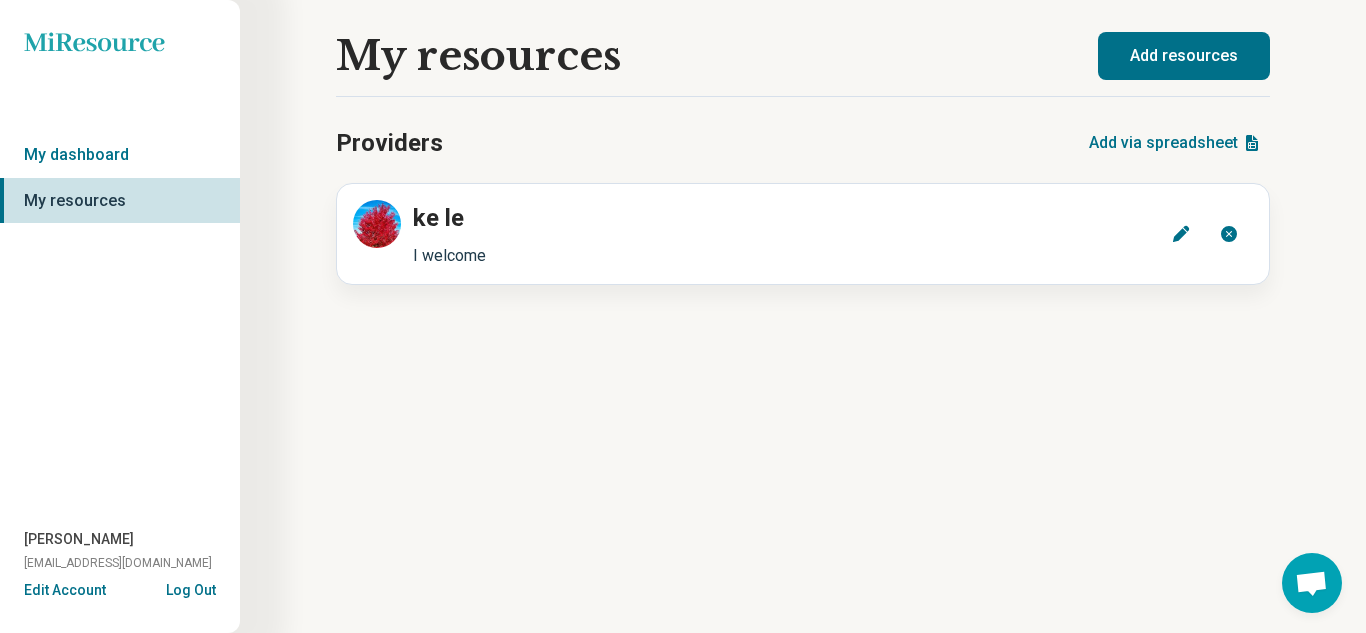 click on "Add resources" at bounding box center [1184, 56] 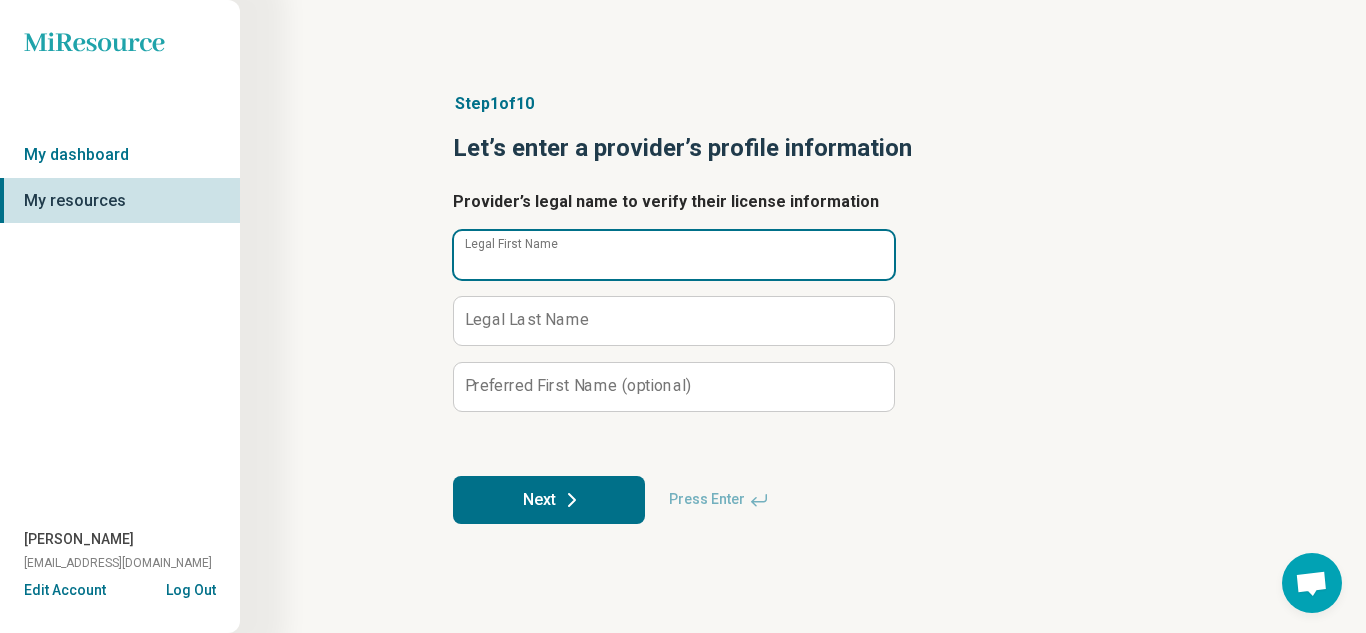 click on "Legal First Name" at bounding box center (674, 255) 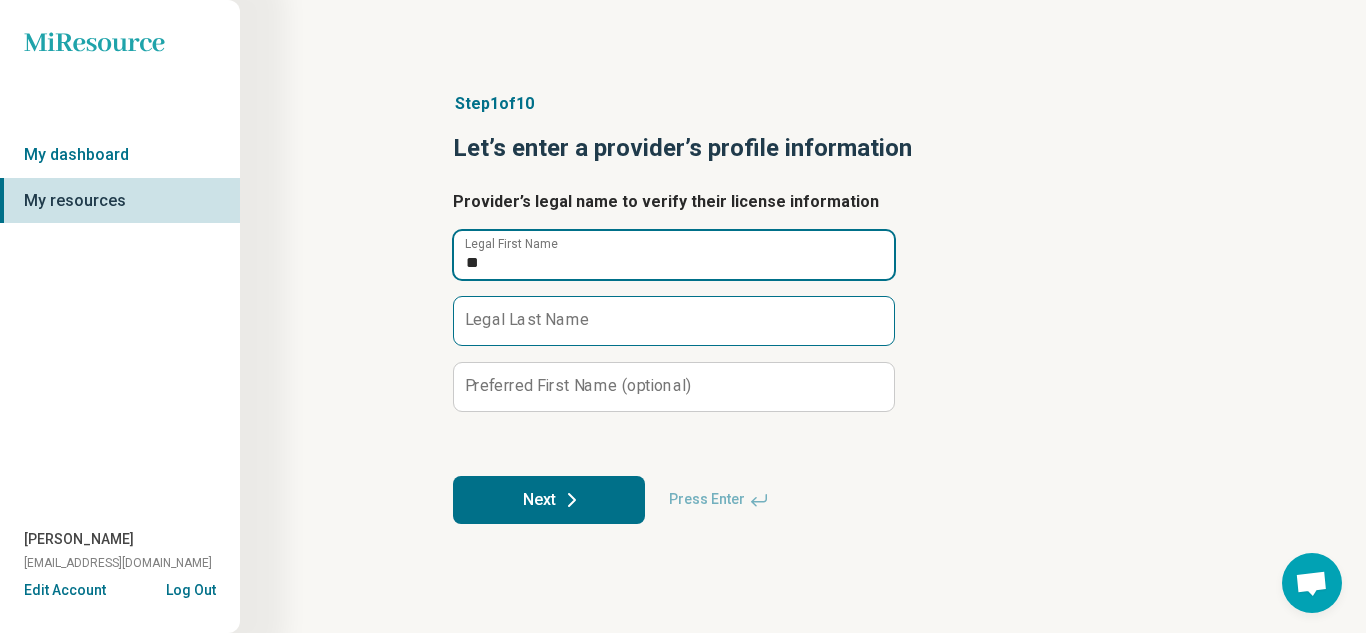 type on "**" 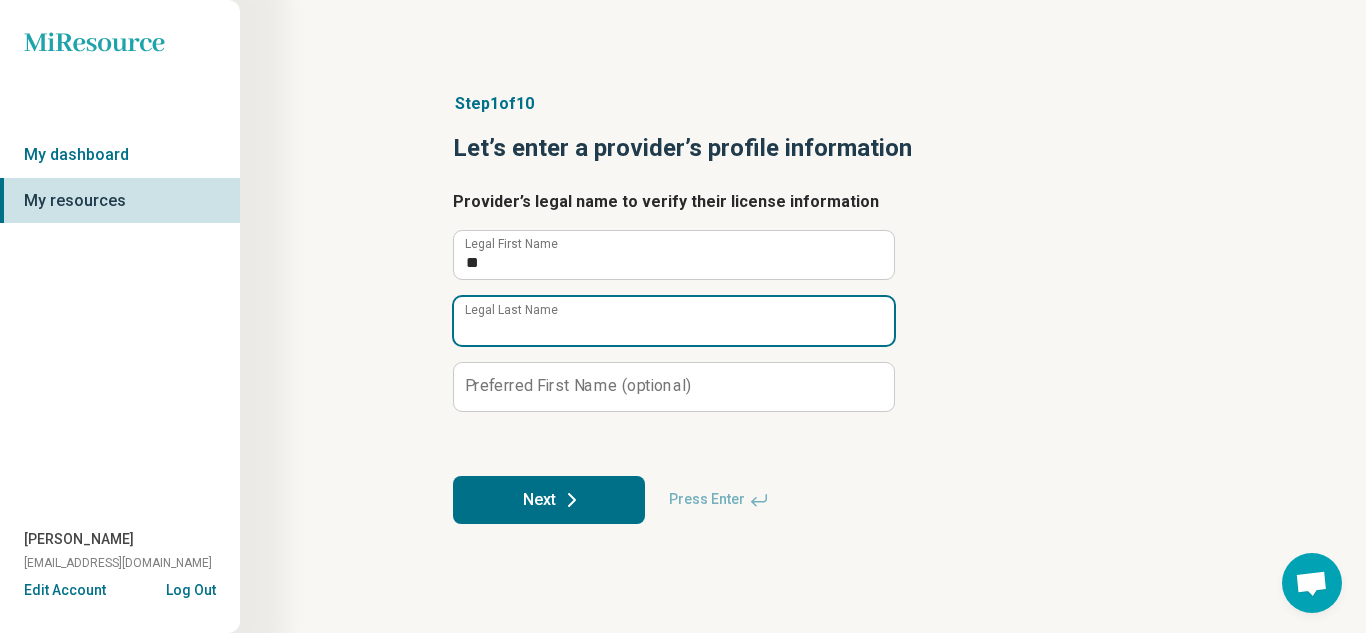 click on "Legal Last Name" at bounding box center [674, 321] 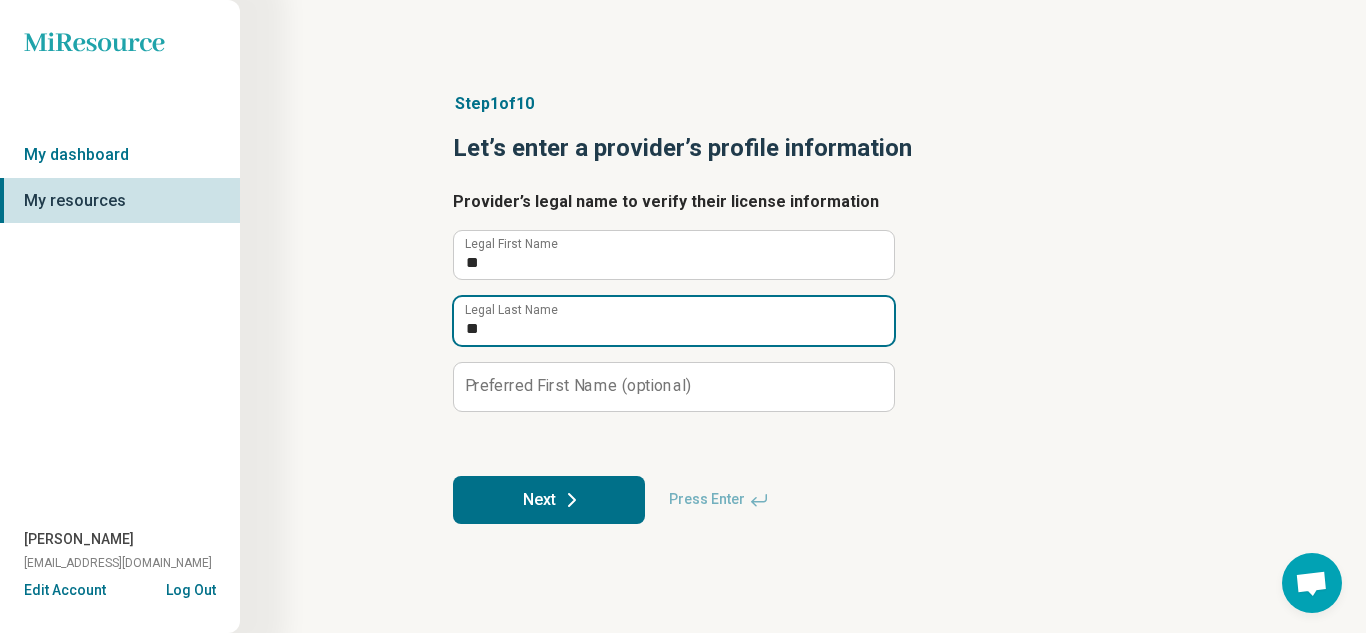 type on "*" 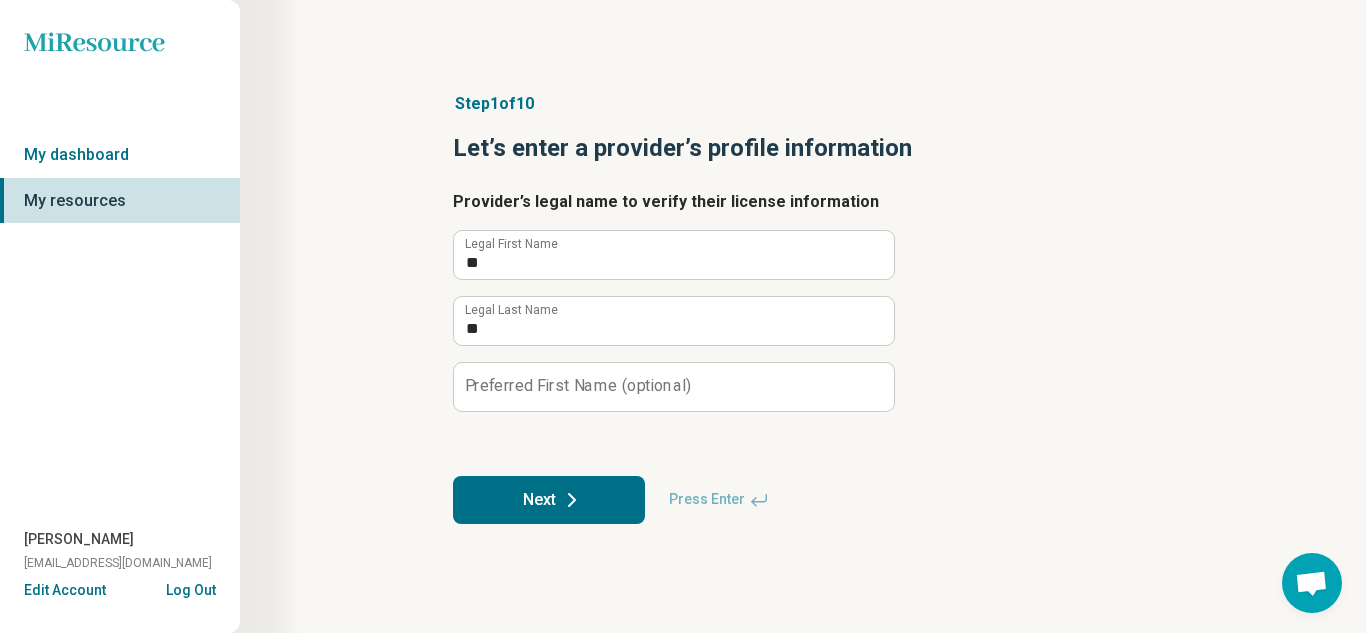 click 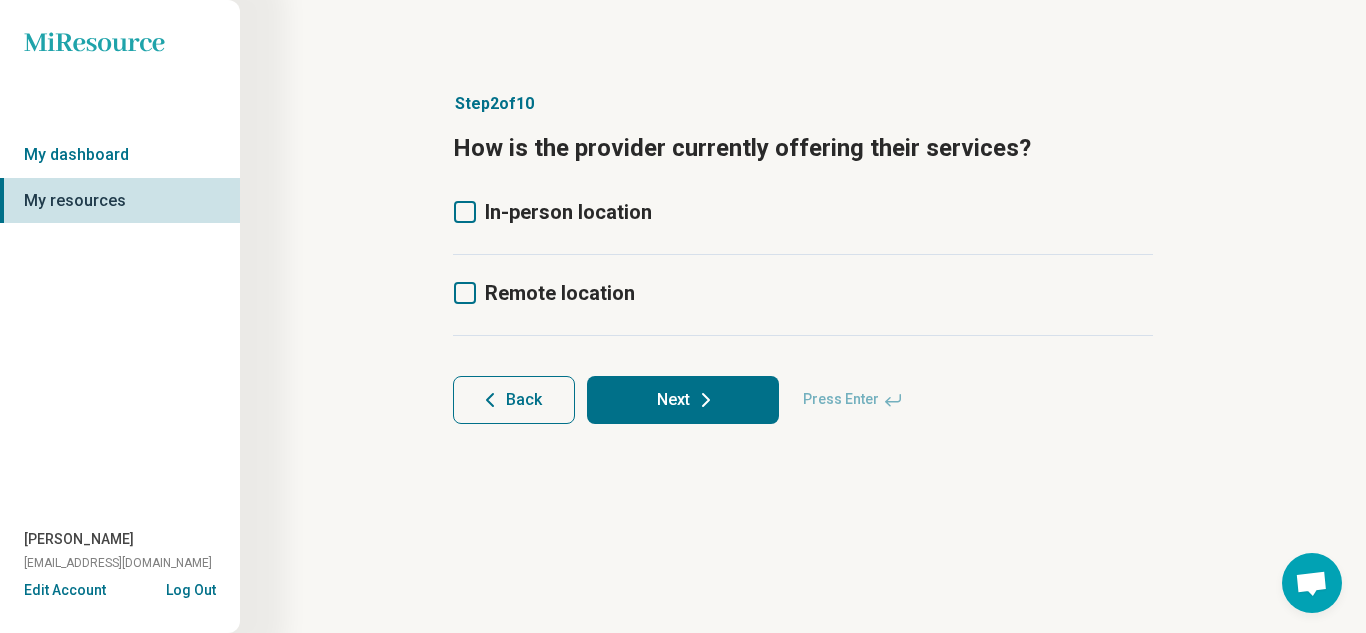 click 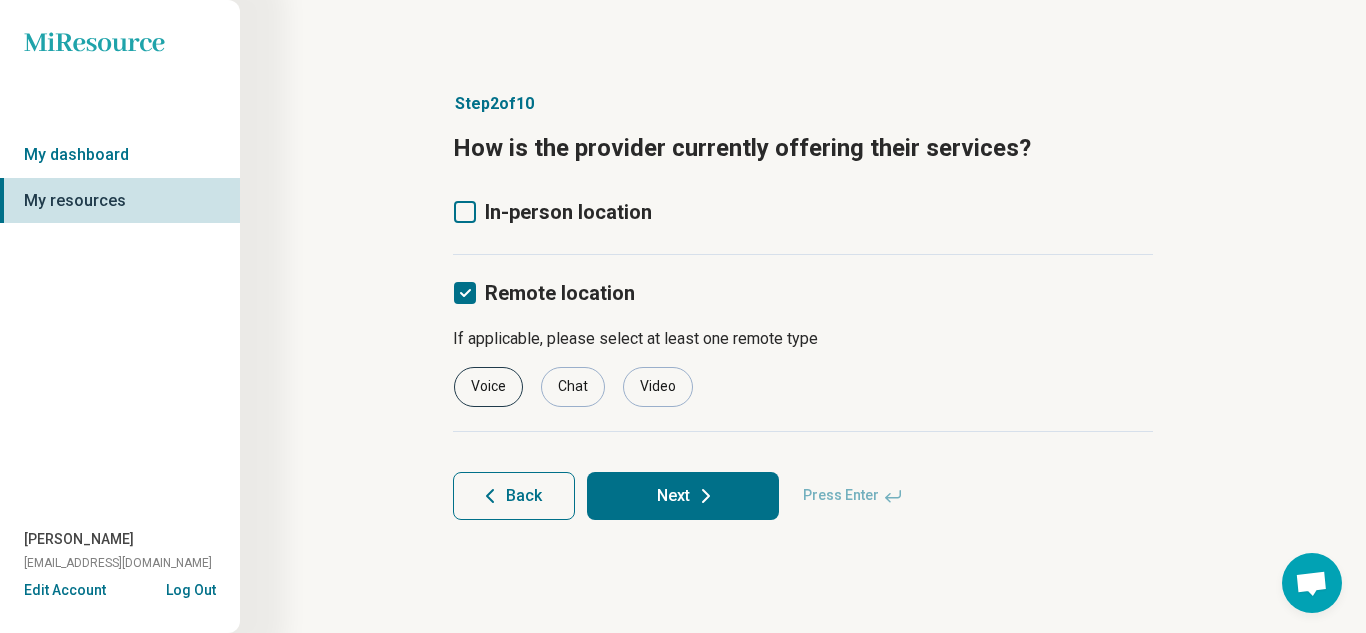 click on "Voice" at bounding box center [488, 387] 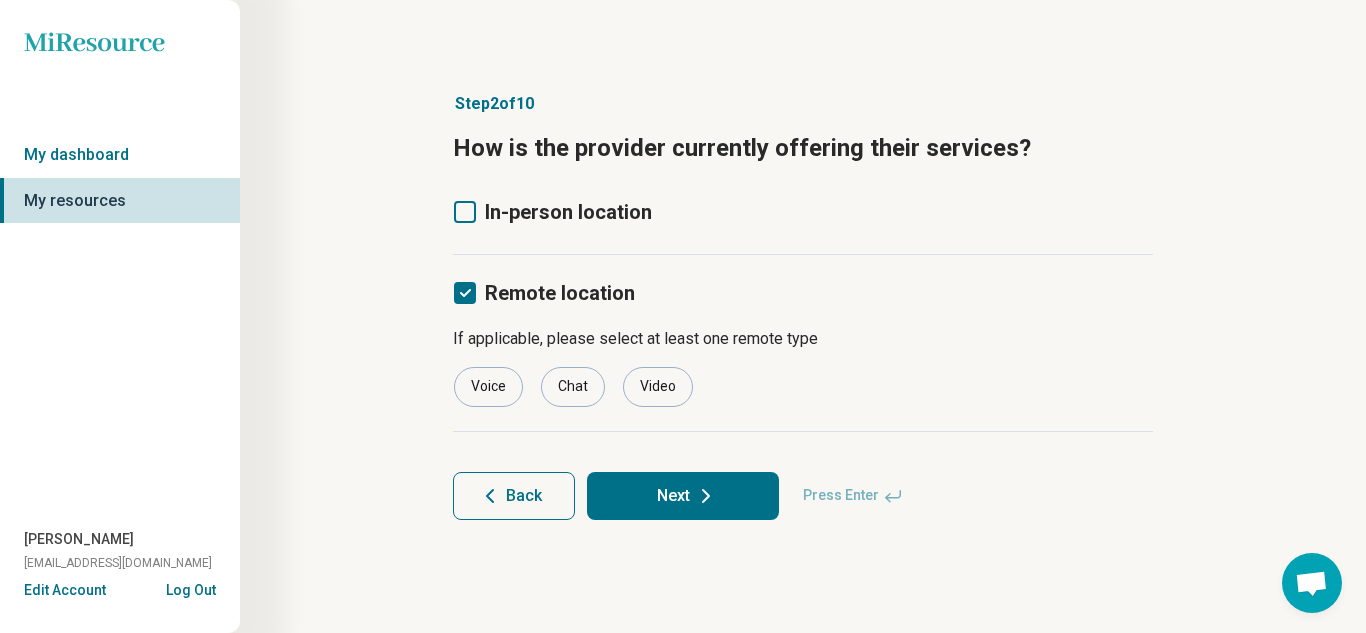click on "Next" at bounding box center (683, 496) 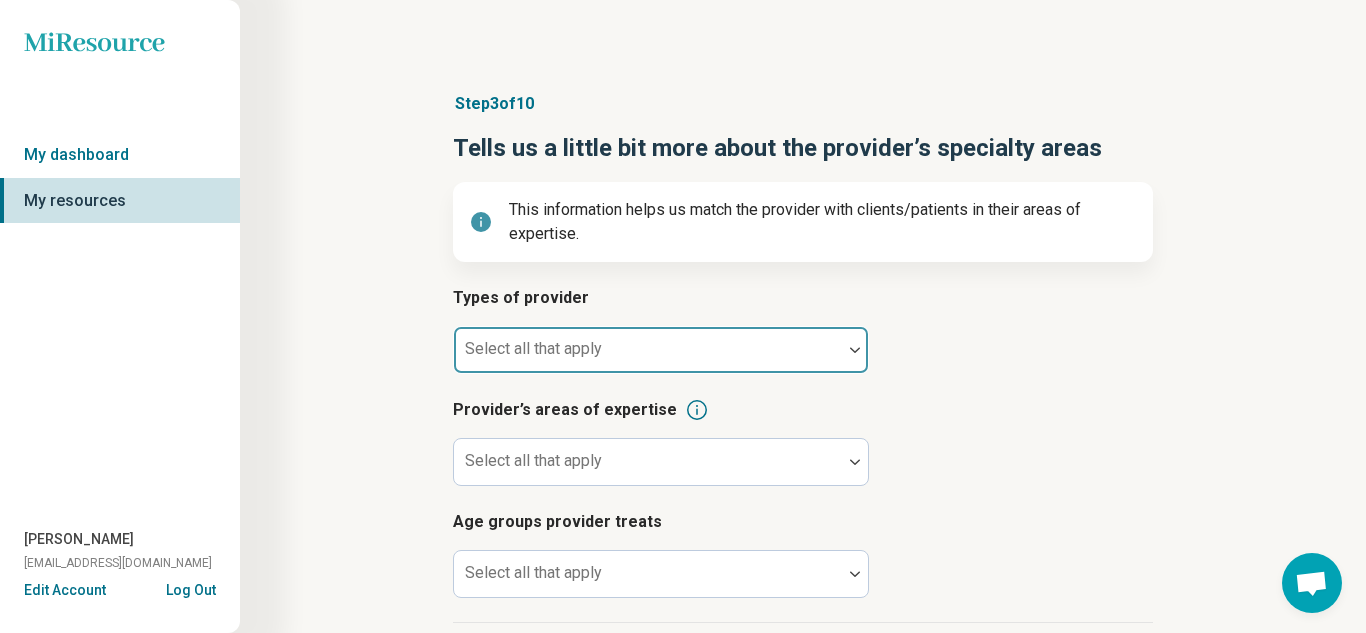 click on "Select all that apply" at bounding box center (661, 350) 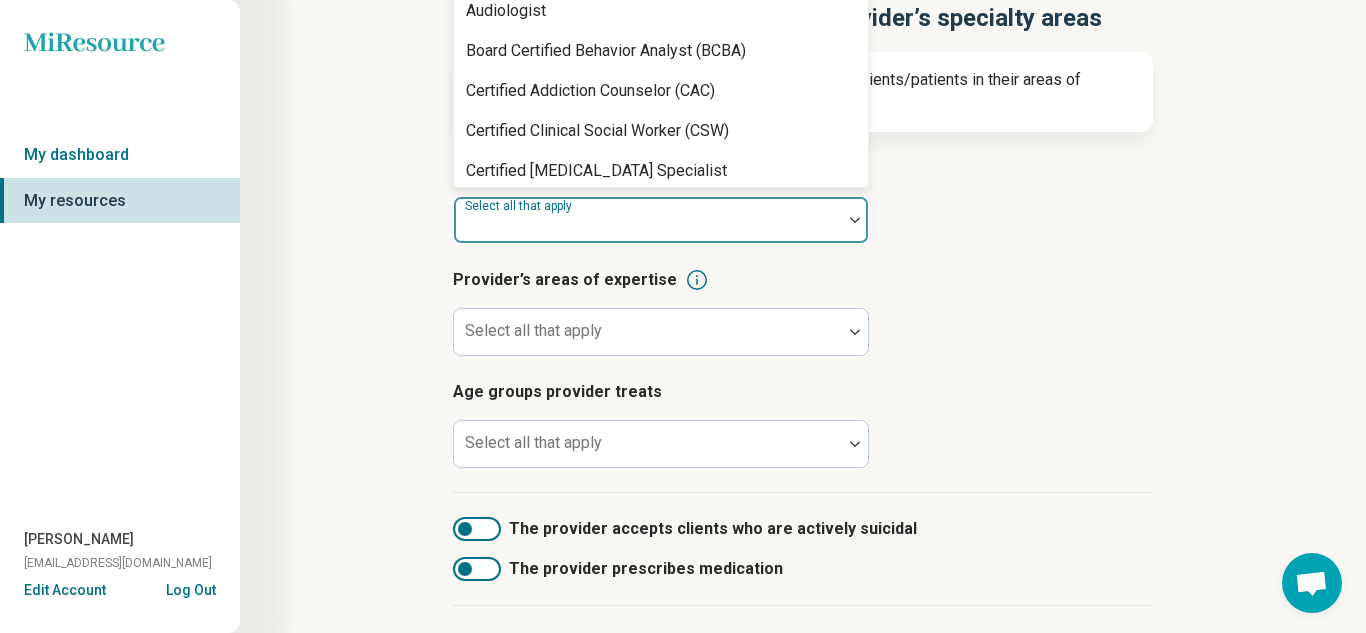 scroll, scrollTop: 263, scrollLeft: 0, axis: vertical 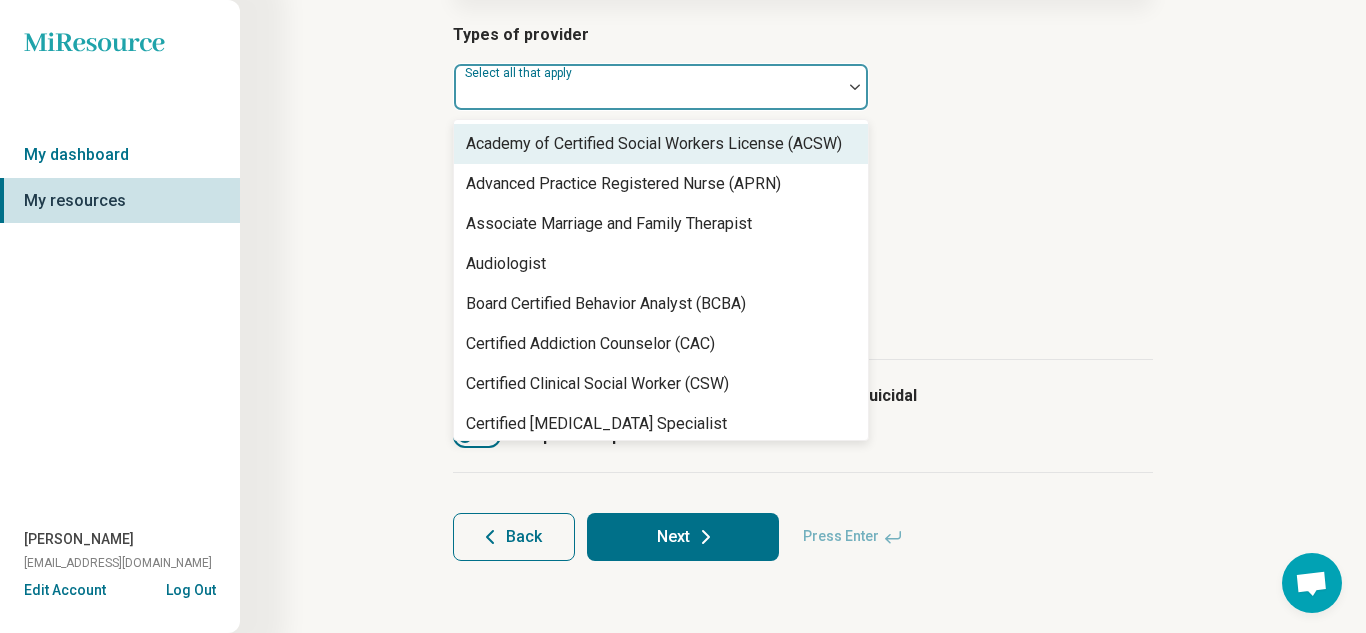 click on "Academy of Certified Social Workers License (ACSW)" at bounding box center [654, 144] 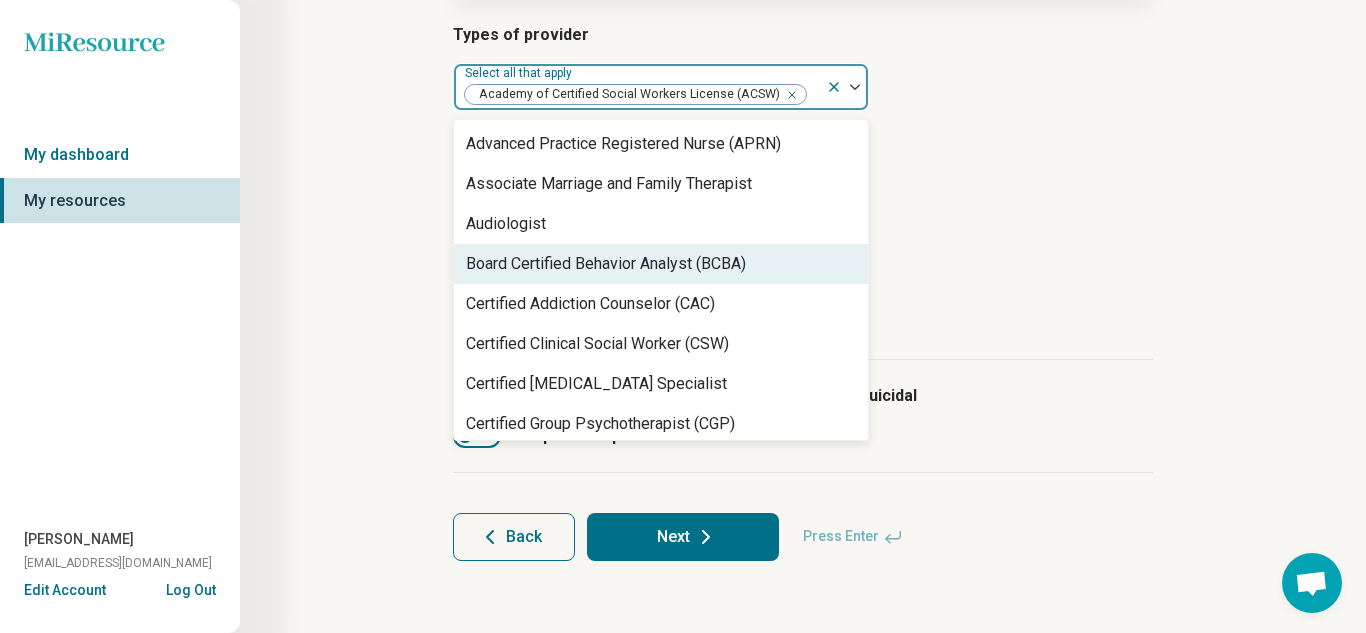 click on "Board Certified Behavior Analyst (BCBA)" at bounding box center (661, 264) 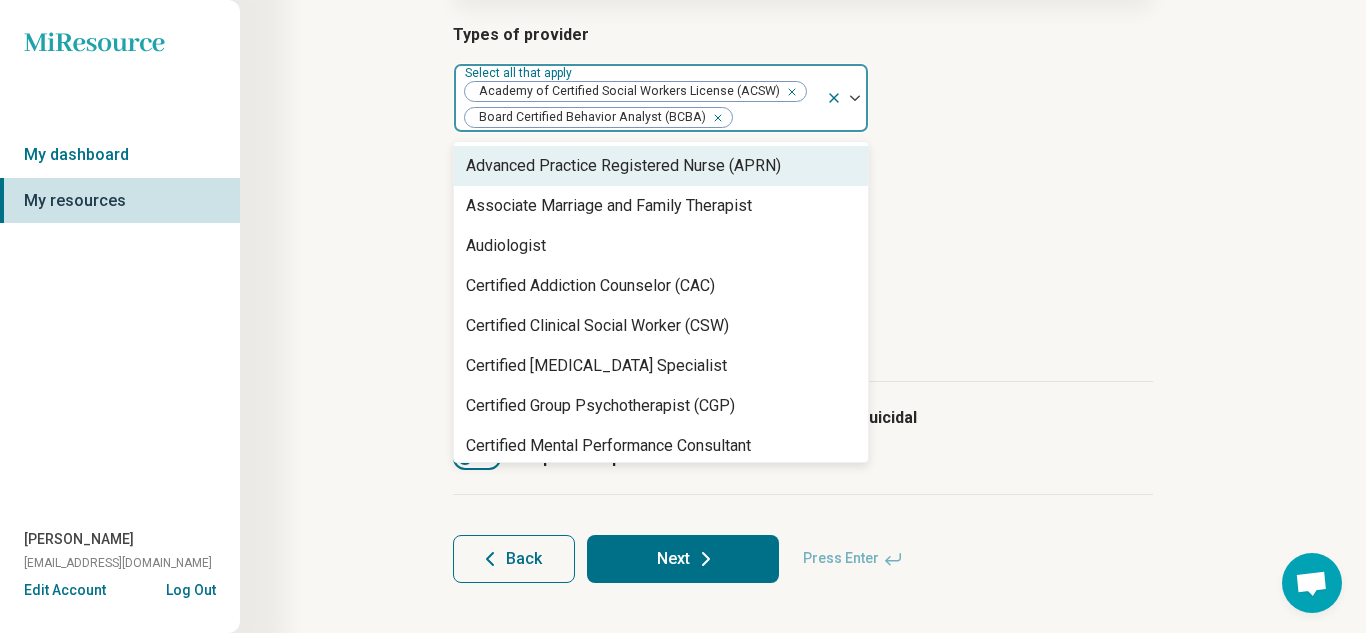click on "Age groups provider treats" at bounding box center [803, 281] 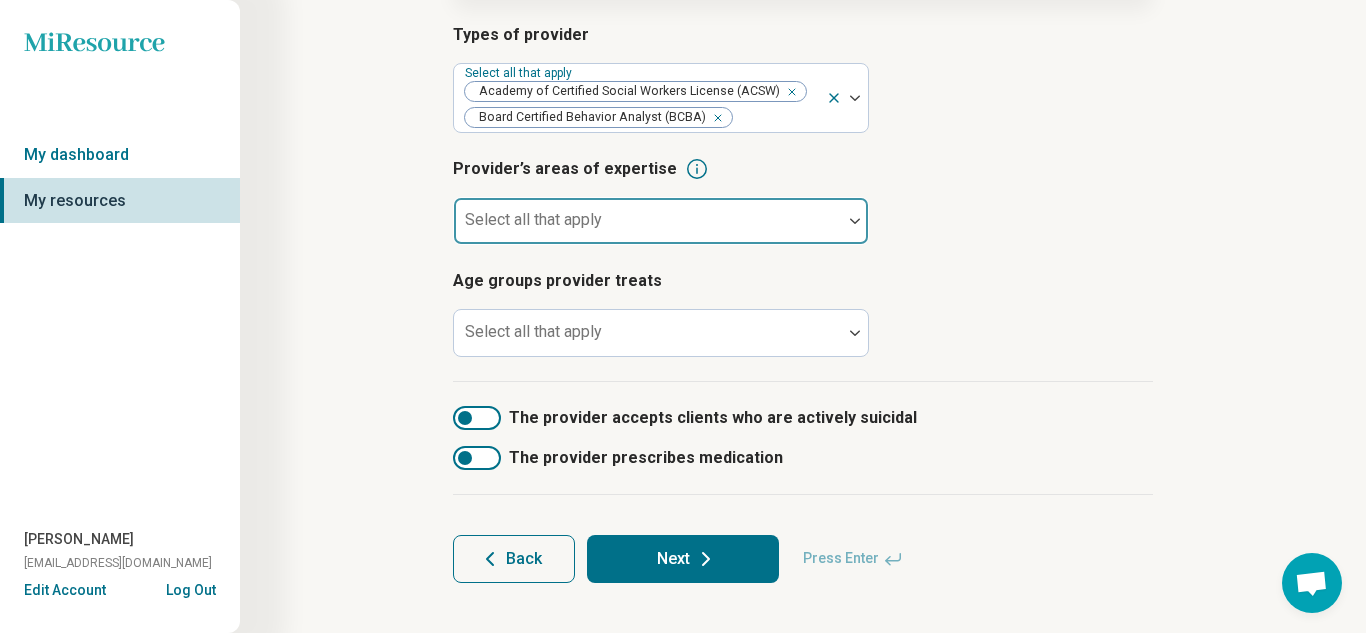 click at bounding box center (648, 221) 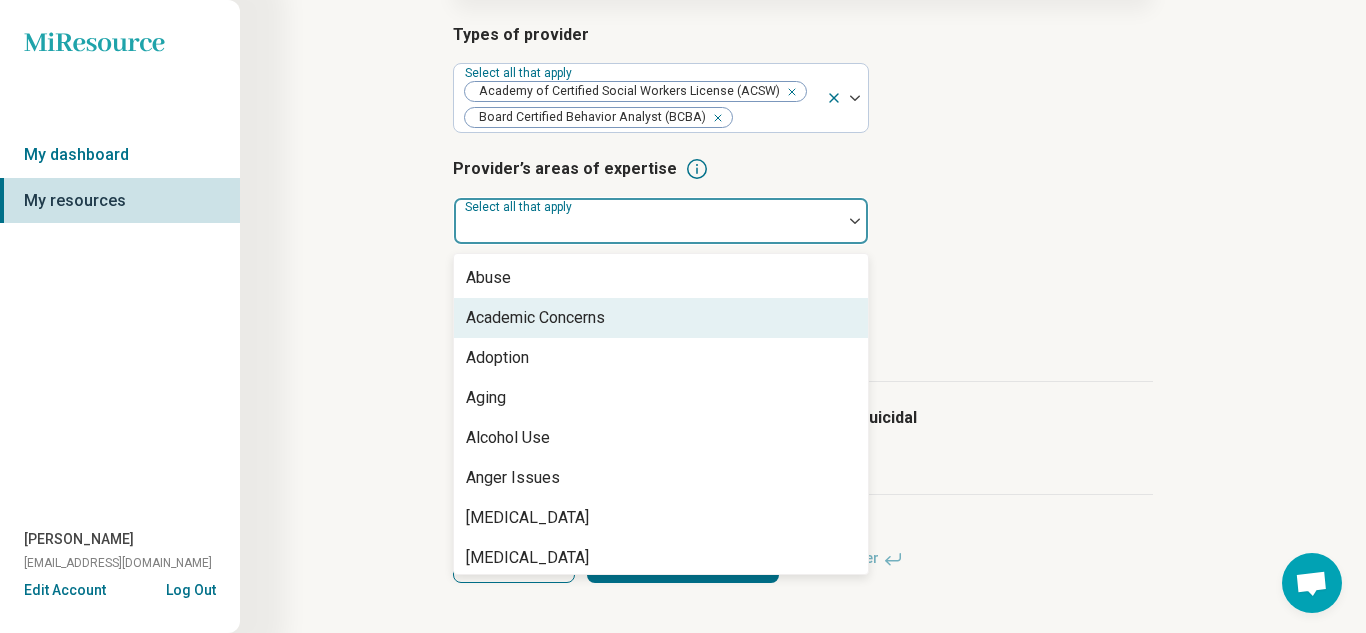 click on "Academic Concerns" at bounding box center (661, 318) 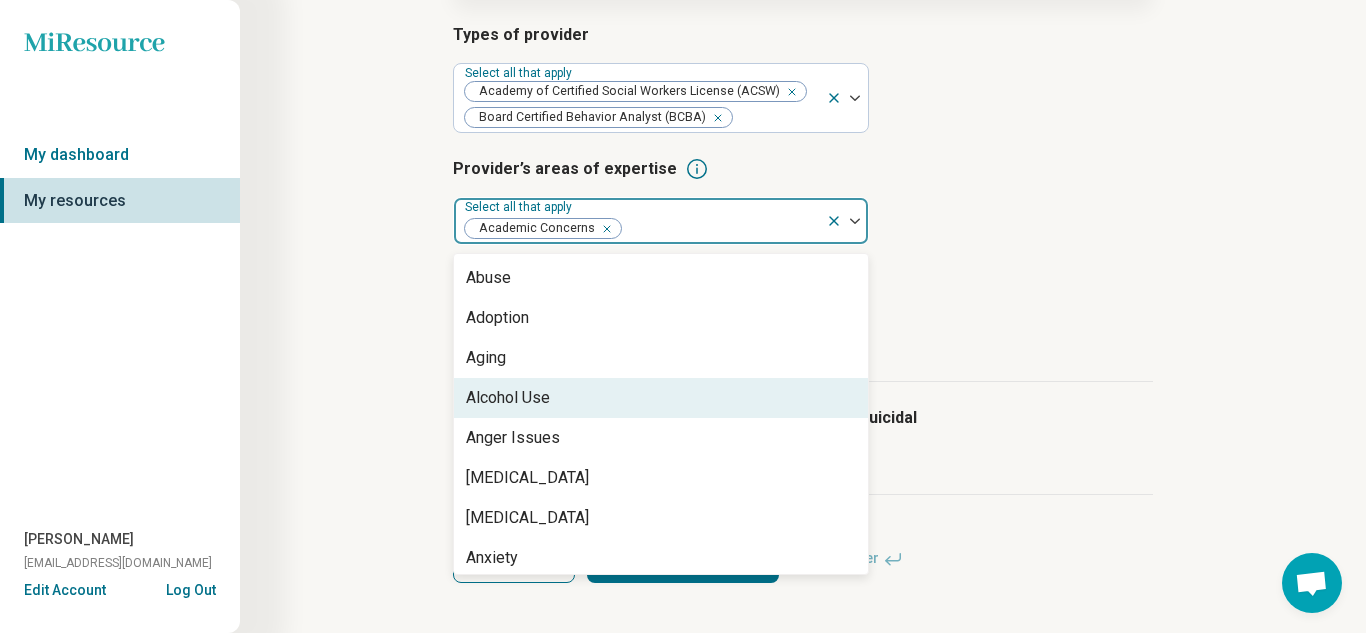 click on "Alcohol Use" at bounding box center [661, 398] 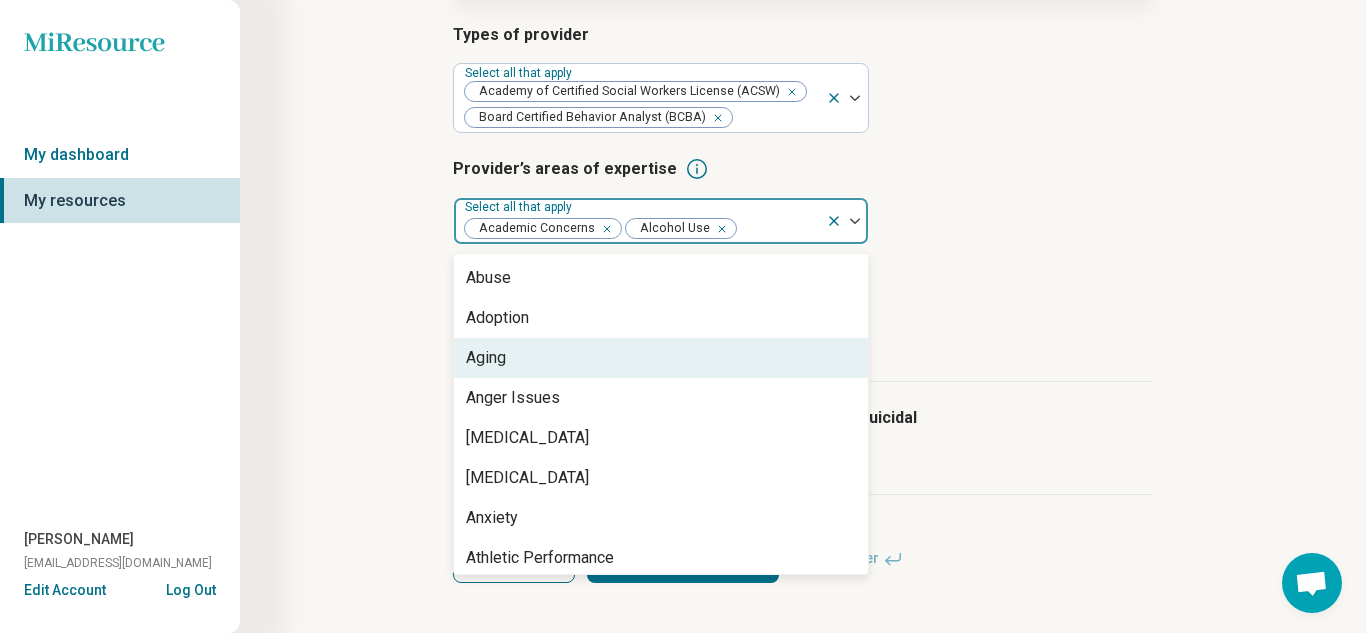click on "Types of provider Select all that apply Academy of Certified Social Workers License (ACSW) Board Certified Behavior Analyst (BCBA) Provider’s areas of expertise option Alcohol Use, selected. 98 results available. Use Up and Down to choose options, press Enter to select the currently focused option, press Escape to exit the menu, press Tab to select the option and exit the menu. Select all that apply Academic Concerns Alcohol Use Abuse Adoption Aging Anger Issues [MEDICAL_DATA] [MEDICAL_DATA] Anxiety Athletic Performance Athletic/Sports performance [MEDICAL_DATA] ([MEDICAL_DATA]) [MEDICAL_DATA] Avoidant Personality [MEDICAL_DATA] [MEDICAL_DATA] [MEDICAL_DATA] Body Image [MEDICAL_DATA] [MEDICAL_DATA] Bullying Burnout Career Childhood Abuse Chronic Illness/Pain Cognitive Functioning College and School Placement Compulsive Exercise Conflict Resolution [MEDICAL_DATA] [MEDICAL_DATA] Disability Divorce Drug Use Eating Concerns End of Life Hoarding" at bounding box center [803, 202] 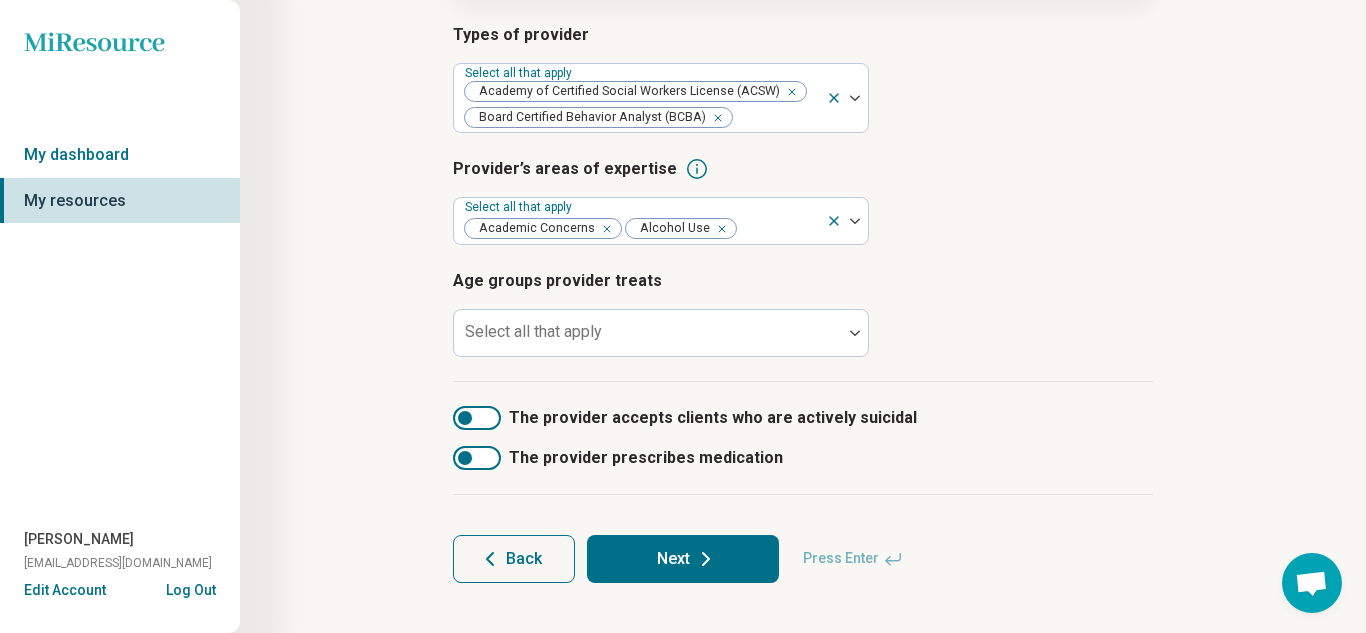 click on "Age groups provider treats Select all that apply" at bounding box center (803, 313) 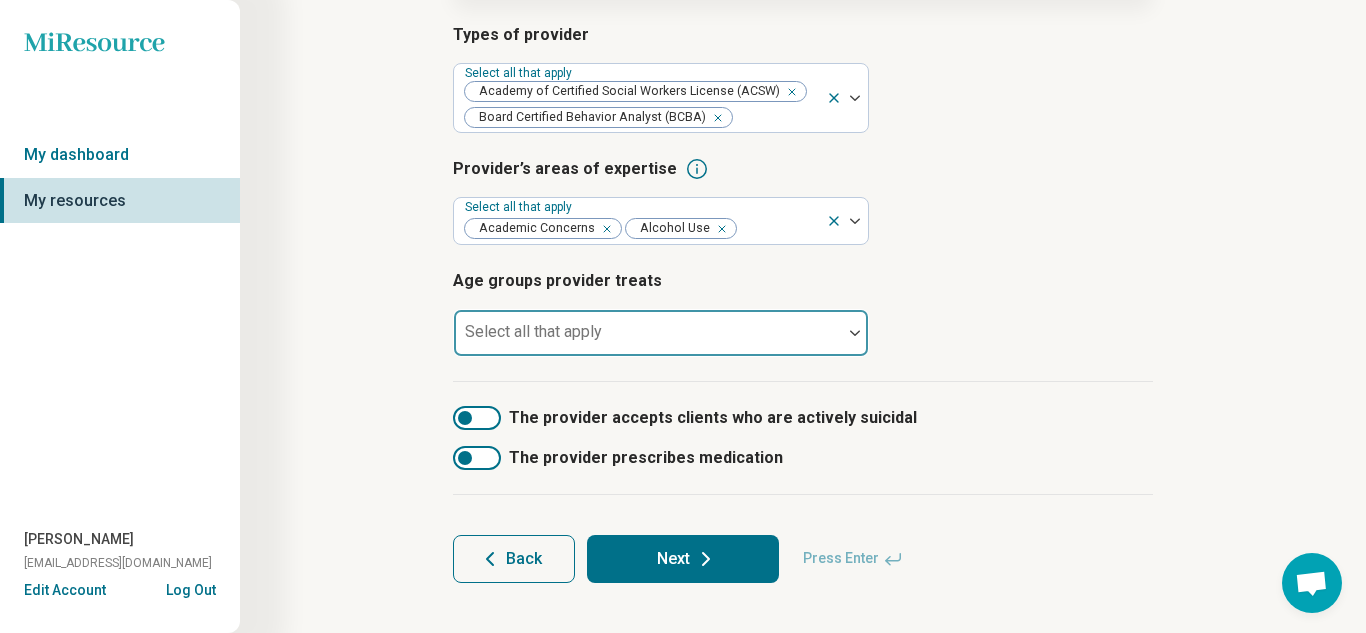 click at bounding box center (648, 341) 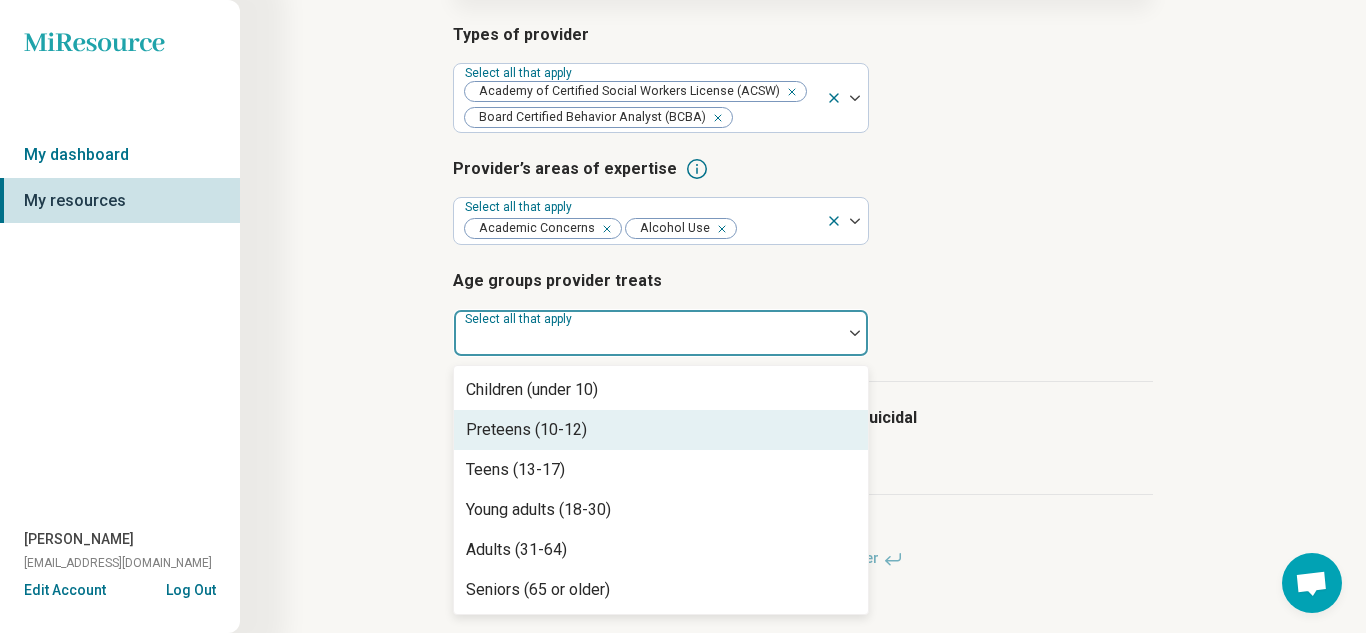 click on "Preteens (10-12)" at bounding box center [661, 430] 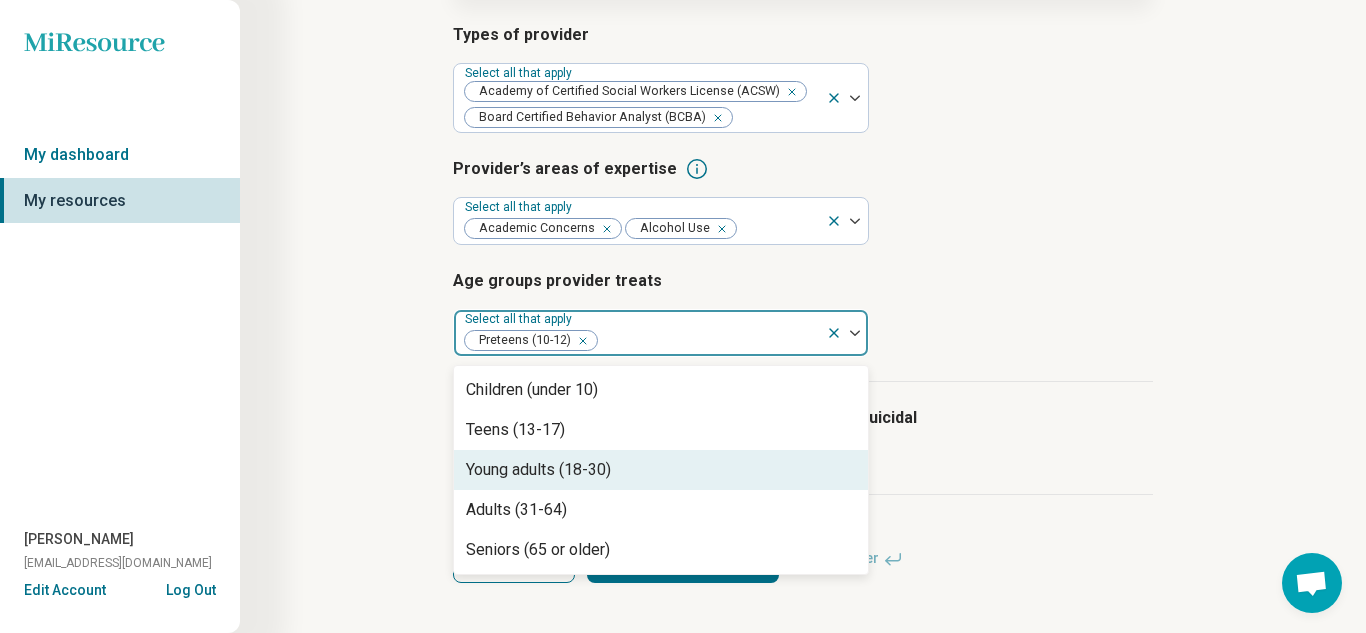 click on "Young adults (18-30)" at bounding box center [661, 470] 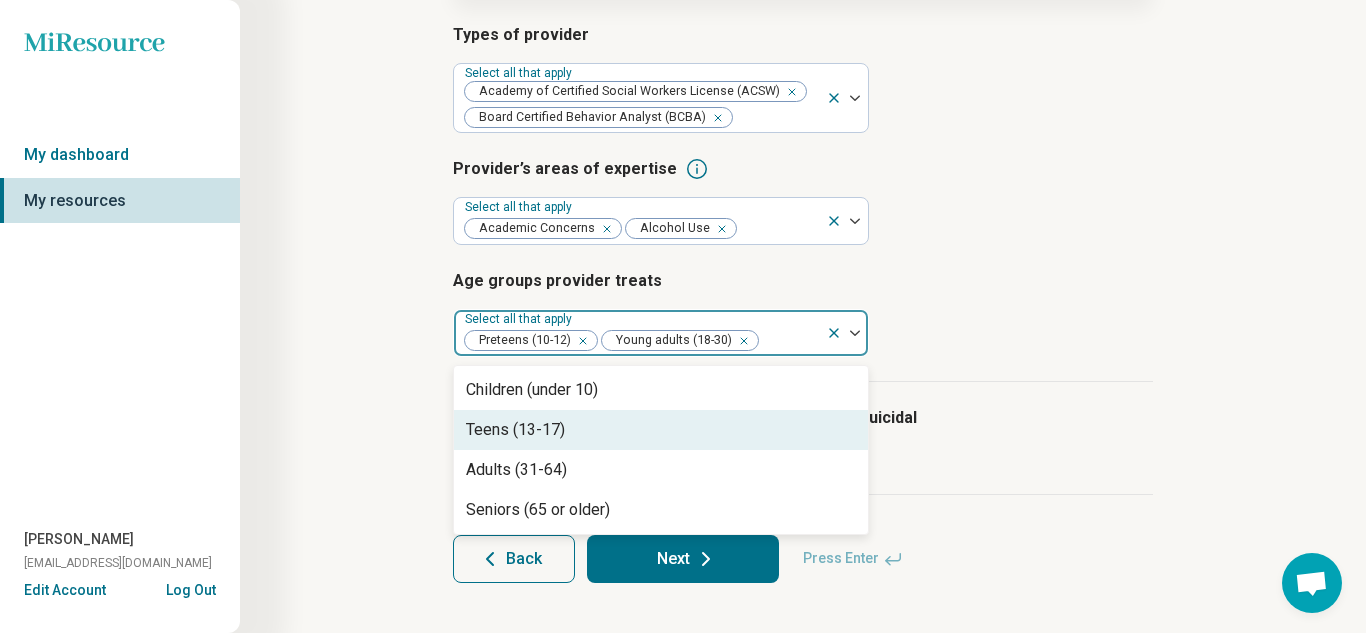 click on "The provider accepts clients who are actively suicidal The provider prescribes medication" at bounding box center [803, 438] 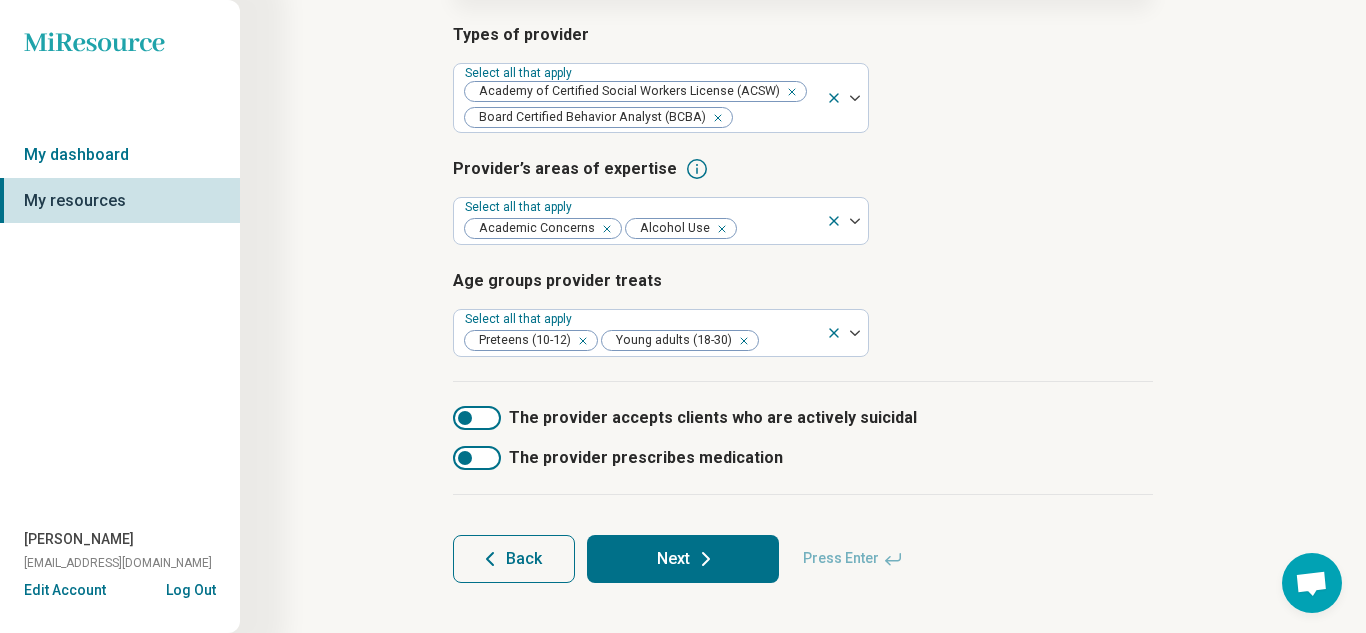click on "Next" at bounding box center (683, 559) 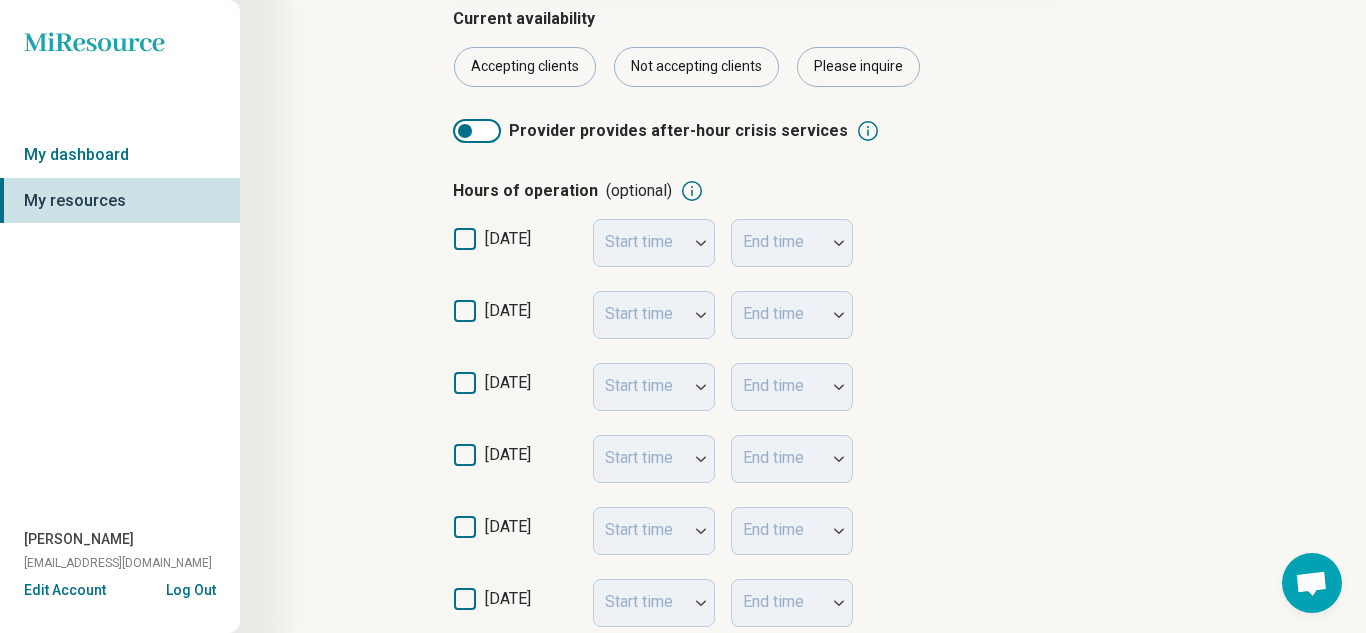 scroll, scrollTop: 0, scrollLeft: 0, axis: both 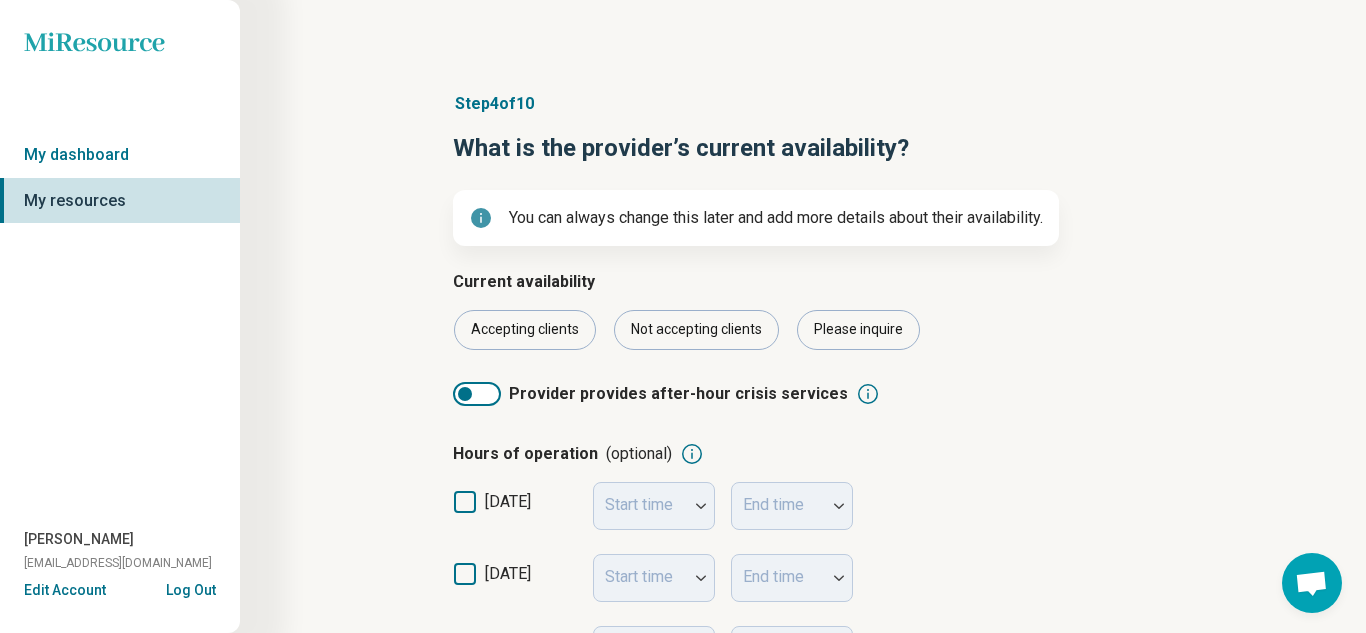 click on "[DATE] Start time End time" at bounding box center (803, 512) 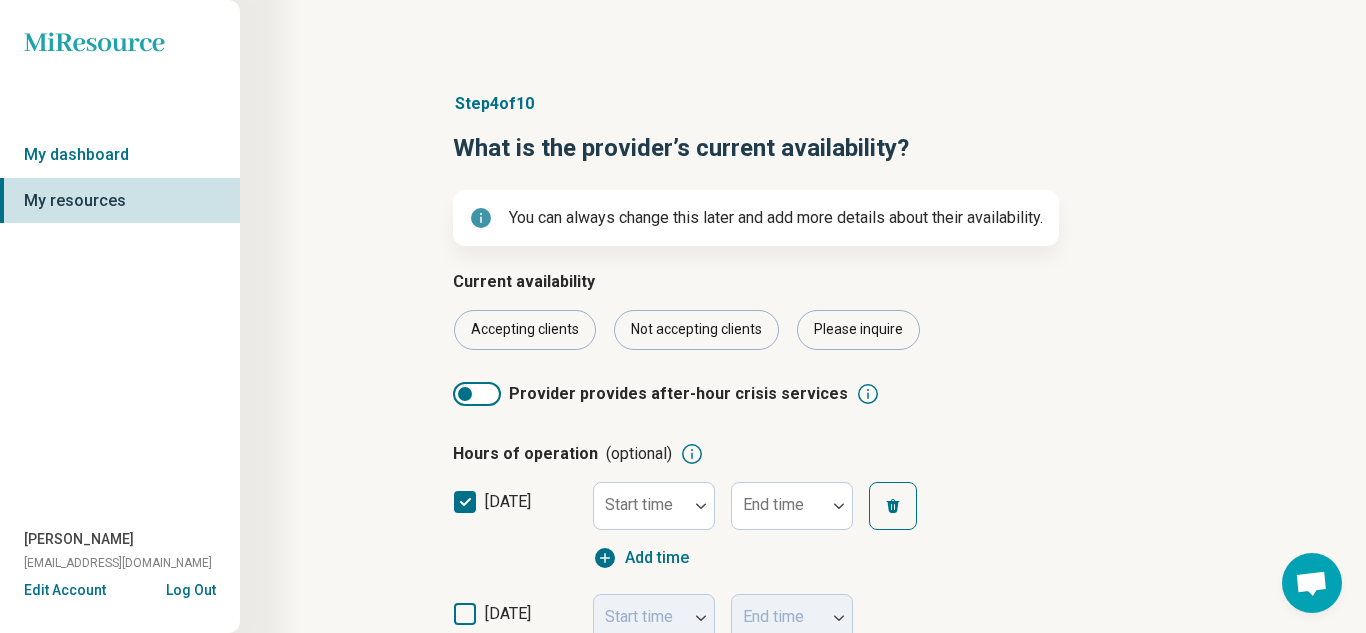 scroll, scrollTop: 149, scrollLeft: 0, axis: vertical 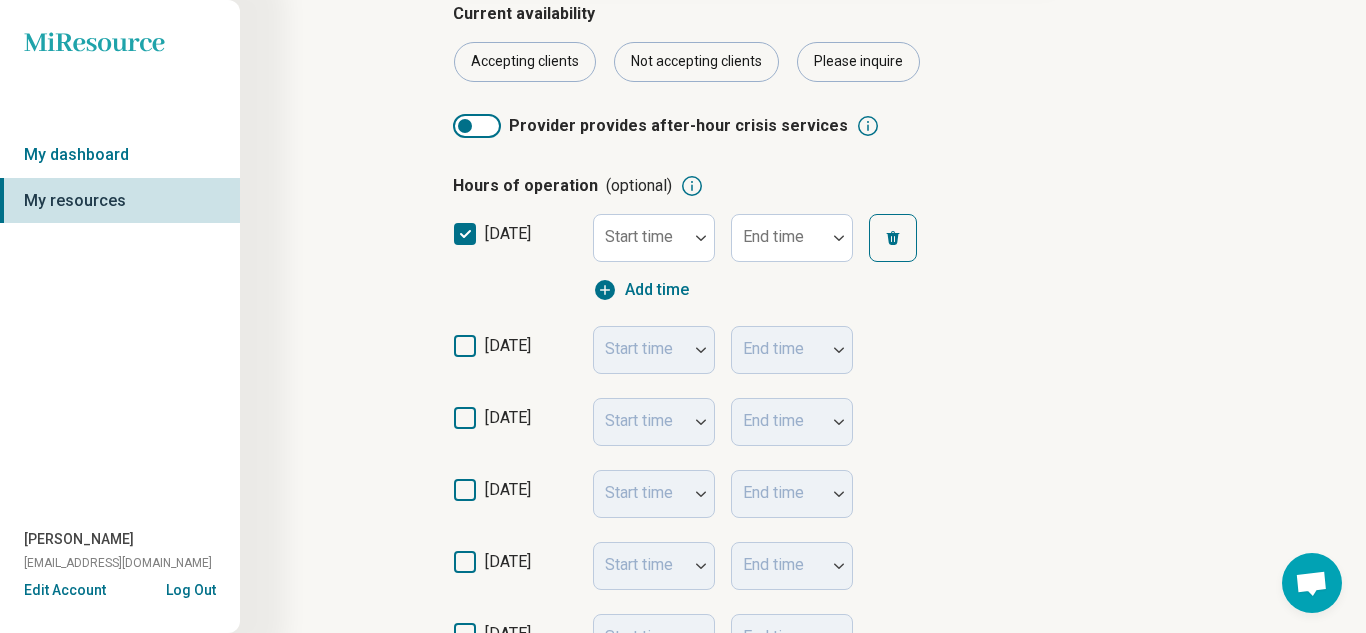 click on "[DATE]" at bounding box center (515, 426) 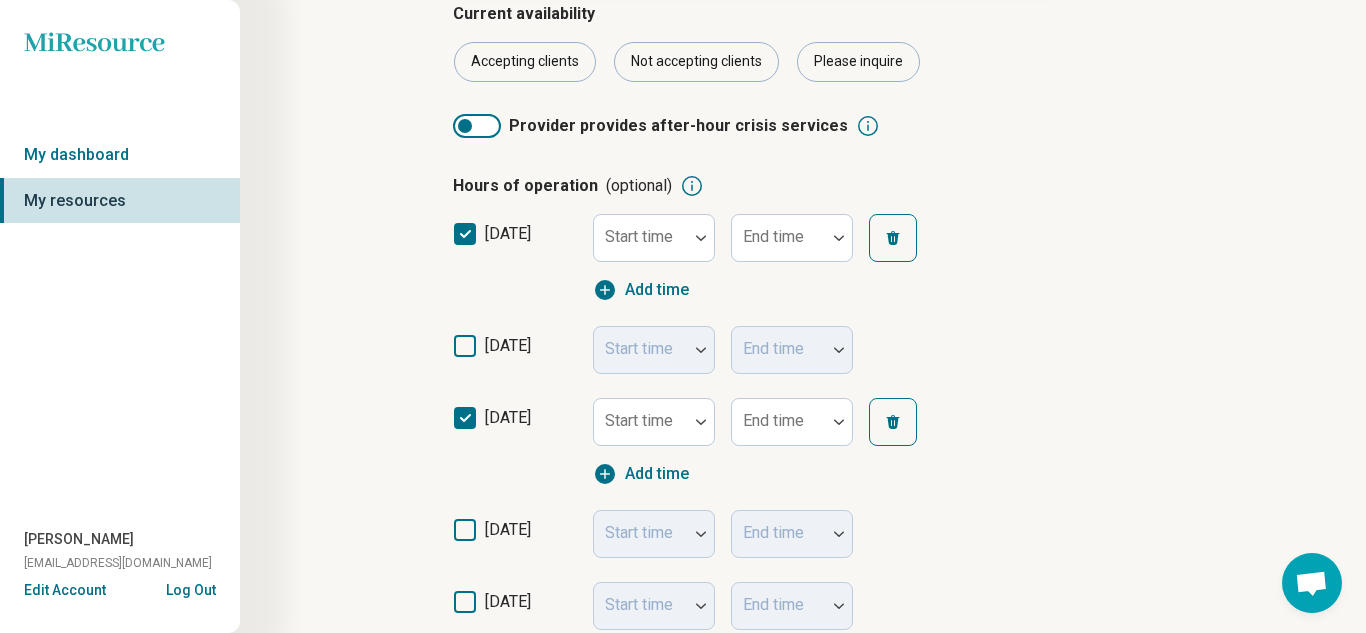 scroll, scrollTop: 10, scrollLeft: 0, axis: vertical 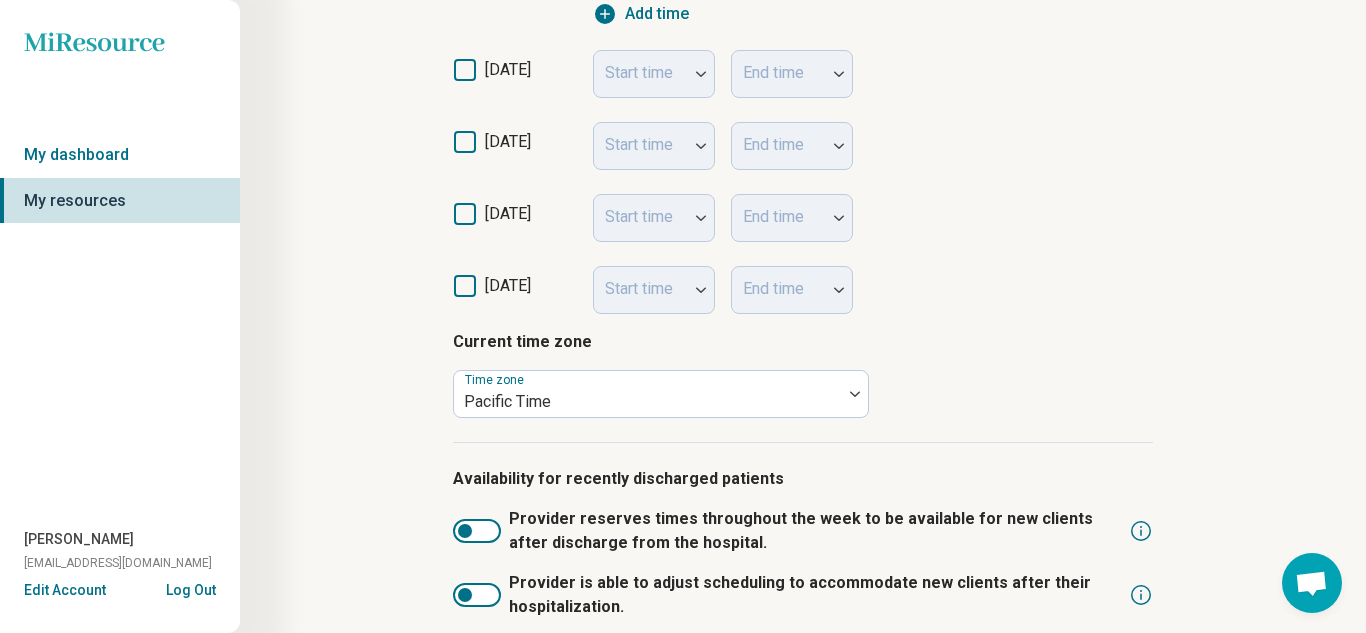 click 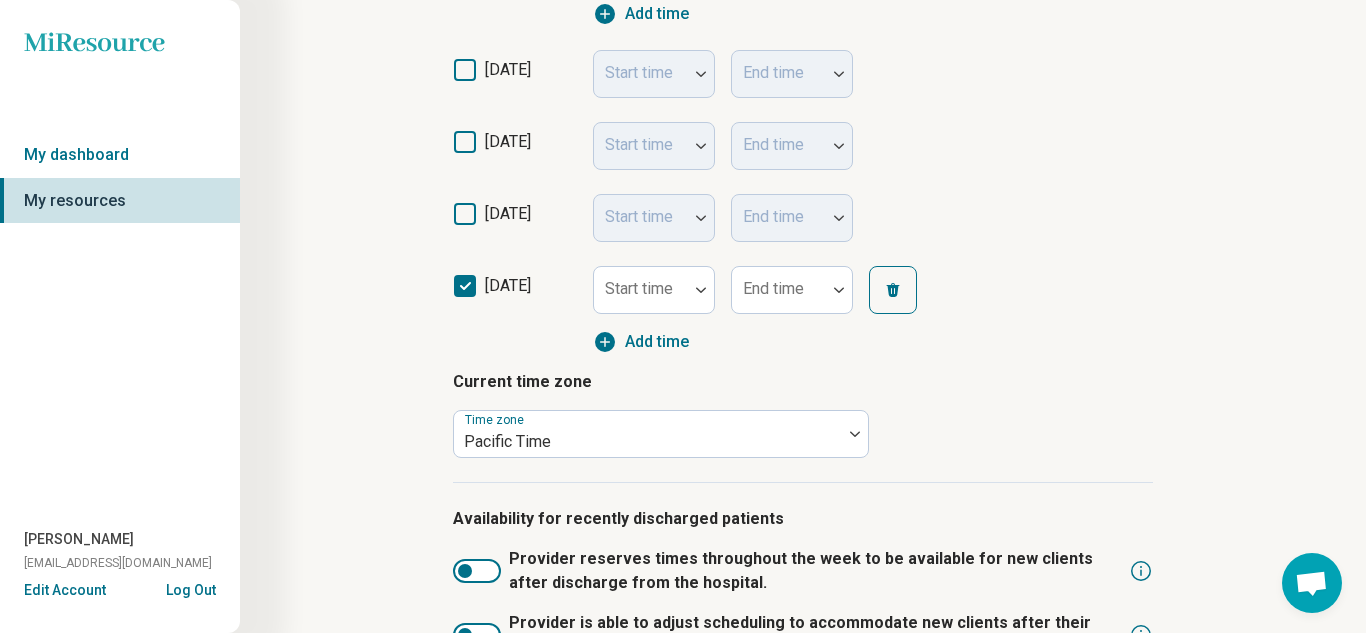 scroll, scrollTop: 10, scrollLeft: 0, axis: vertical 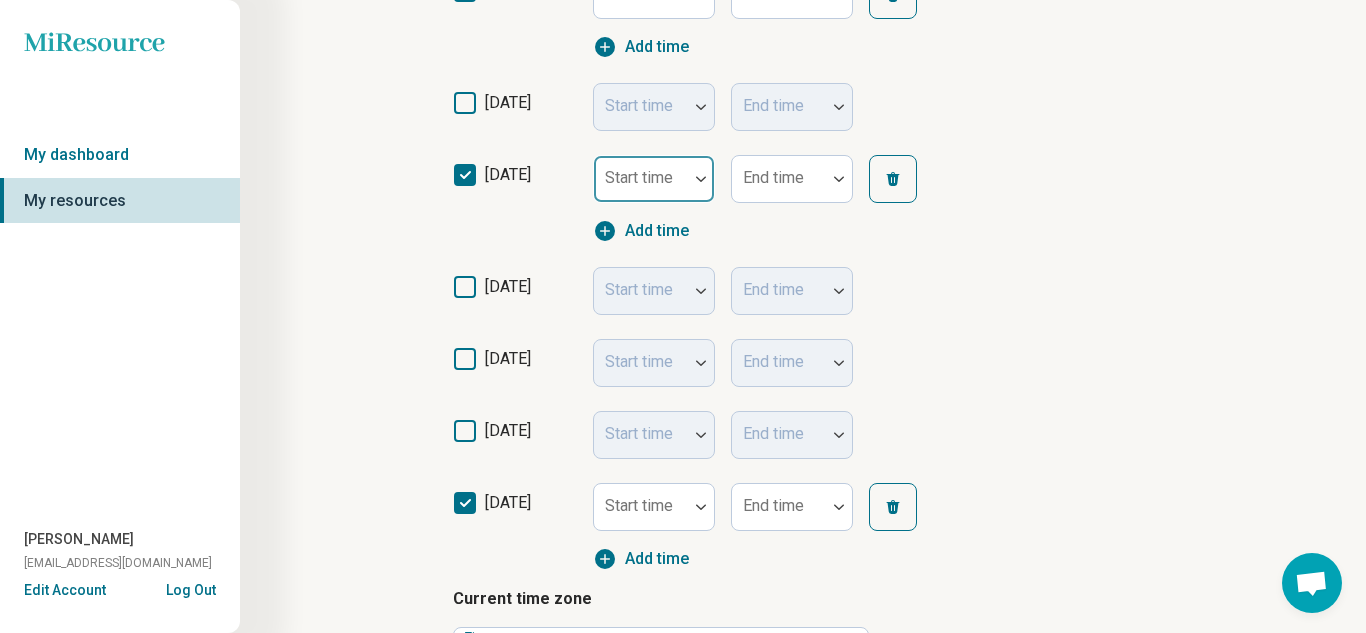 click at bounding box center (701, 179) 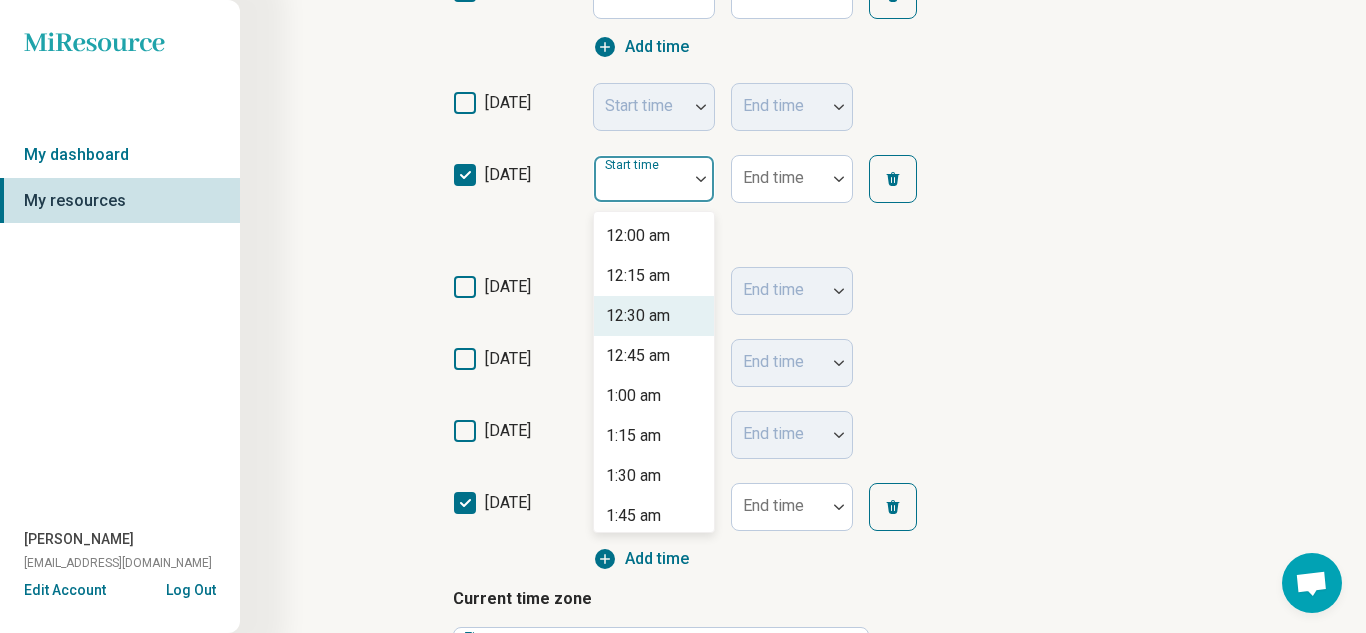 click on "12:30 am" at bounding box center [654, 316] 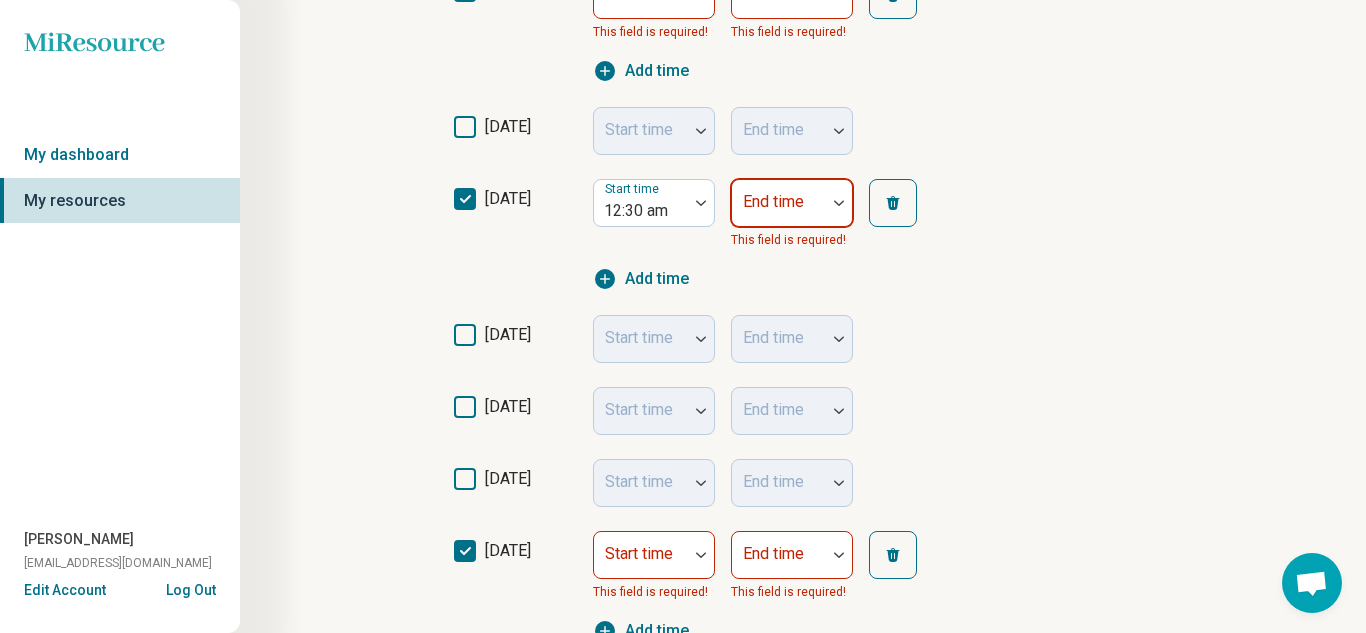 click at bounding box center (779, 211) 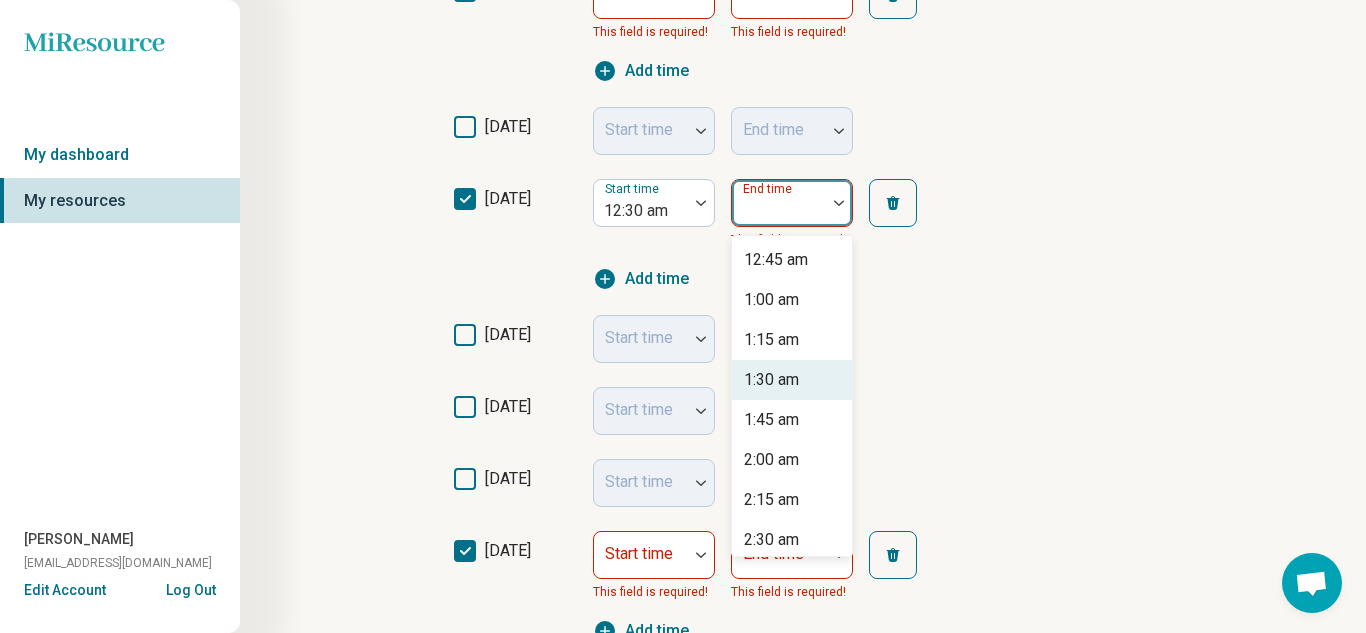 click on "1:30 am" at bounding box center [792, 380] 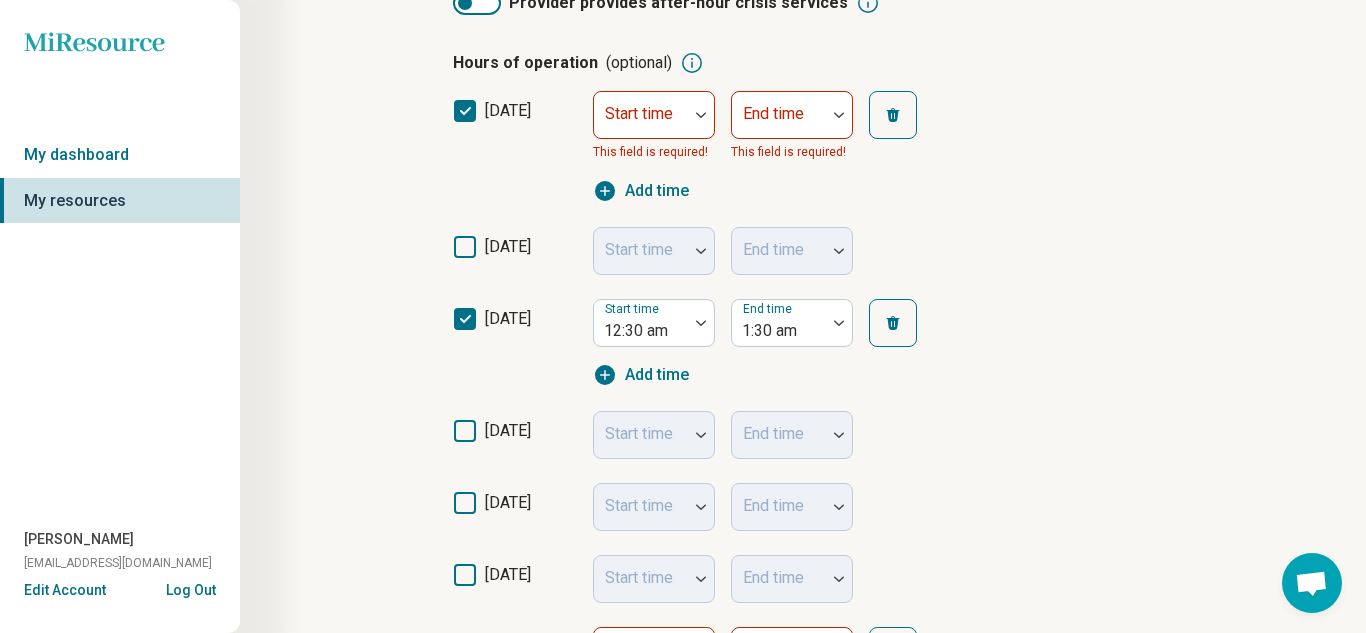 scroll, scrollTop: 381, scrollLeft: 0, axis: vertical 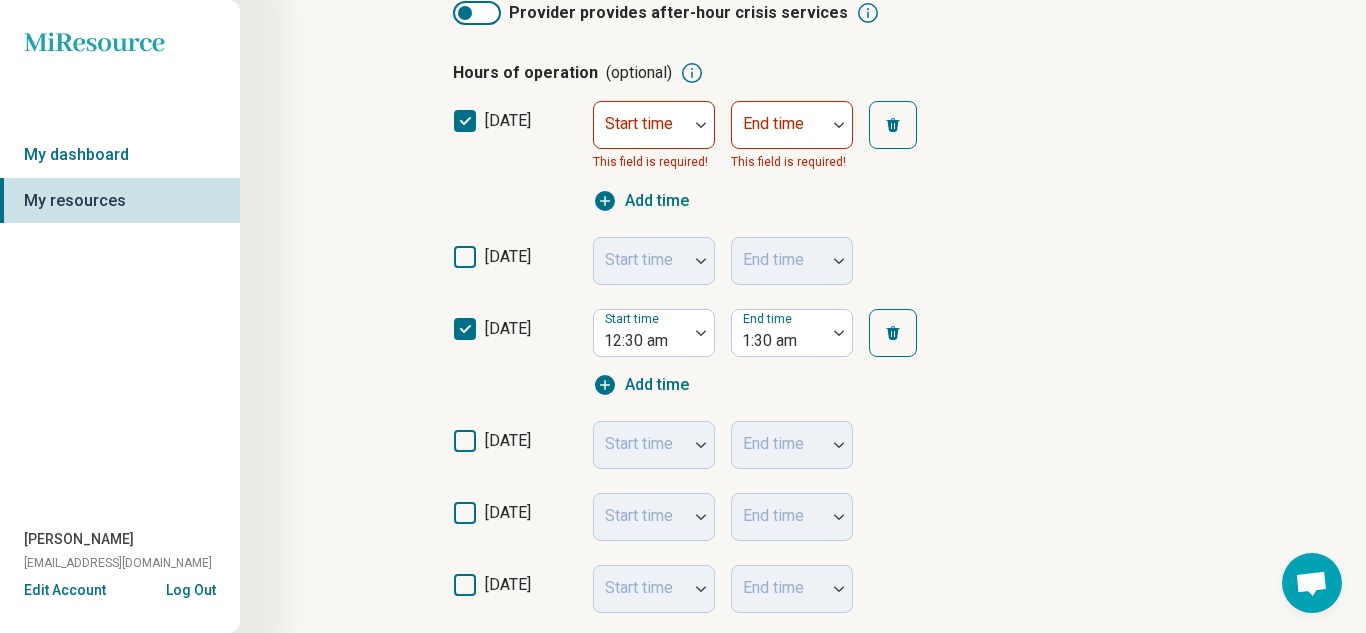 click at bounding box center (893, 125) 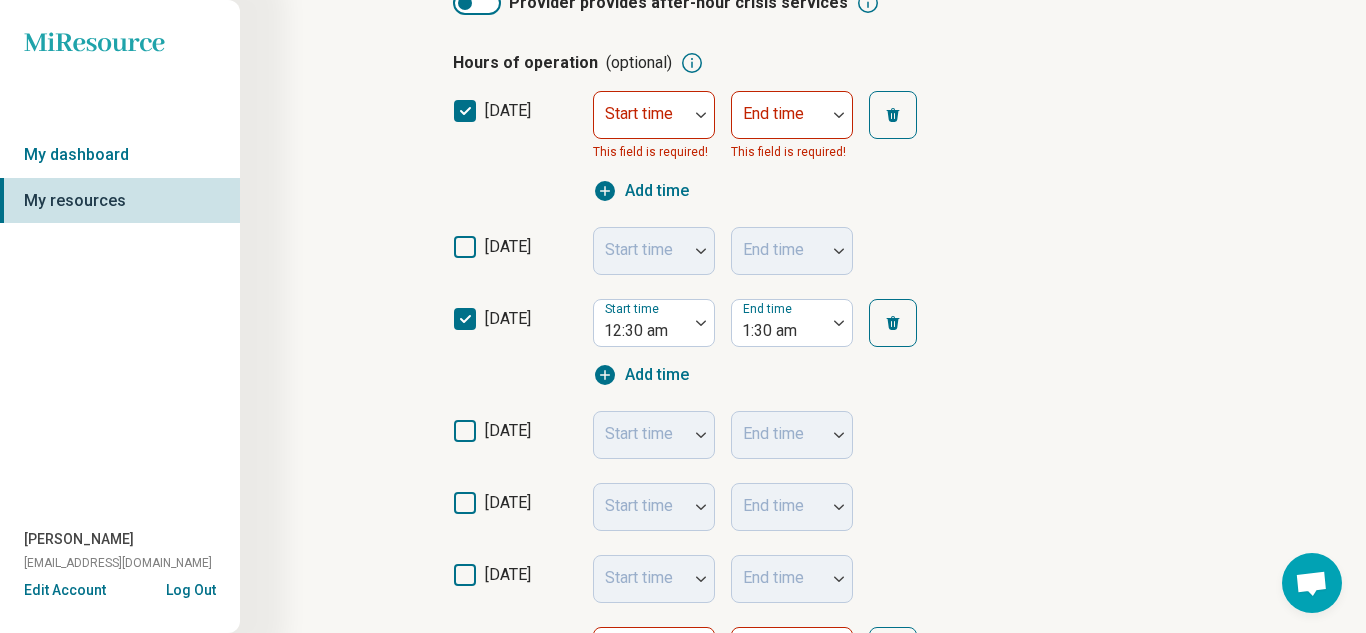 scroll, scrollTop: 388, scrollLeft: 0, axis: vertical 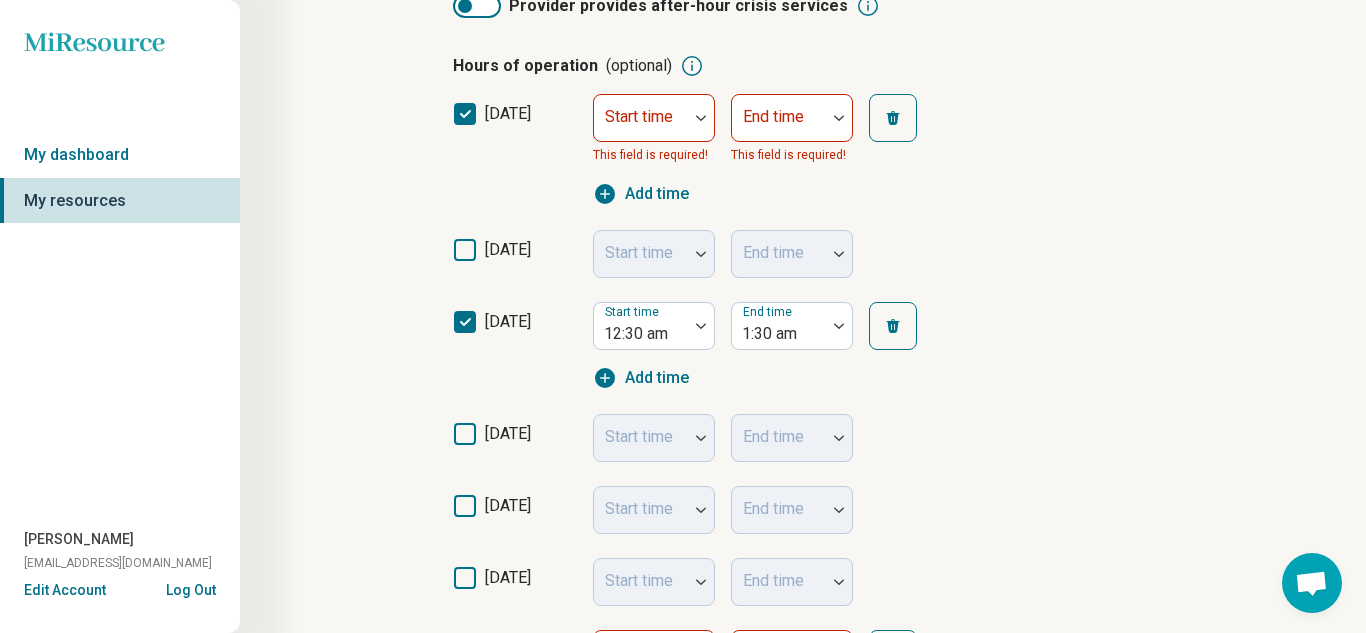 click 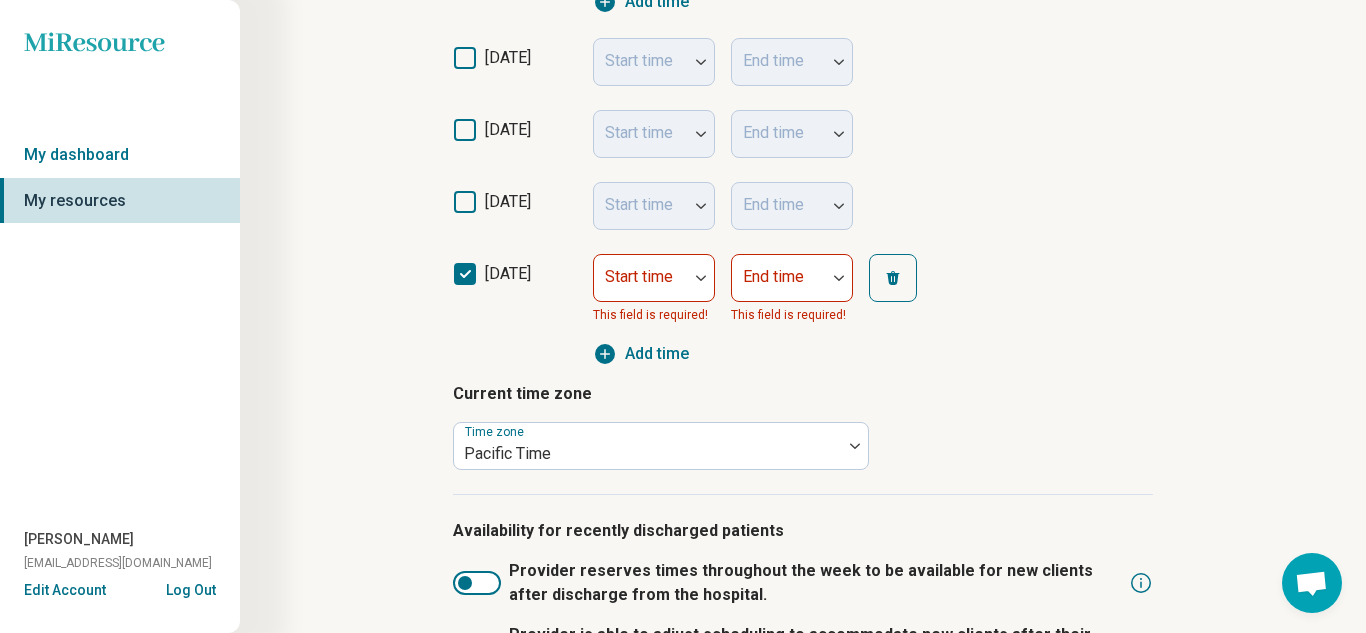 scroll, scrollTop: 775, scrollLeft: 0, axis: vertical 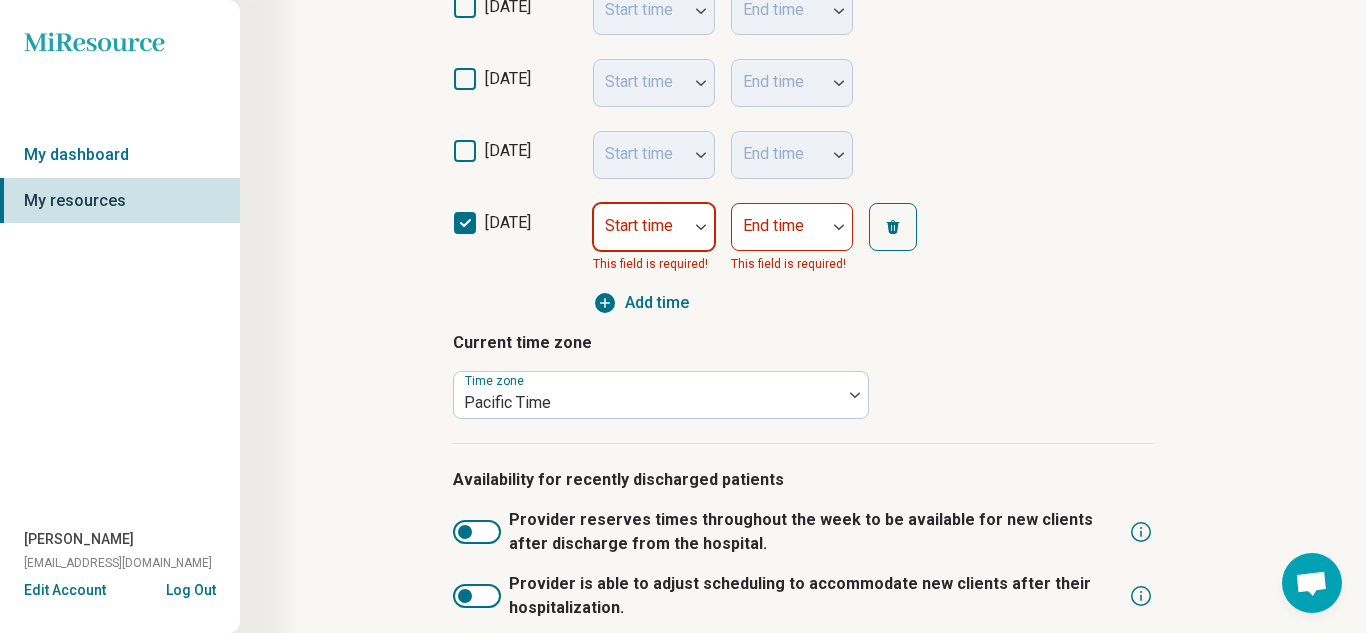 click on "Start time" at bounding box center [654, 227] 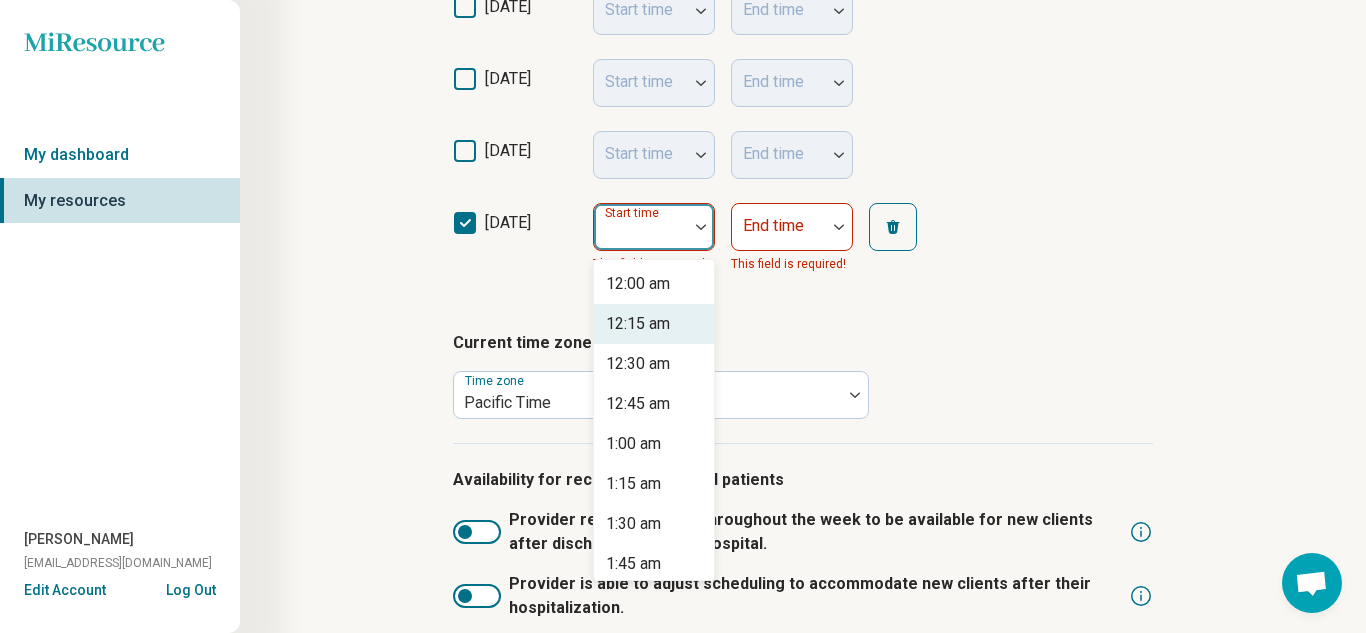 click on "12:15 am" at bounding box center [654, 324] 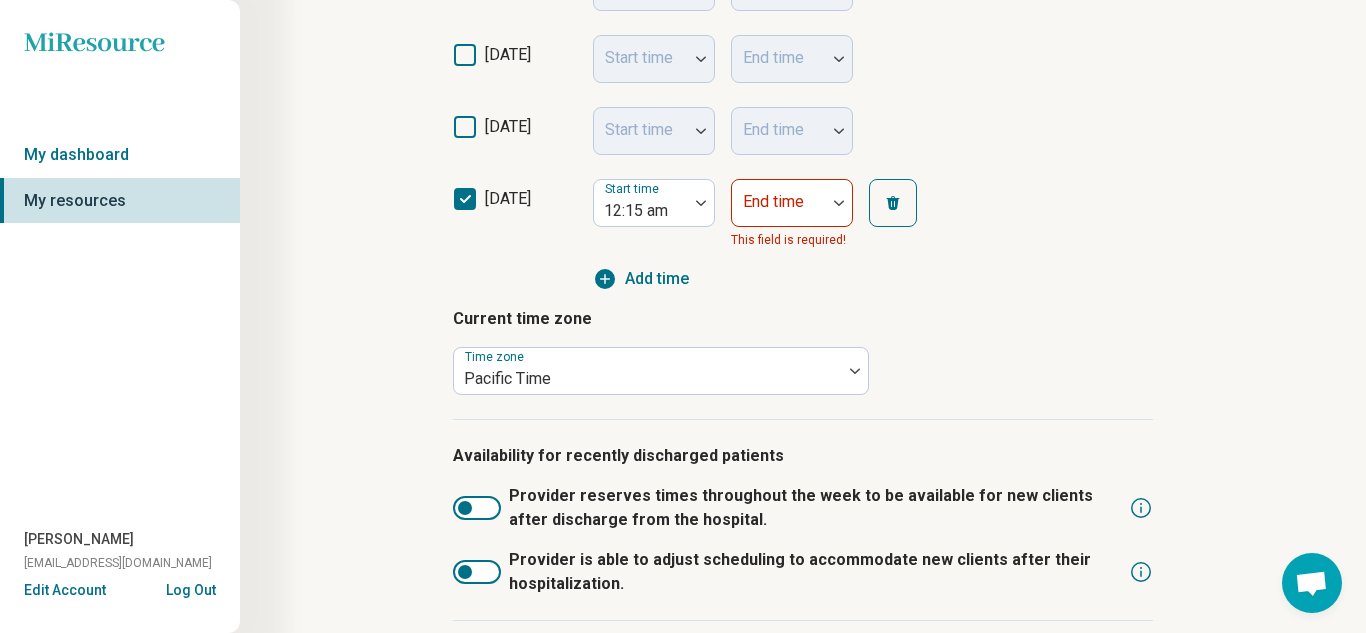 scroll, scrollTop: 751, scrollLeft: 0, axis: vertical 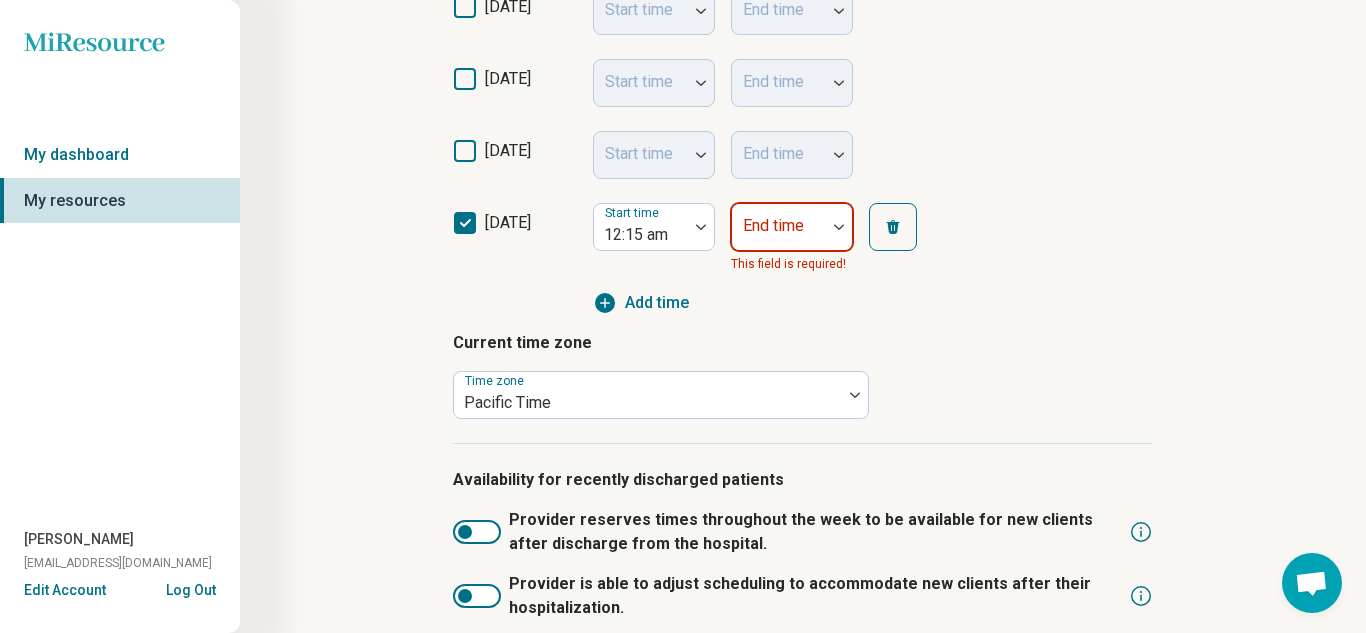 click on "End time" at bounding box center [792, 227] 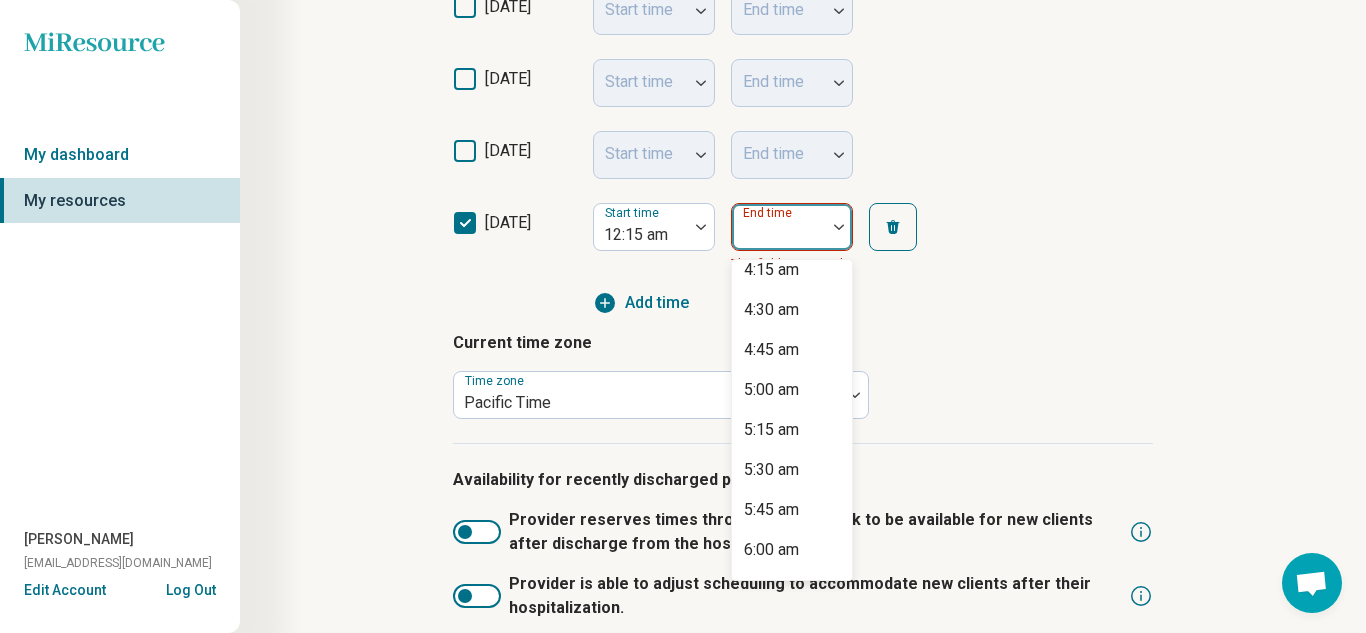 scroll, scrollTop: 659, scrollLeft: 0, axis: vertical 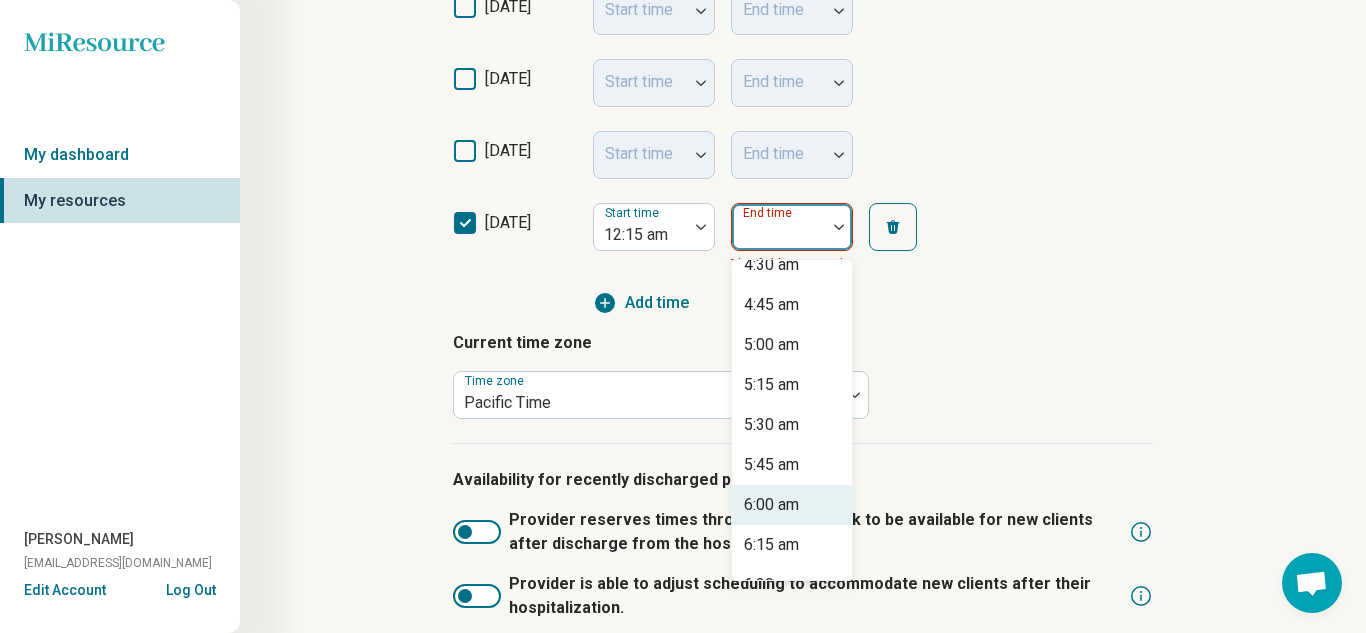 click on "6:00 am" at bounding box center [792, 505] 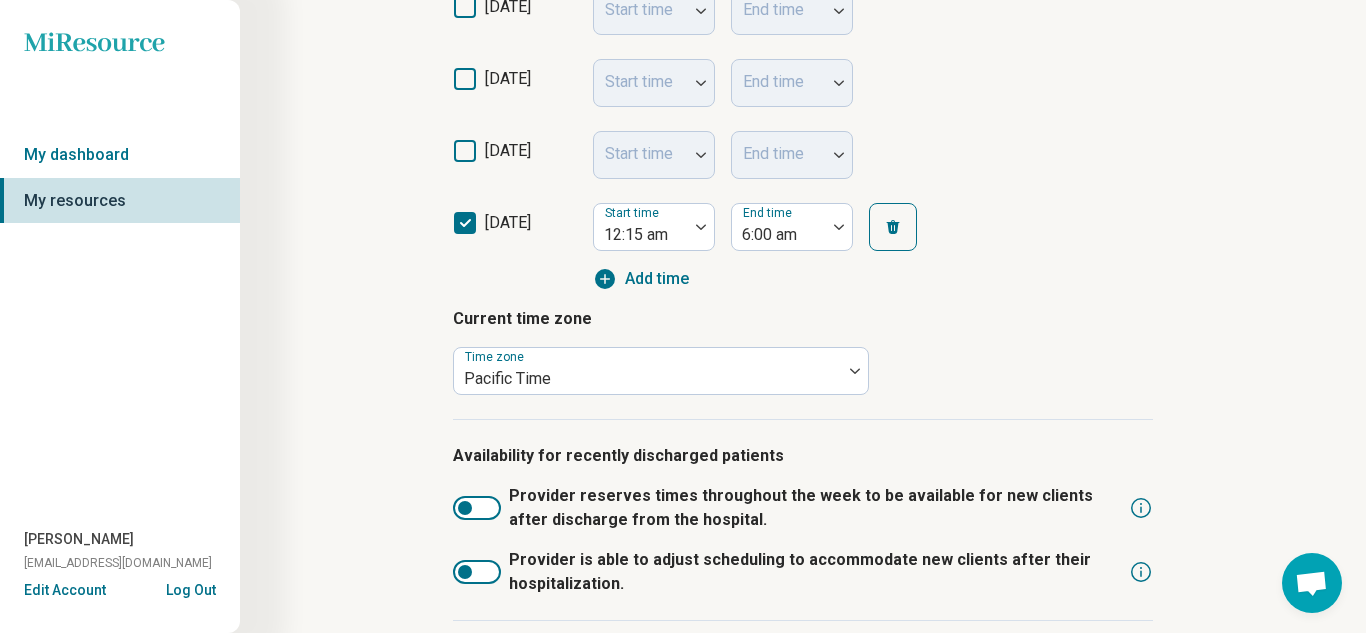 scroll, scrollTop: 899, scrollLeft: 0, axis: vertical 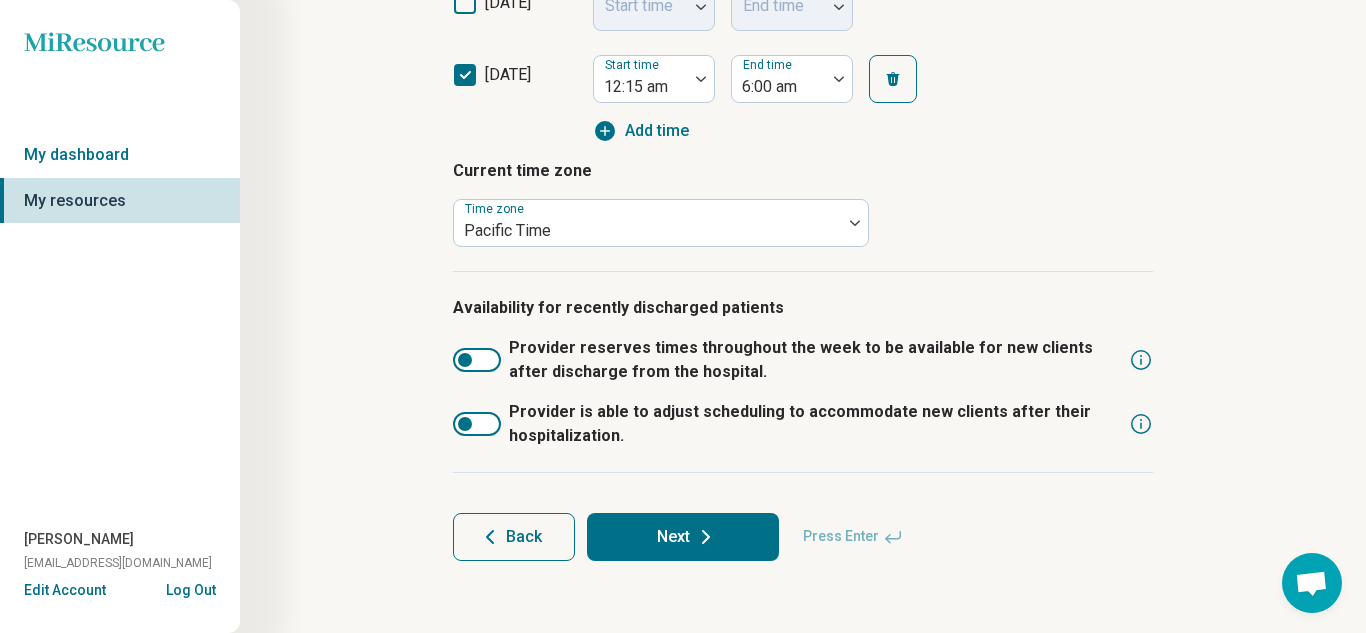 click 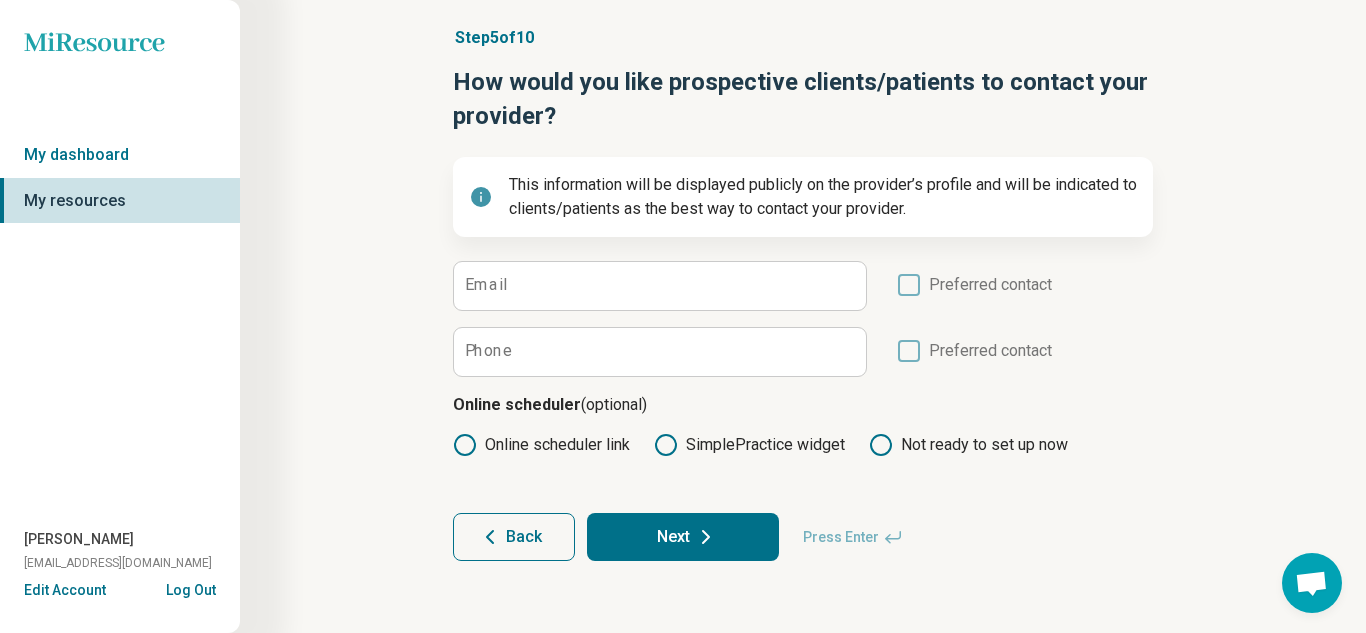 scroll, scrollTop: 66, scrollLeft: 0, axis: vertical 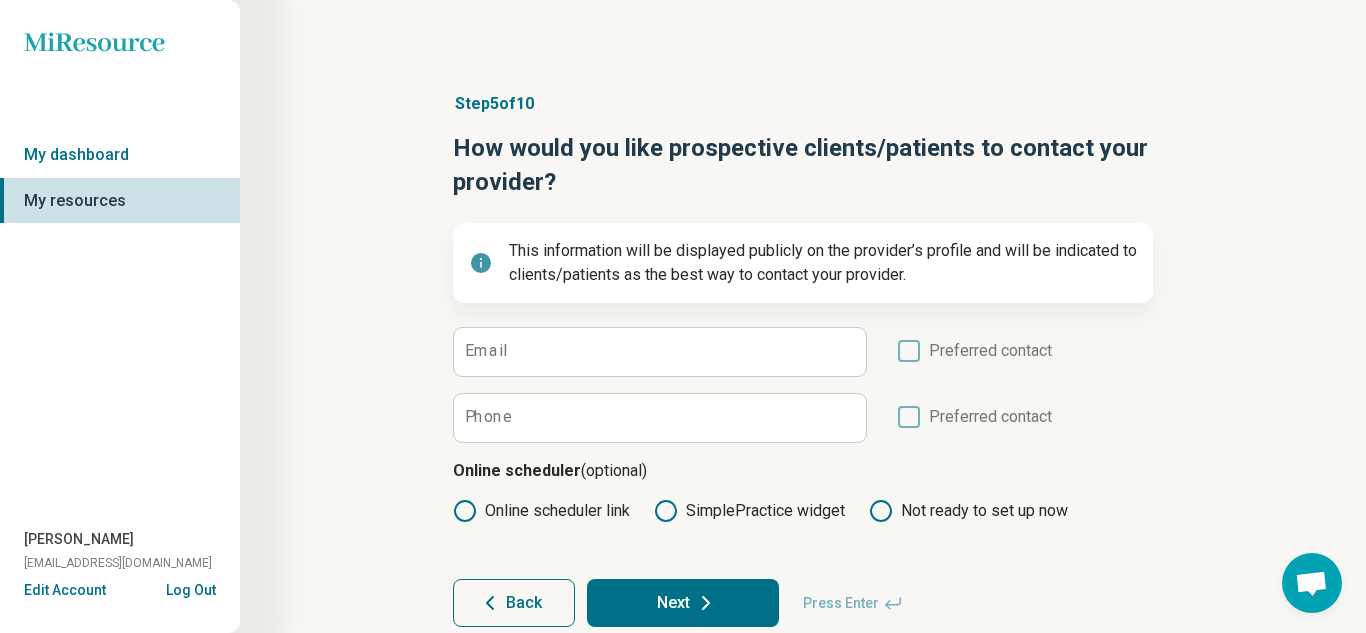 click on "Back" at bounding box center (524, 603) 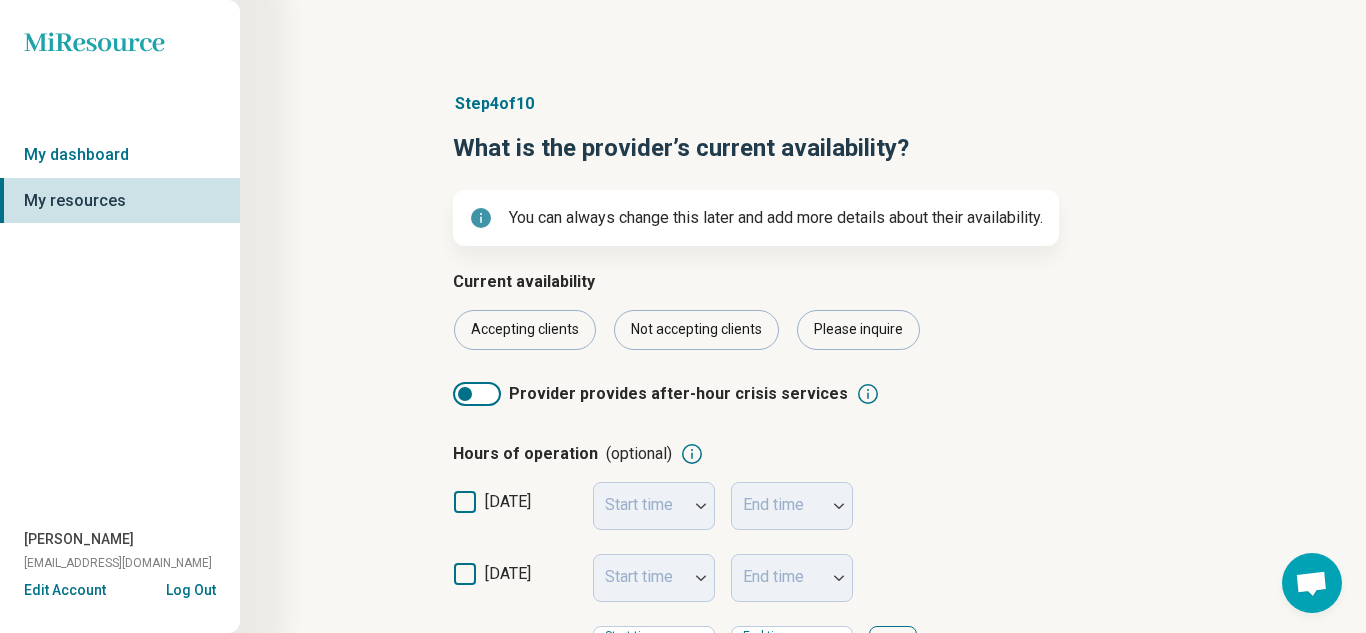 click on "My resources" at bounding box center (120, 201) 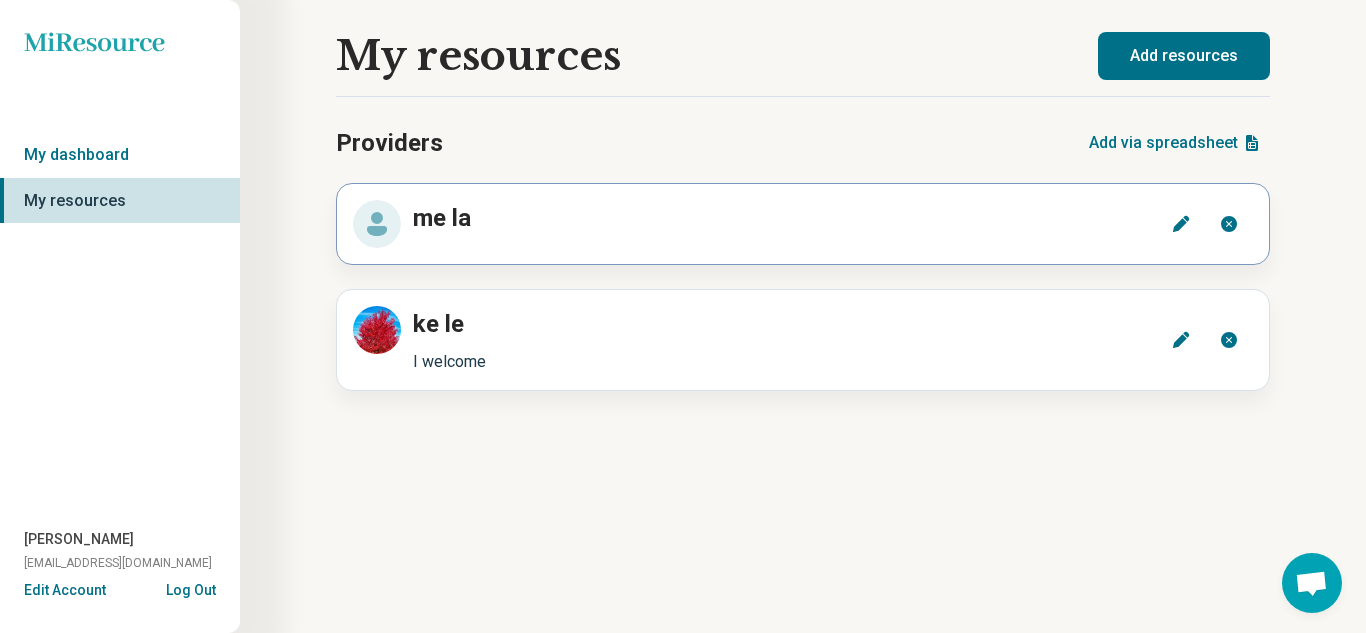 click 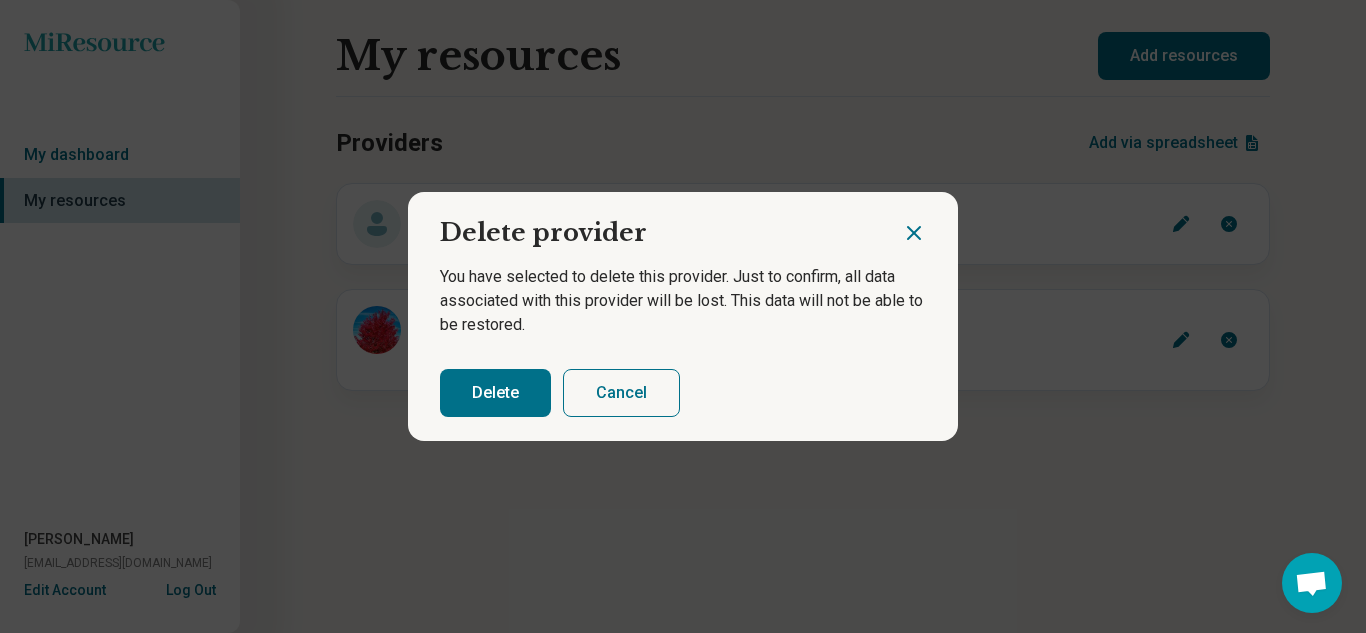 click on "Delete" at bounding box center [495, 393] 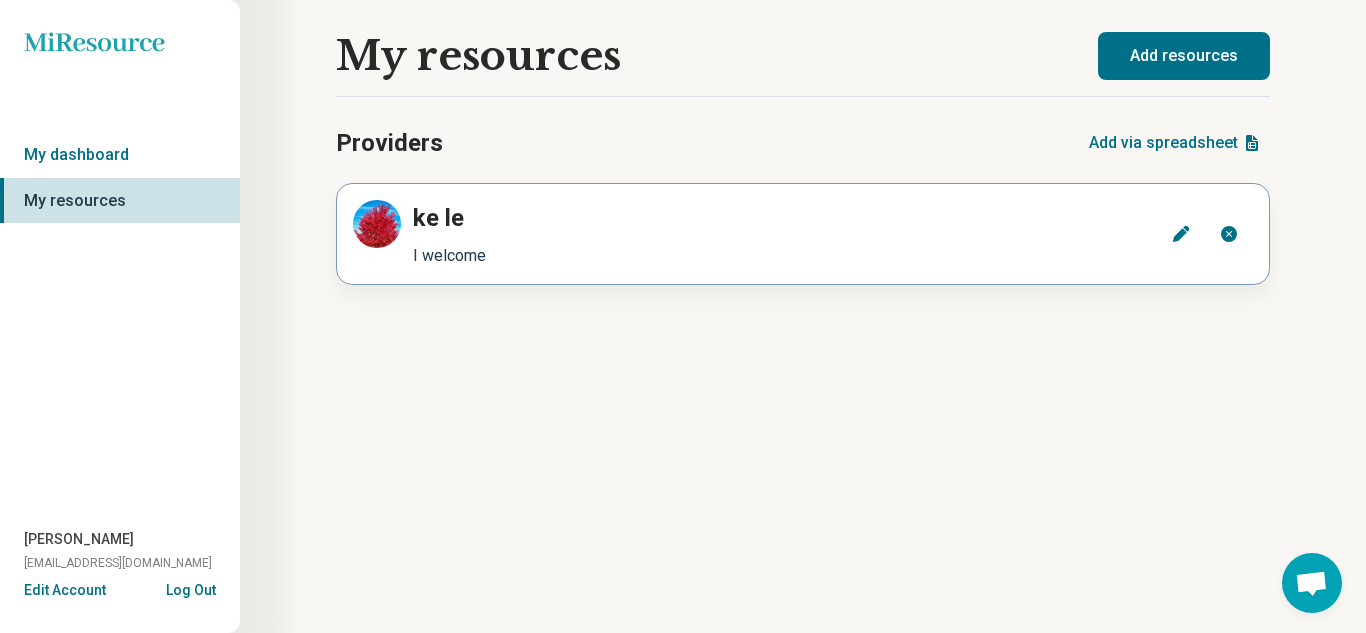 click on "Remove" at bounding box center [1229, 234] 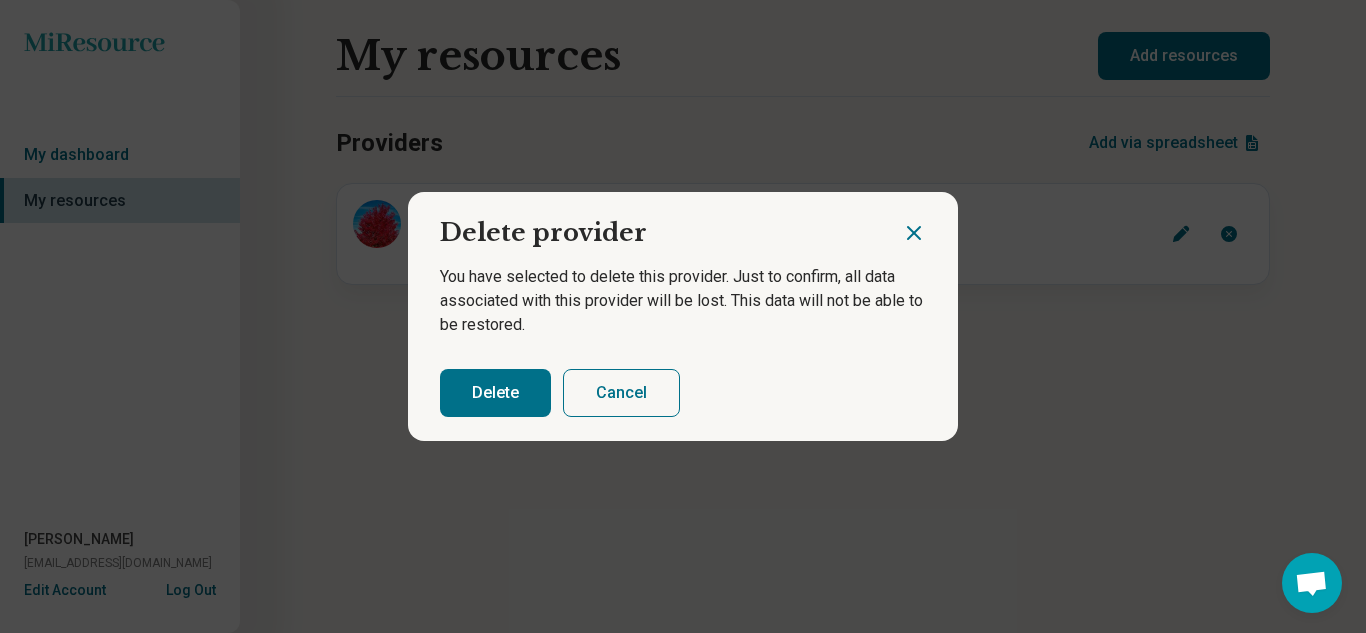 click on "Delete" at bounding box center [495, 393] 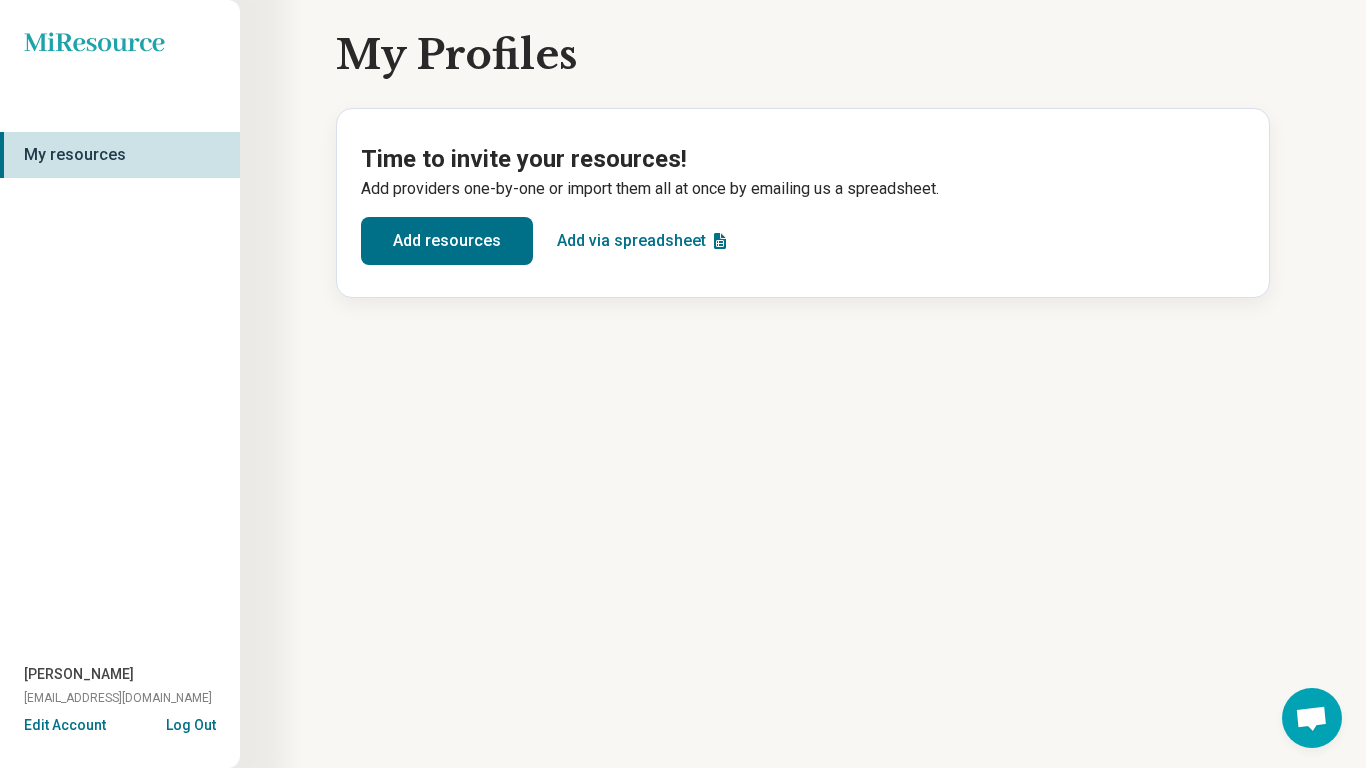 click on "Add via spreadsheet" at bounding box center (643, 241) 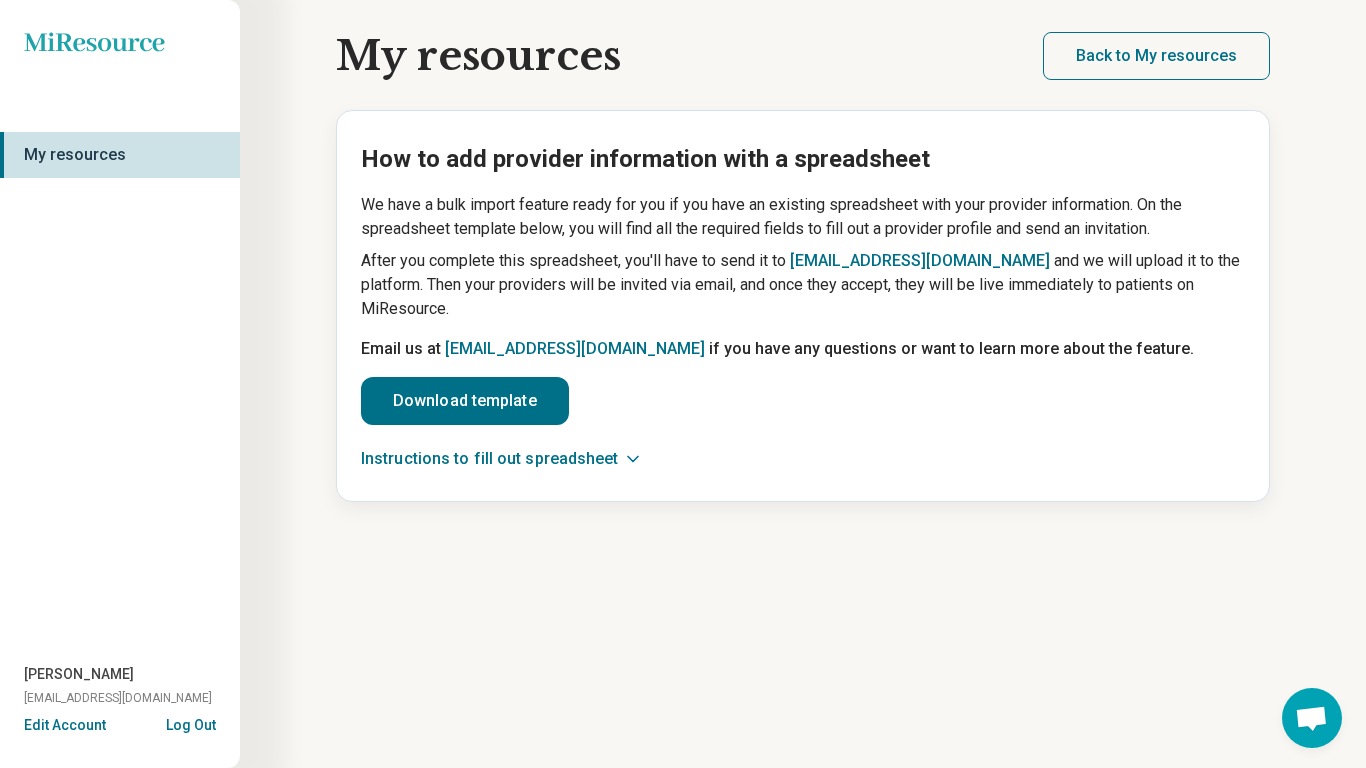 click on "My resources" at bounding box center (120, 155) 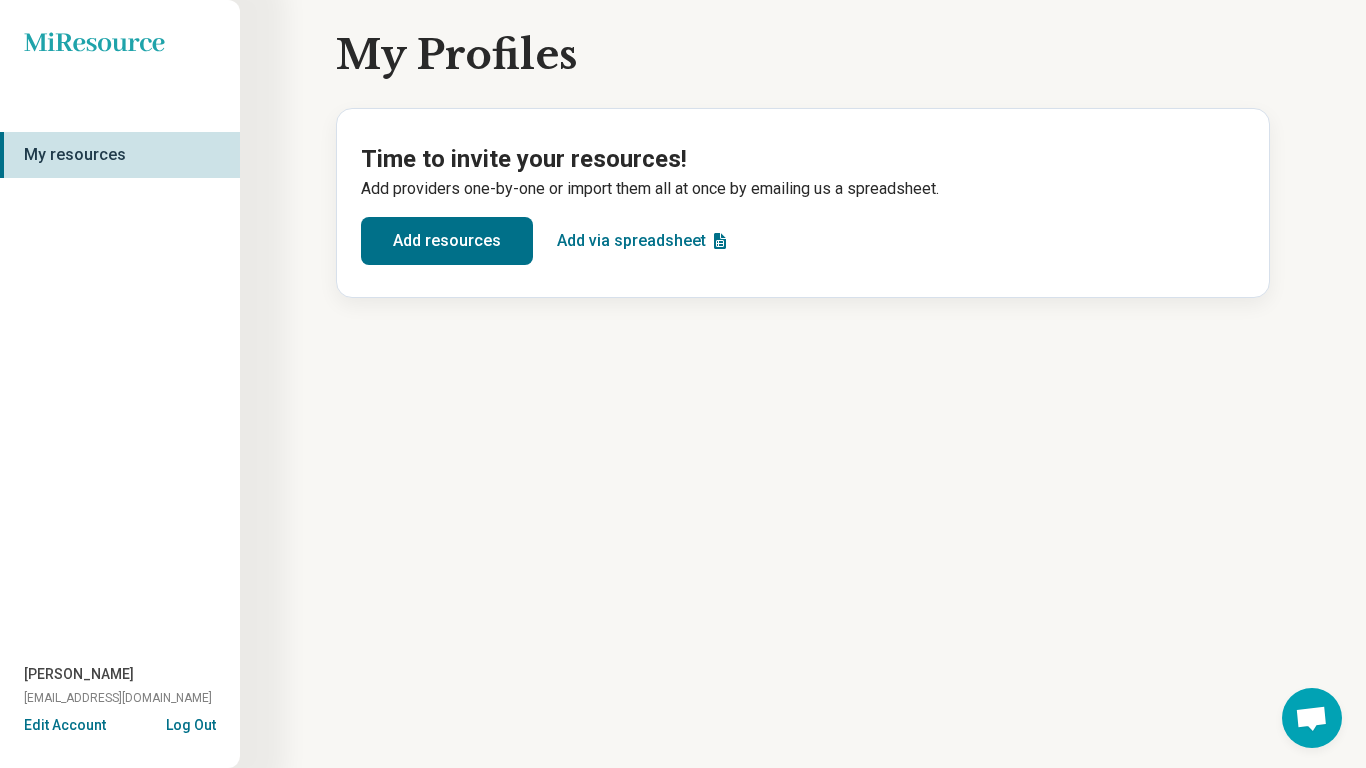 click on "Add resources" at bounding box center (447, 241) 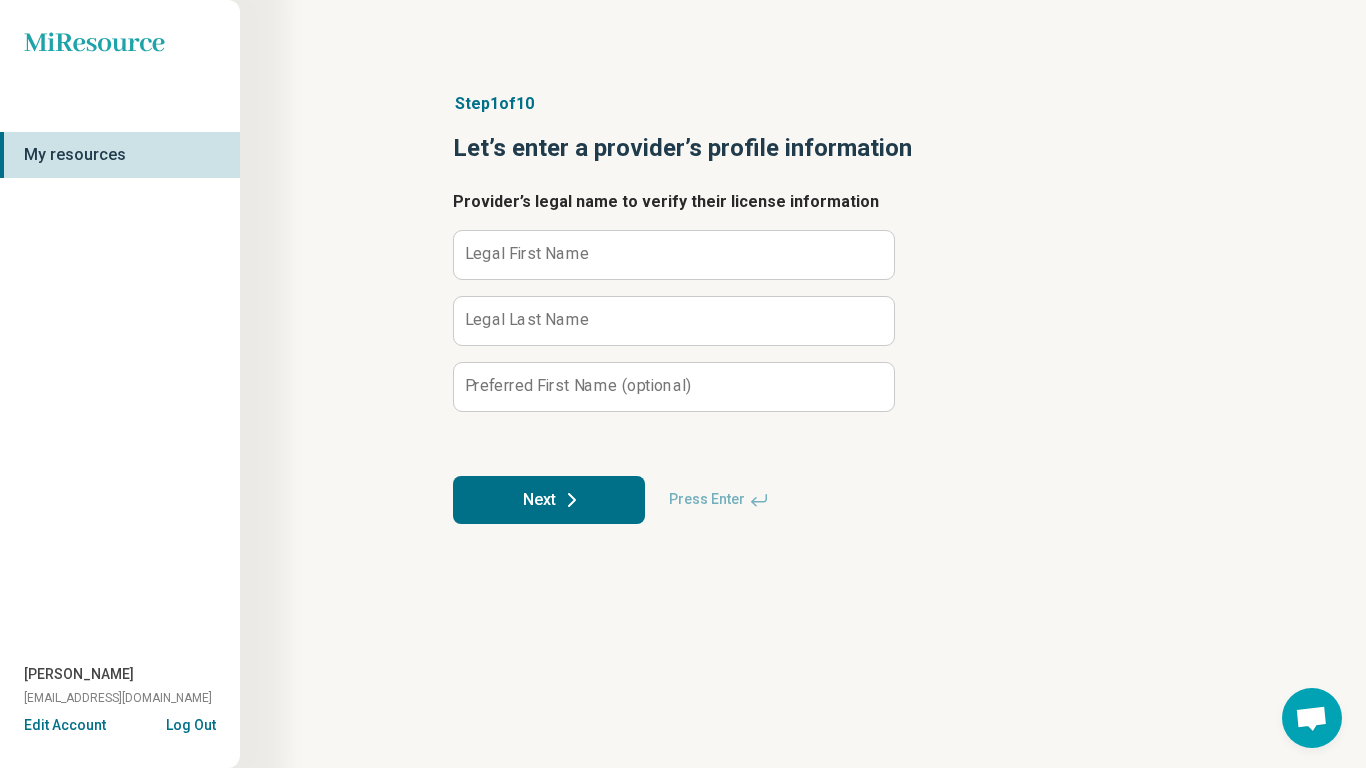 click on "Legal First Name" at bounding box center (527, 254) 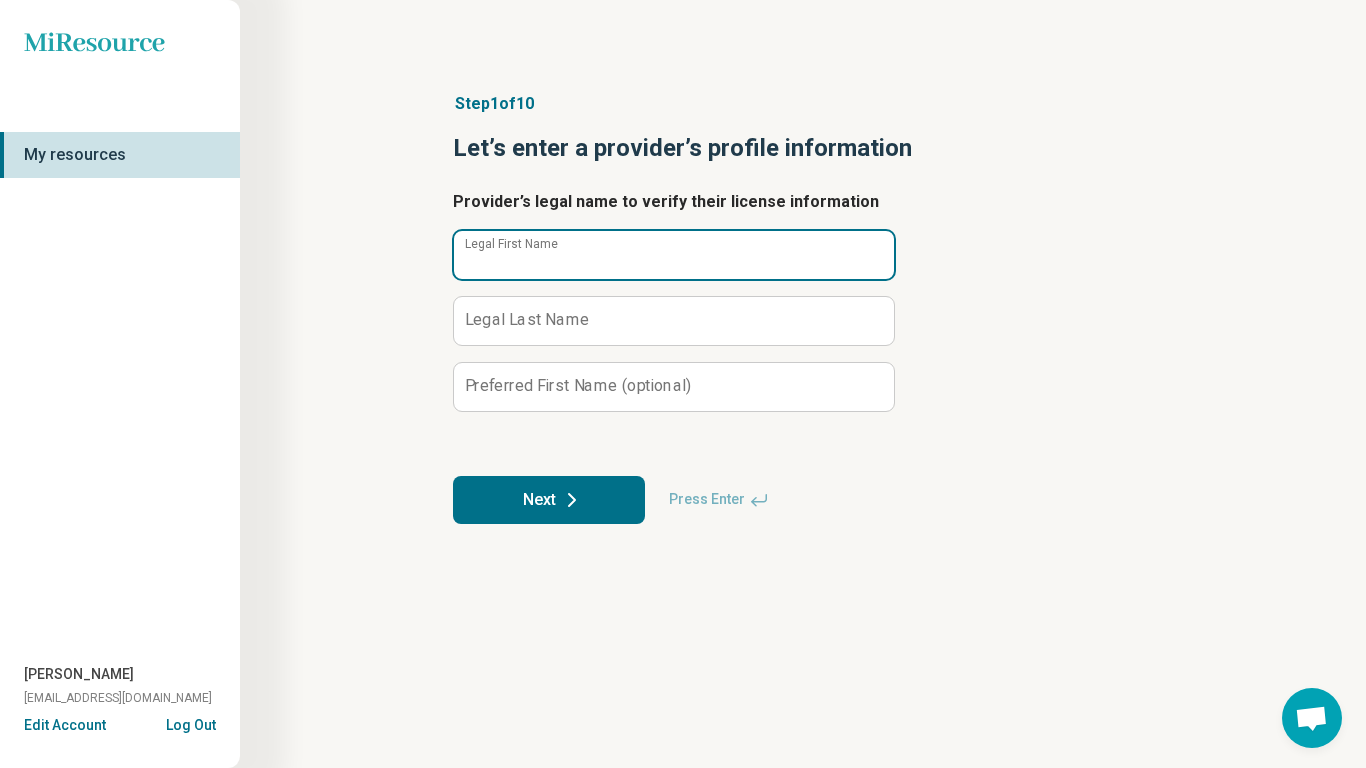 click on "Legal First Name" at bounding box center (674, 255) 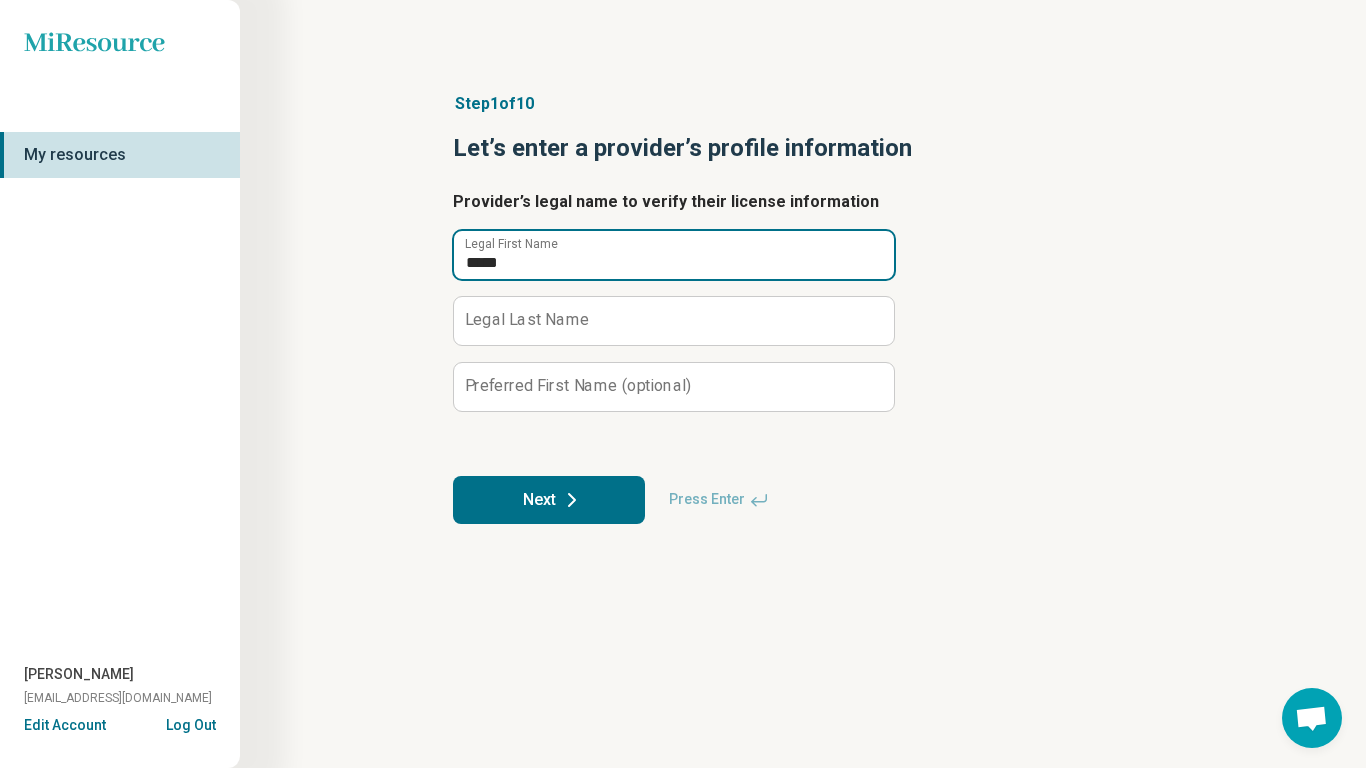 type on "*****" 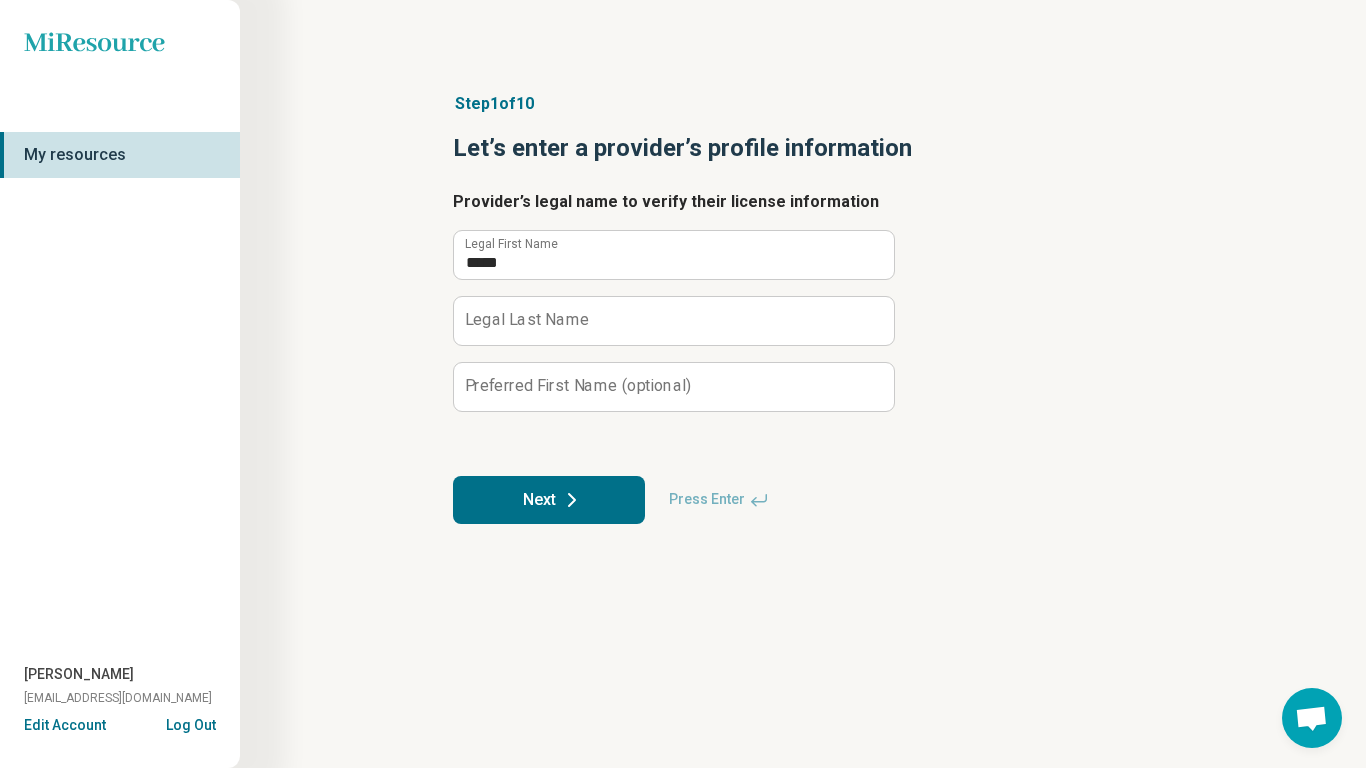 click on "Legal Last Name" at bounding box center [527, 320] 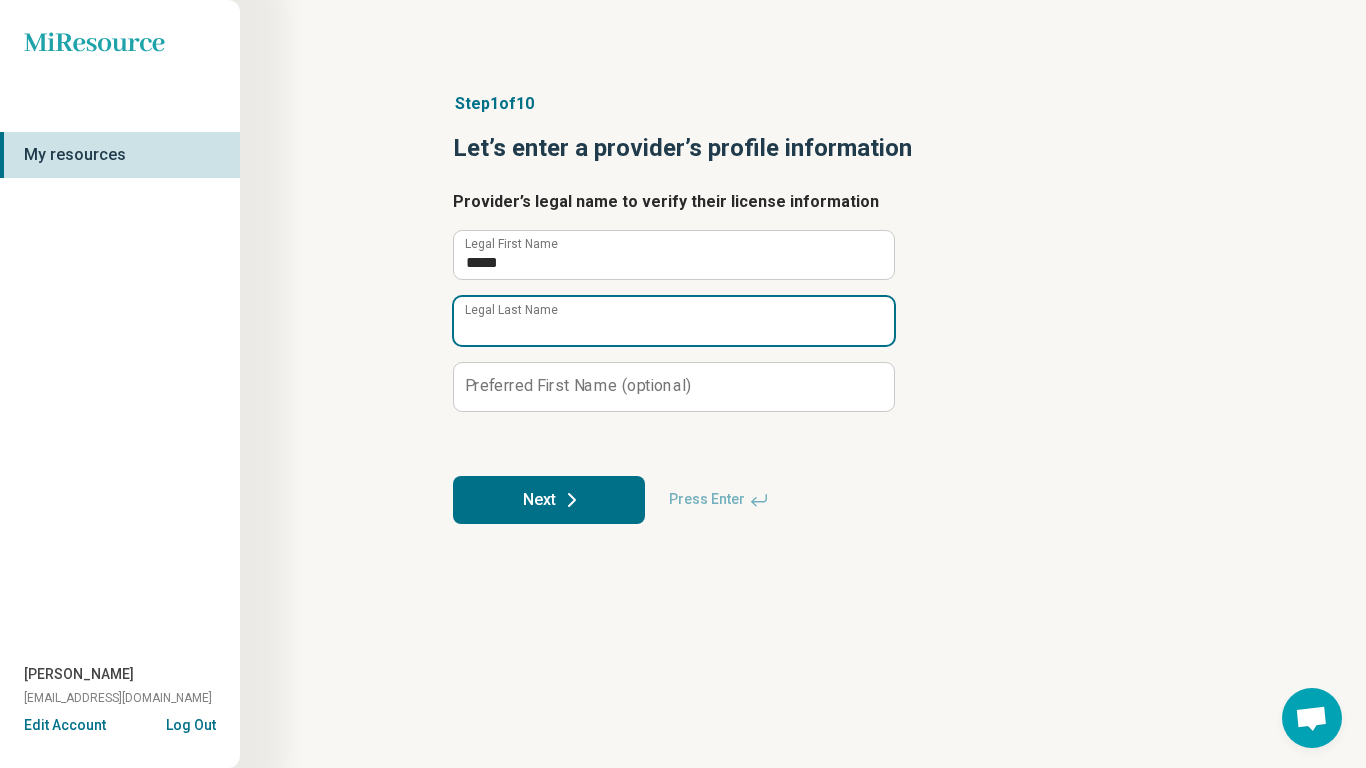 click on "Legal Last Name" at bounding box center [674, 321] 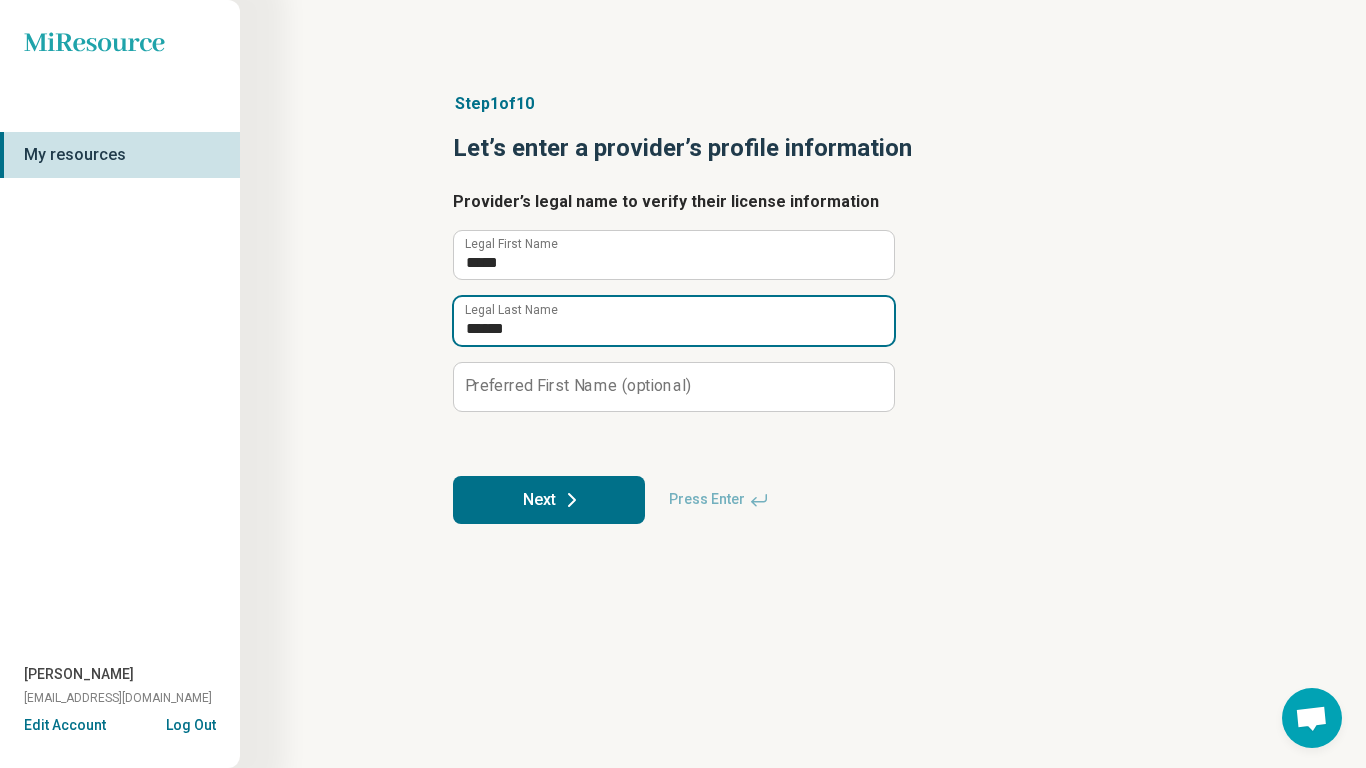 type on "******" 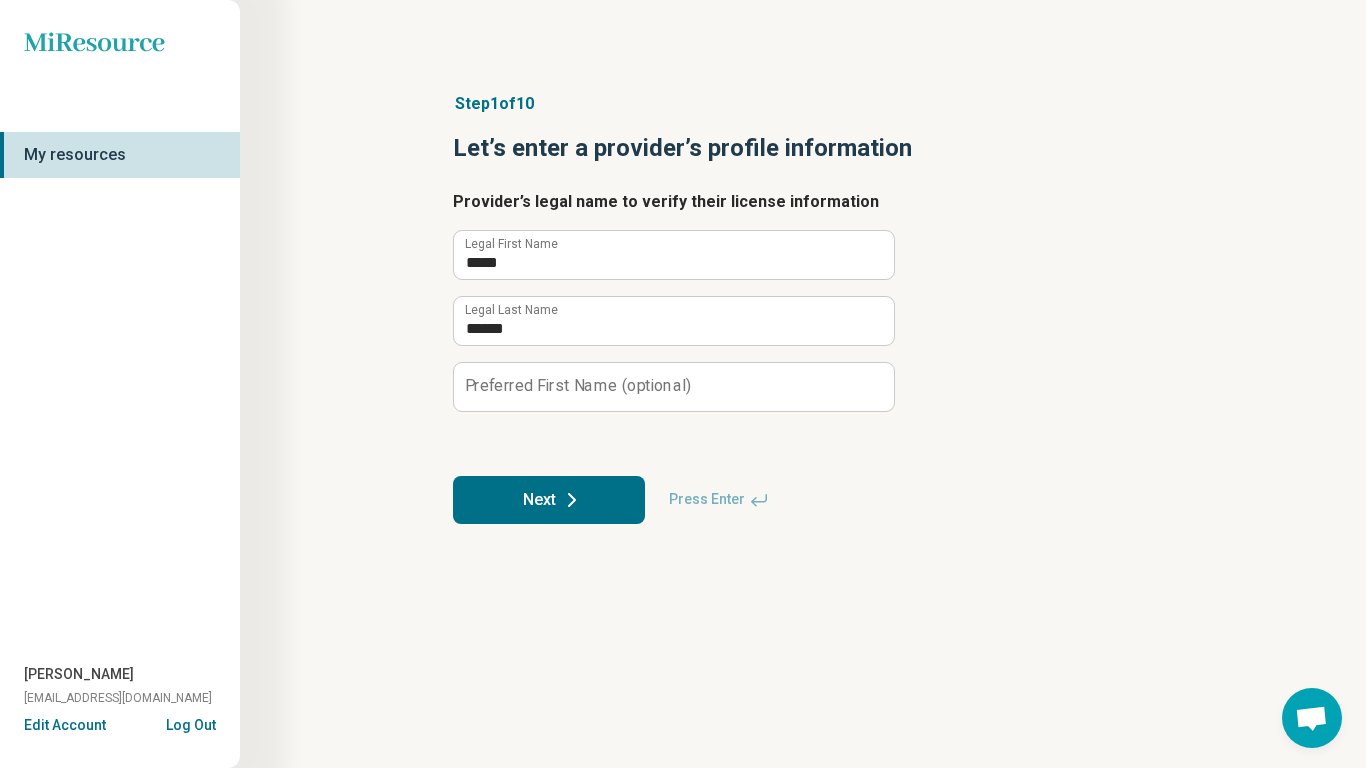 click on "Preferred First Name (optional)" at bounding box center [578, 386] 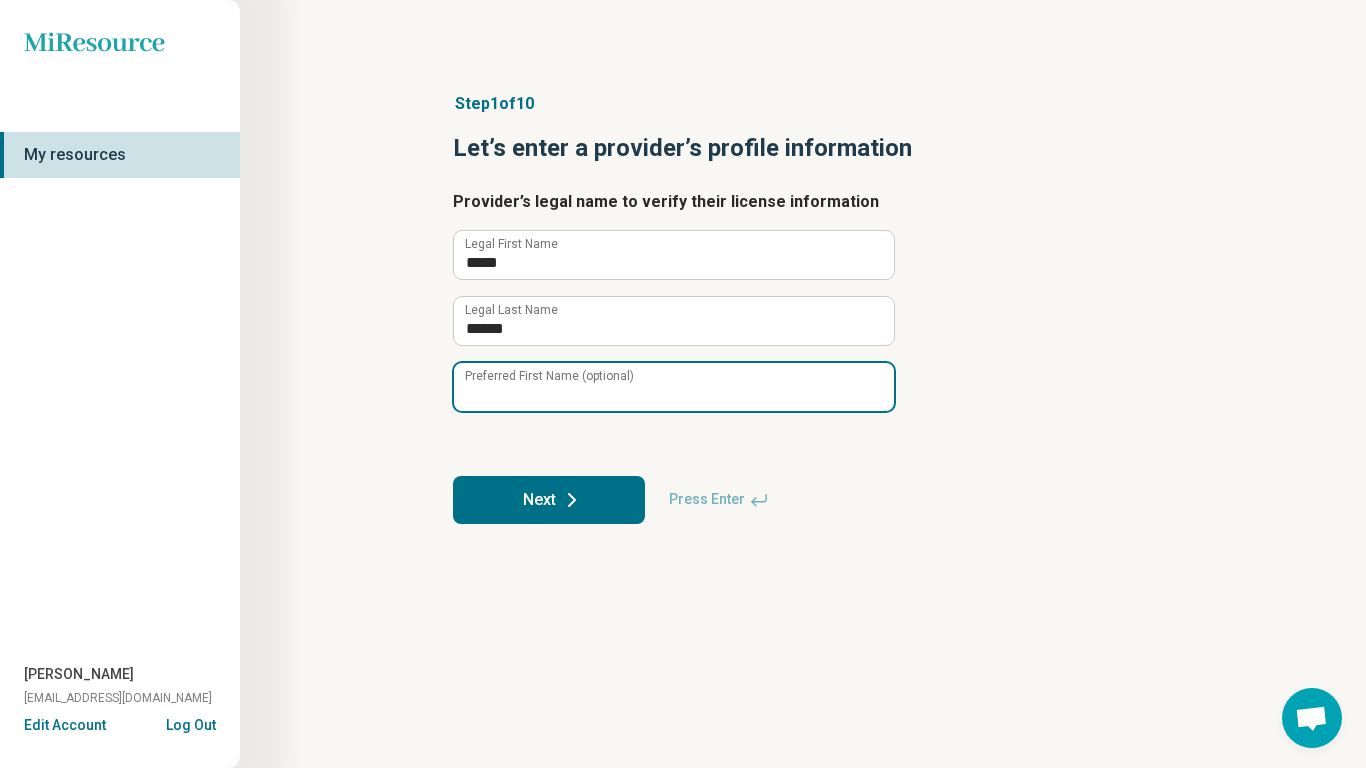 click on "Preferred First Name (optional)" at bounding box center [674, 387] 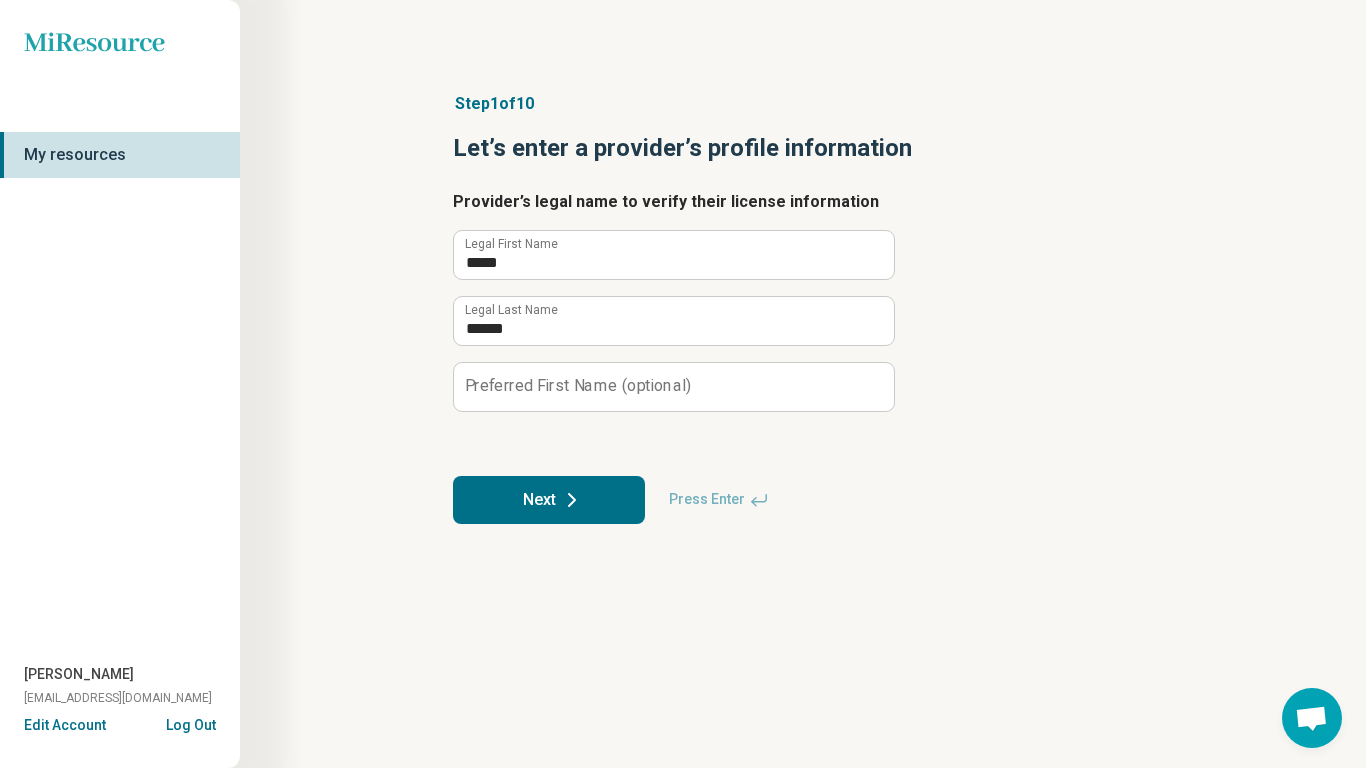 click on "Next" at bounding box center [549, 500] 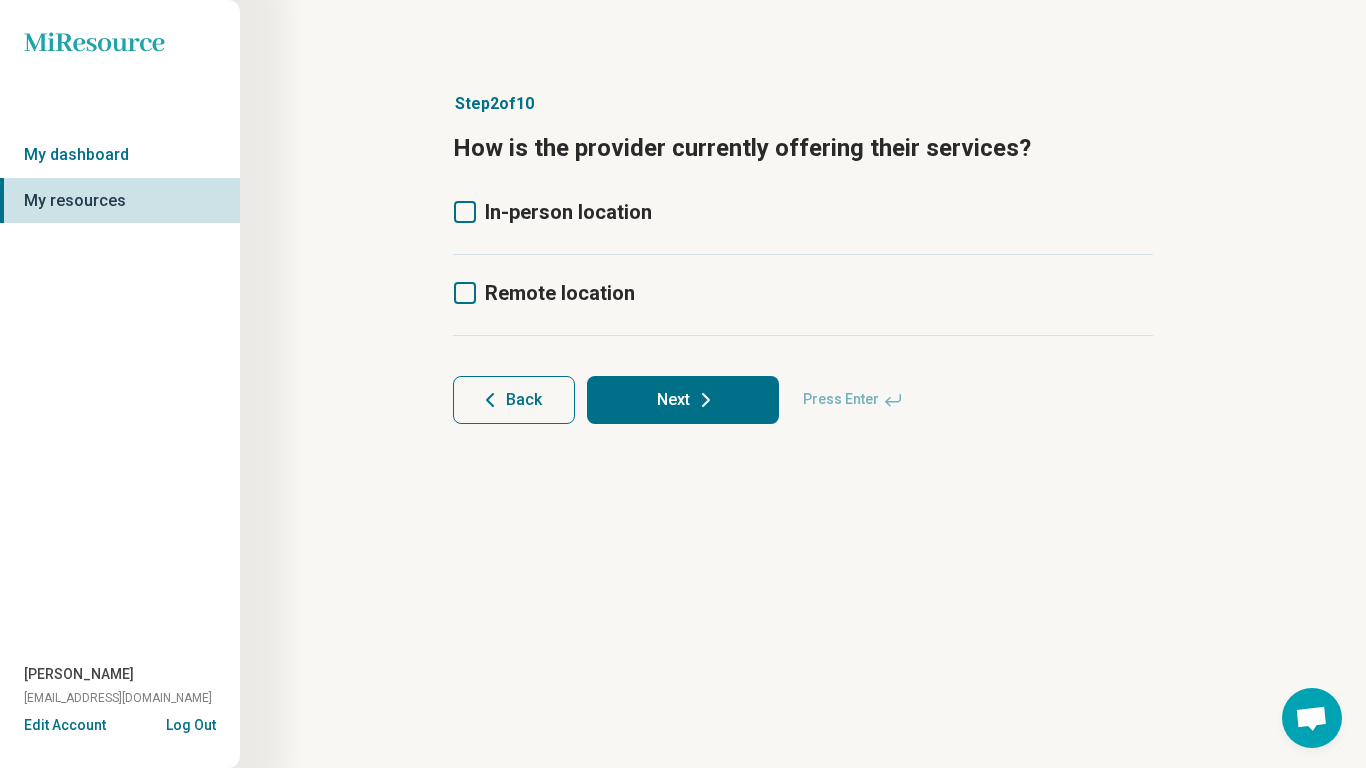 click 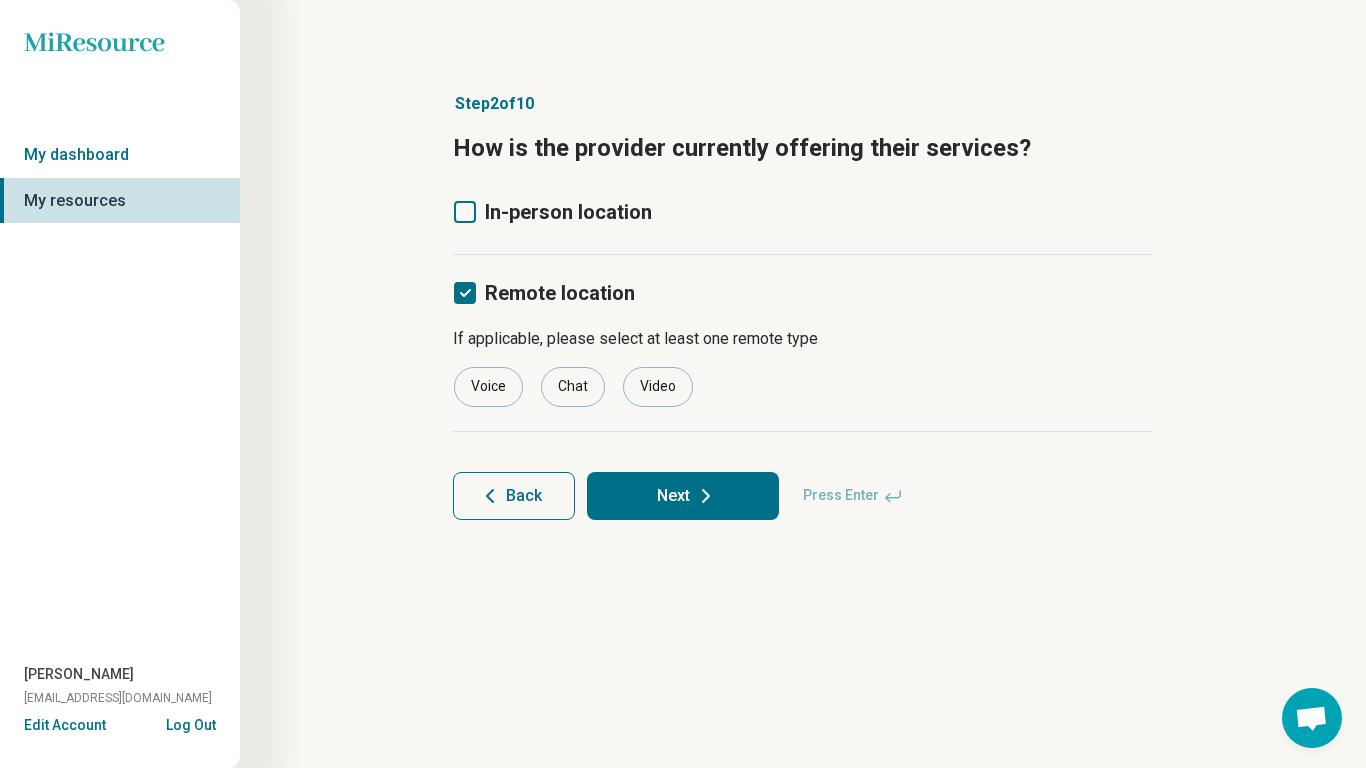 scroll, scrollTop: 10, scrollLeft: 0, axis: vertical 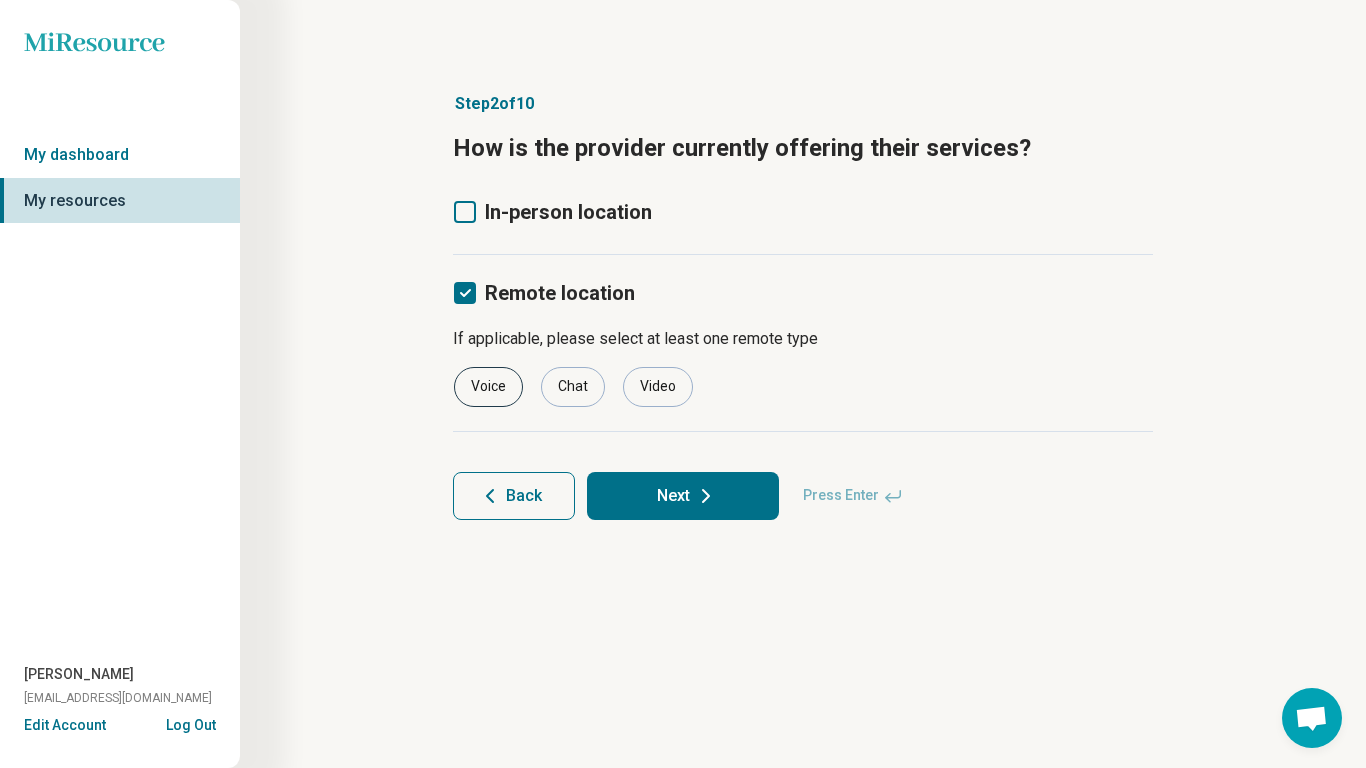 click on "Voice" at bounding box center (488, 387) 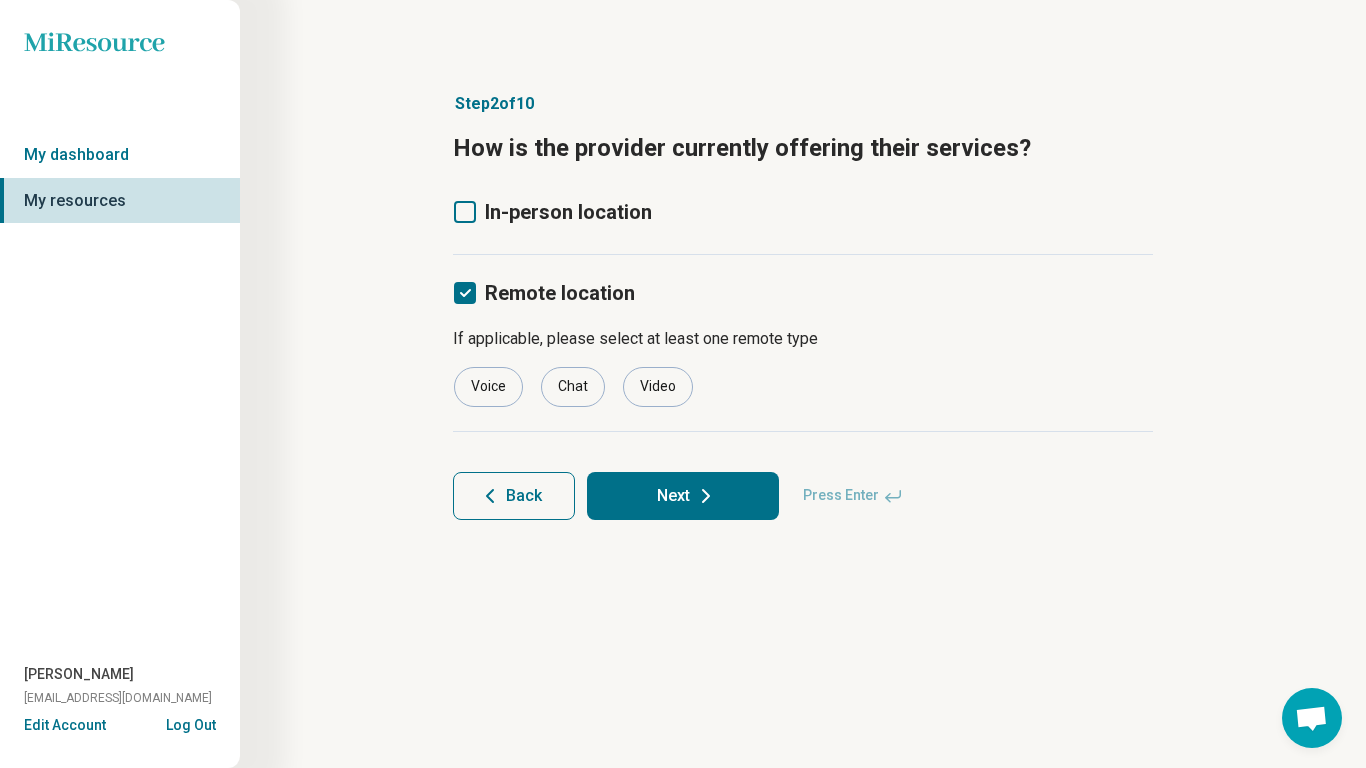 click on "Next" at bounding box center [683, 496] 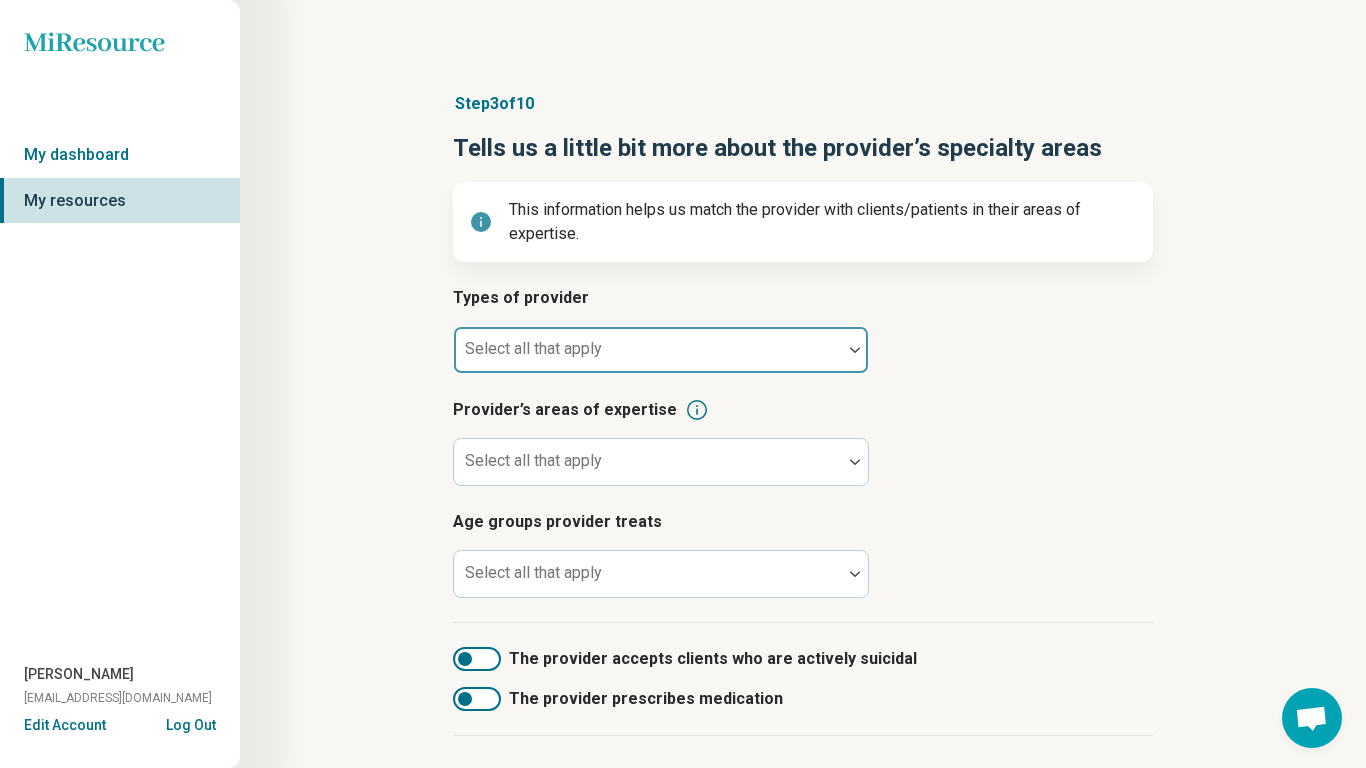 click at bounding box center (648, 358) 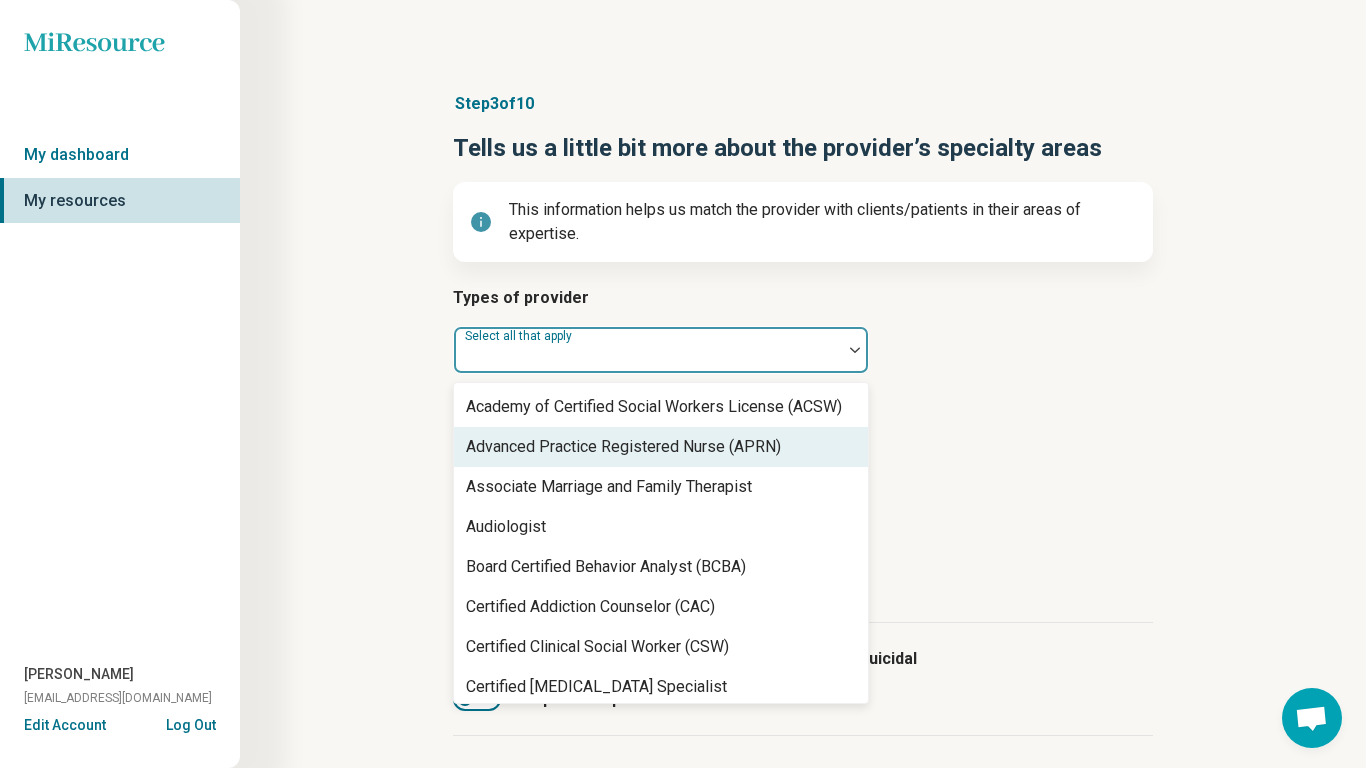 click on "Advanced Practice Registered Nurse (APRN)" at bounding box center [623, 447] 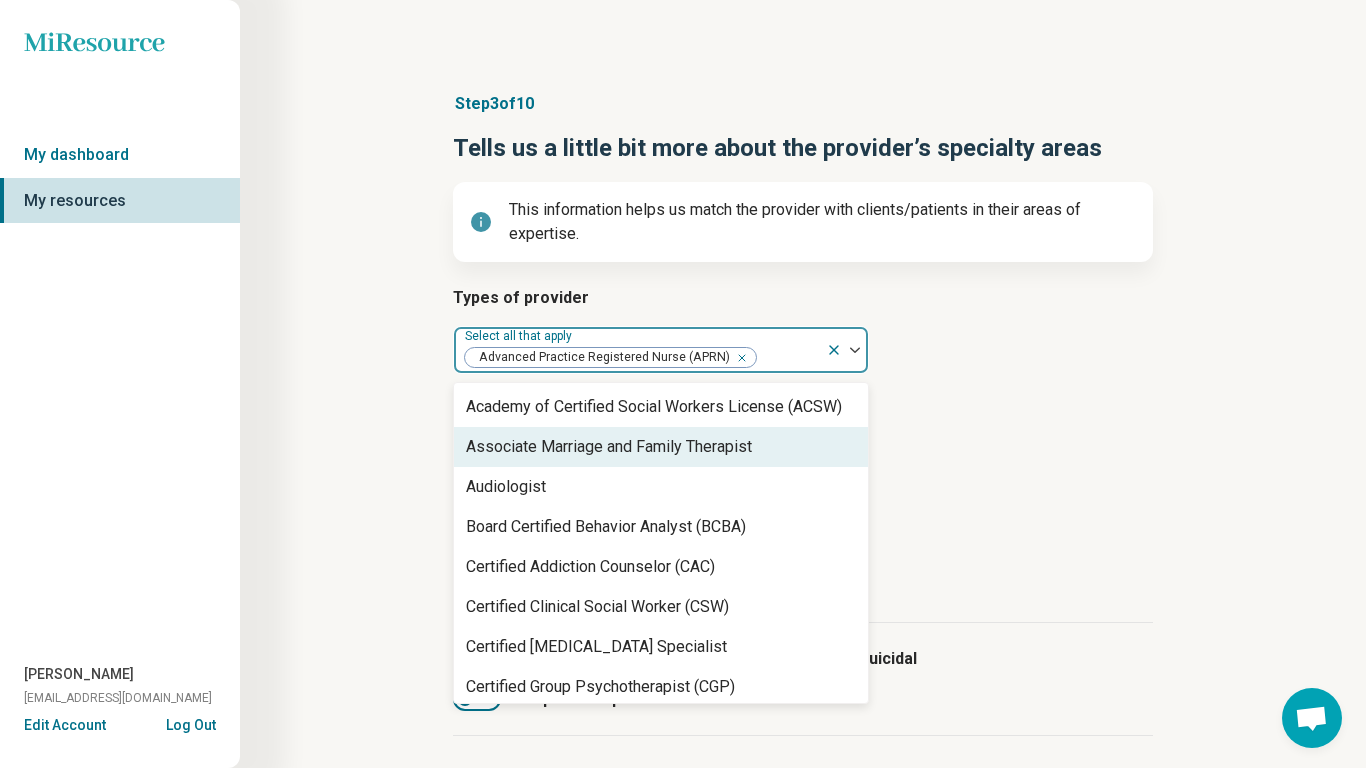 click on "Associate Marriage and Family Therapist" at bounding box center (609, 447) 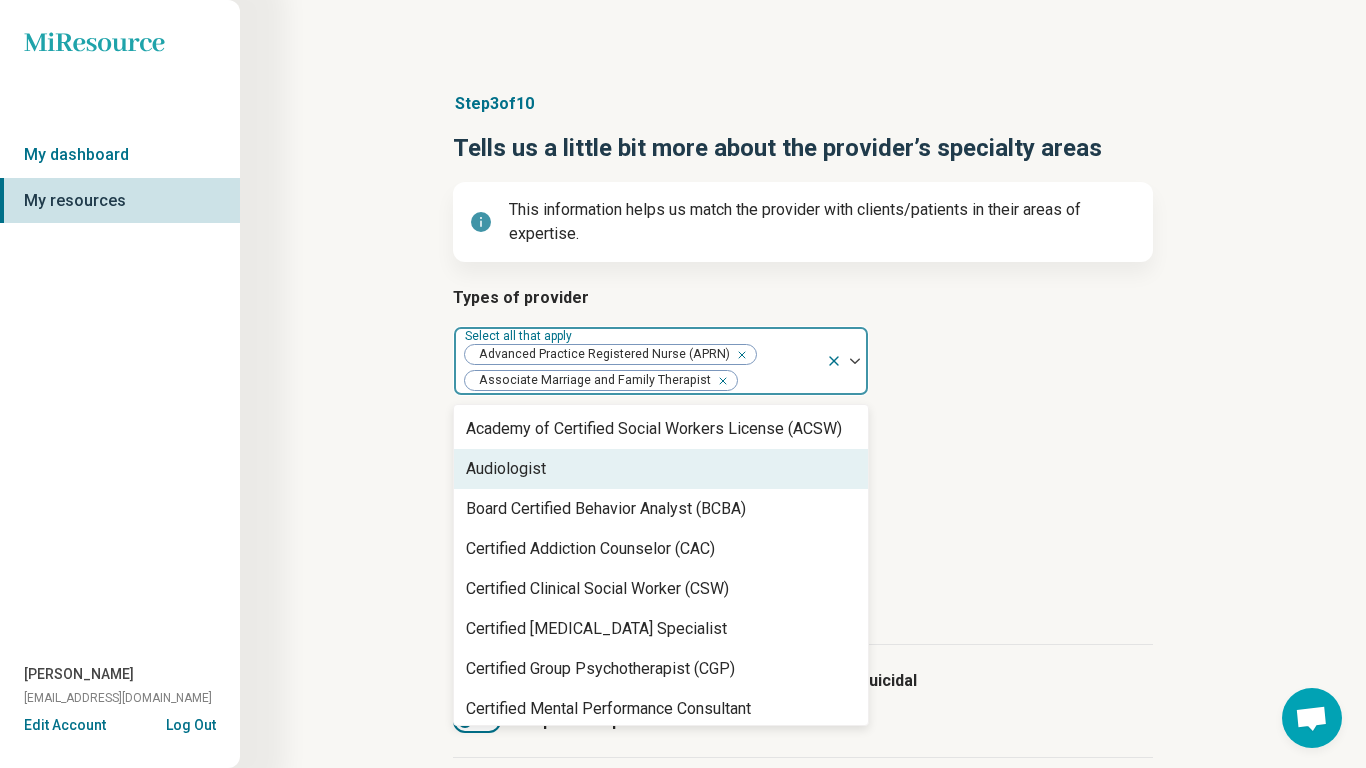 click on "Step  3  of  10 Tells us a little bit more about the provider’s specialty areas This information helps us match the provider with clients/patients in their areas of expertise. Types of provider option Associate Marriage and Family Therapist, selected. 66 results available. Use Up and Down to choose options, press Enter to select the currently focused option, press Escape to exit the menu, press Tab to select the option and exit the menu. Select all that apply Advanced Practice Registered Nurse (APRN) Associate Marriage and Family Therapist Academy of Certified Social Workers License (ACSW) Audiologist Board Certified Behavior Analyst (BCBA) Certified Addiction Counselor (CAC) Certified Clinical Social Worker (CSW) Certified [MEDICAL_DATA] Specialist Certified Group Psychotherapist (CGP) Certified Mental Performance Consultant Certified Social Worker (CSW) Certified Trauma Professional Community Resource Counselor Credentialed [MEDICAL_DATA] Youth Clinician (CSAYC) Diplomate in Clinical Social Work (DCSW)" at bounding box center (803, 469) 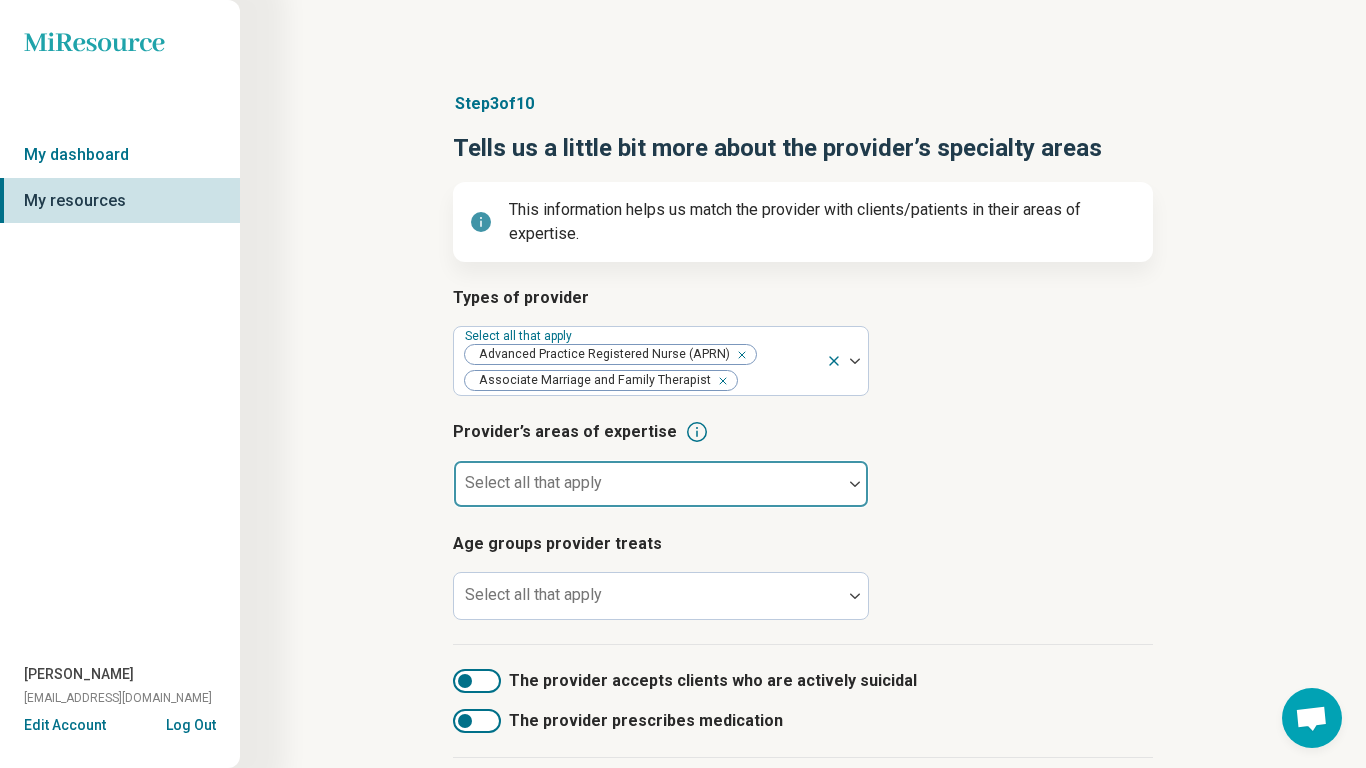 click on "Select all that apply" at bounding box center (533, 482) 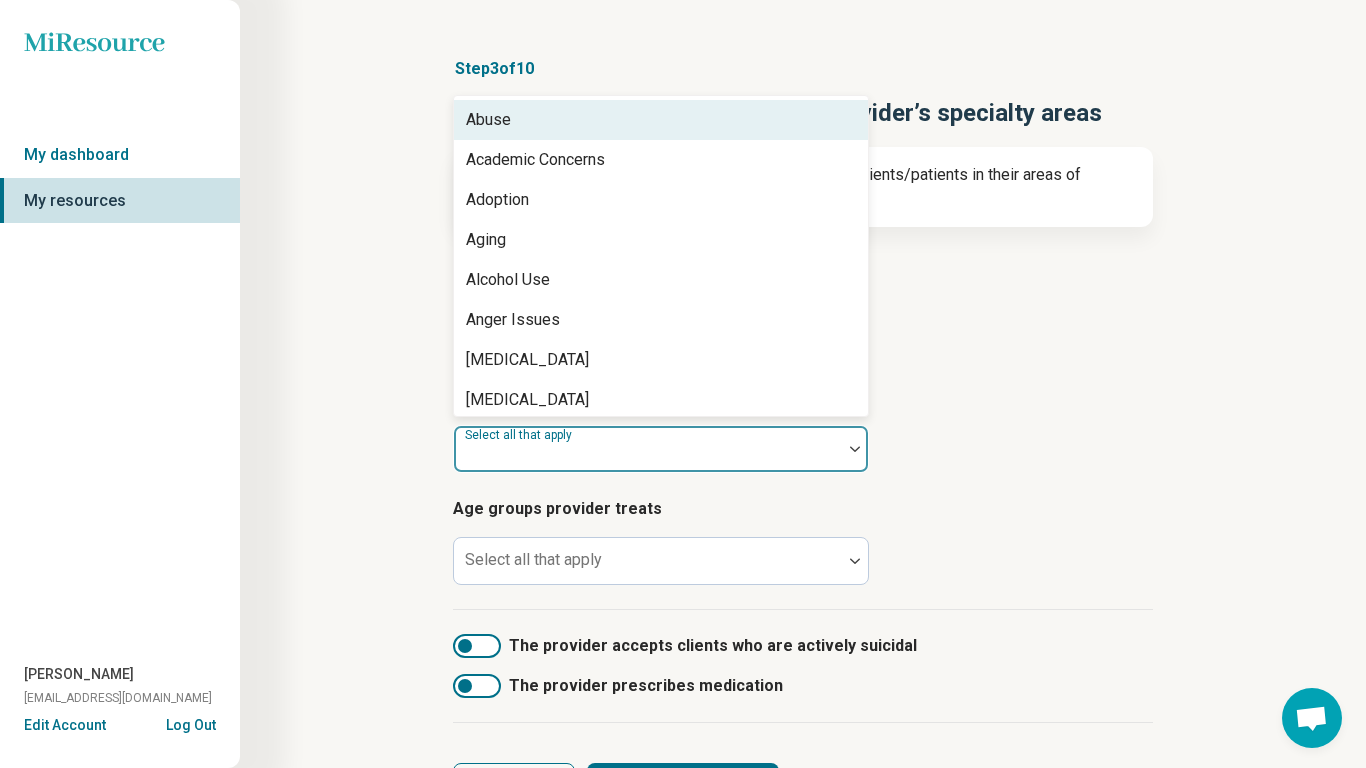 scroll, scrollTop: 78, scrollLeft: 0, axis: vertical 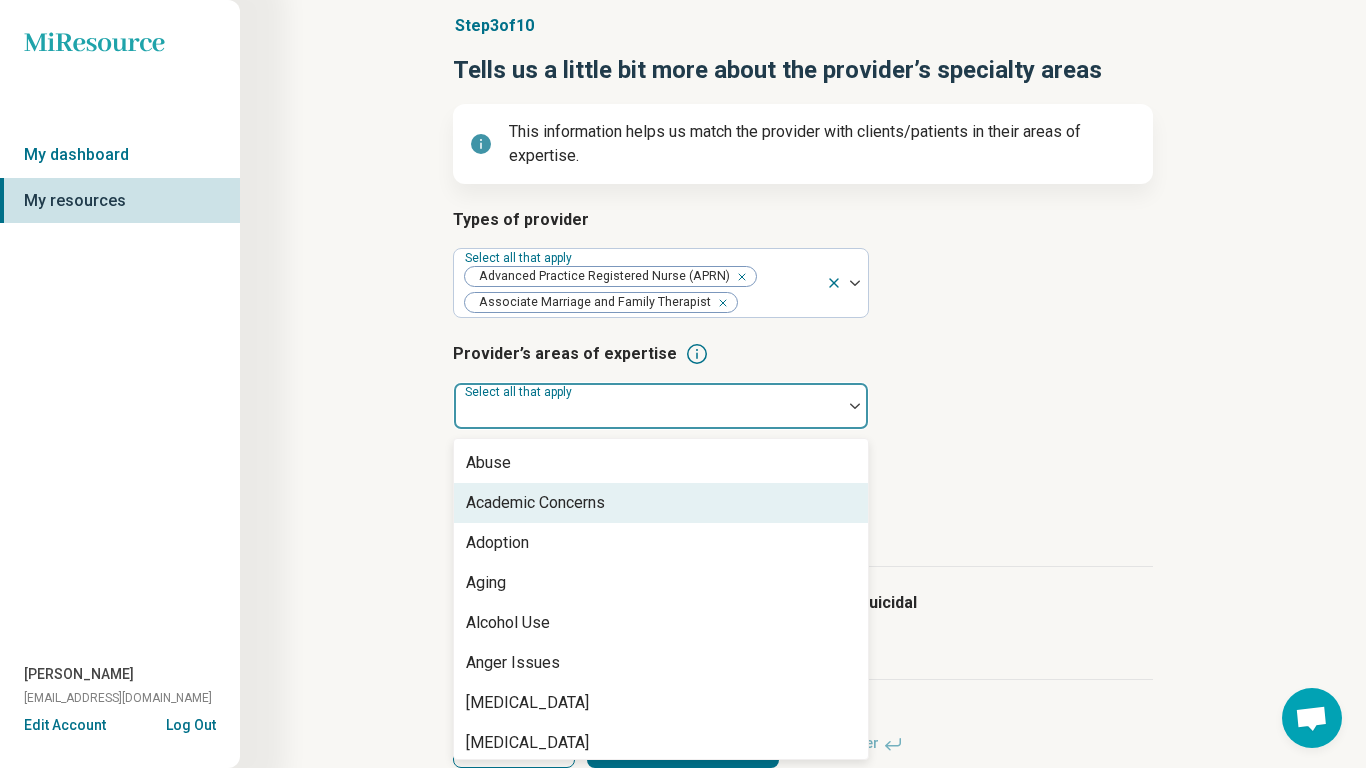 click on "Academic Concerns" at bounding box center (661, 503) 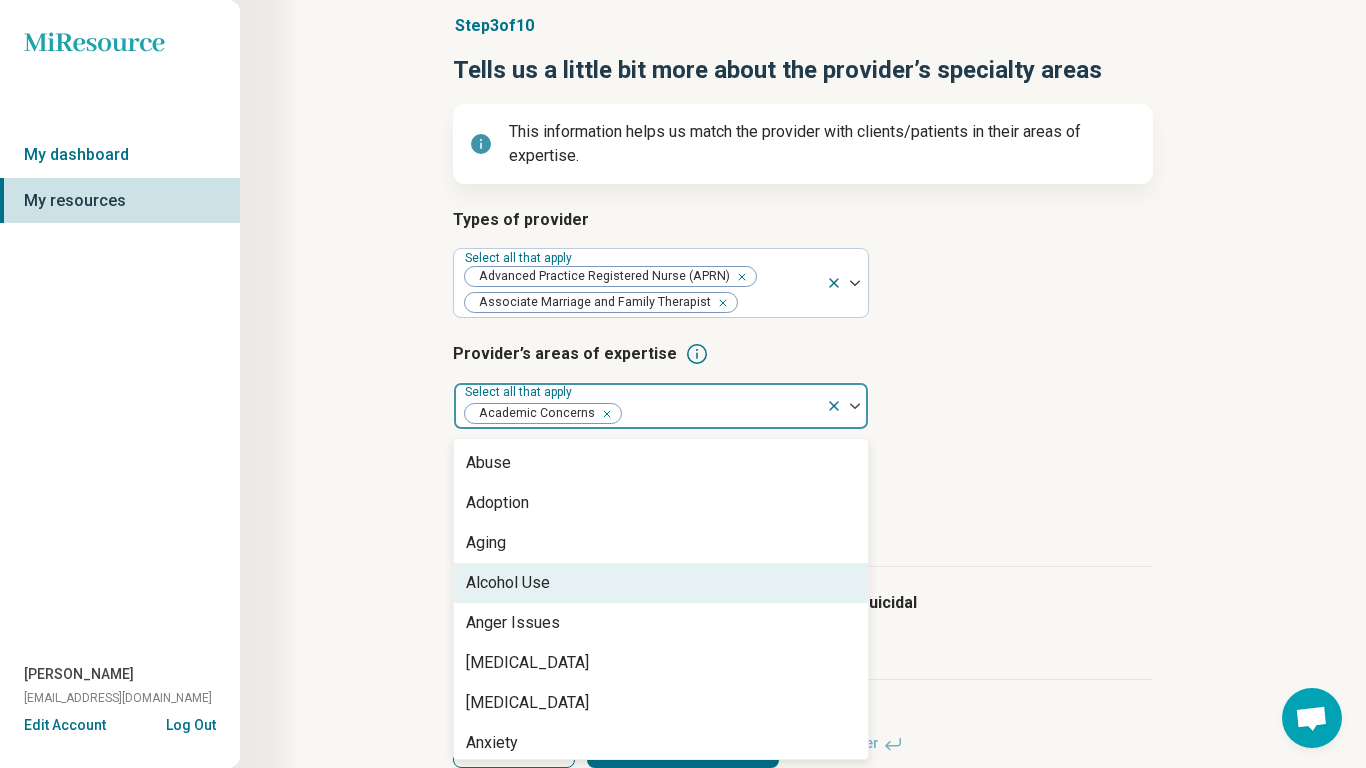 click on "Alcohol Use" at bounding box center (661, 583) 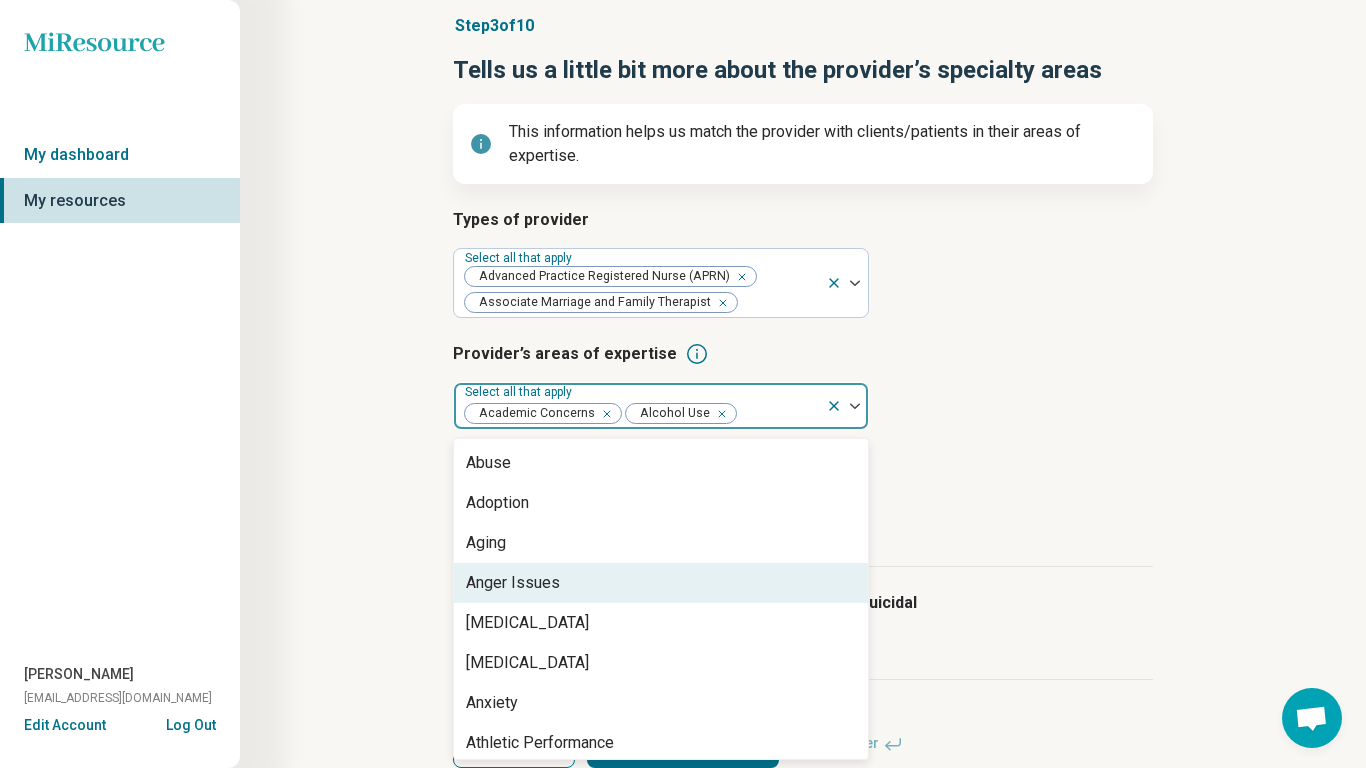 click on "Anger Issues" at bounding box center (513, 583) 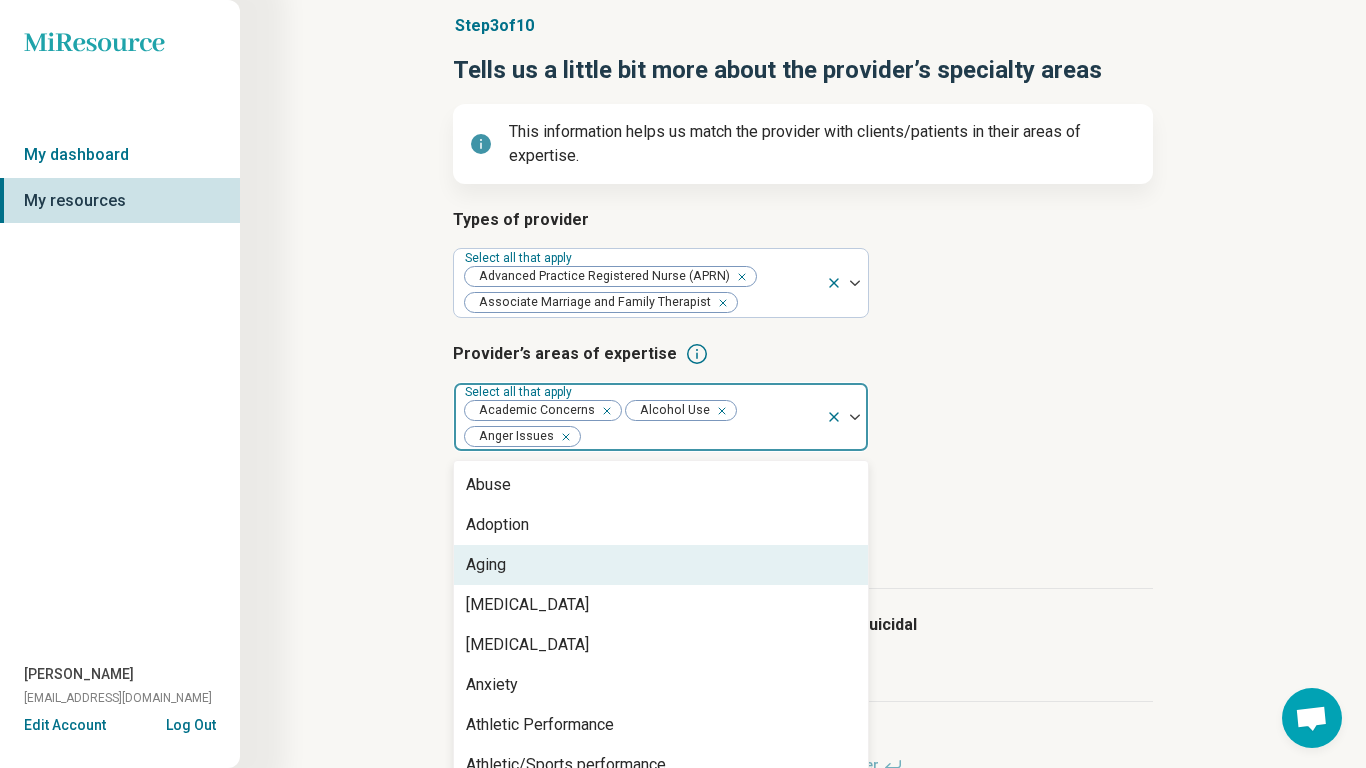 click on "Step  3  of  10 Tells us a little bit more about the provider’s specialty areas This information helps us match the provider with clients/patients in their areas of expertise. Types of provider Select all that apply Advanced Practice Registered Nurse (APRN) Associate Marriage and Family Therapist Provider’s areas of expertise option Anger Issues, selected. 97 results available. Use Up and Down to choose options, press Enter to select the currently focused option, press Escape to exit the menu, press Tab to select the option and exit the menu. Select all that apply Academic Concerns Alcohol Use Anger Issues Abuse Adoption Aging [MEDICAL_DATA] [MEDICAL_DATA] Anxiety Athletic Performance Athletic/Sports performance [MEDICAL_DATA] ([MEDICAL_DATA]) [MEDICAL_DATA] Avoidant Personality [MEDICAL_DATA] [MEDICAL_DATA] [MEDICAL_DATA] Body Image [MEDICAL_DATA] [MEDICAL_DATA] Bullying Burnout Career Childhood Abuse Chronic Illness/Pain Compulsive Exercise" at bounding box center (803, 402) 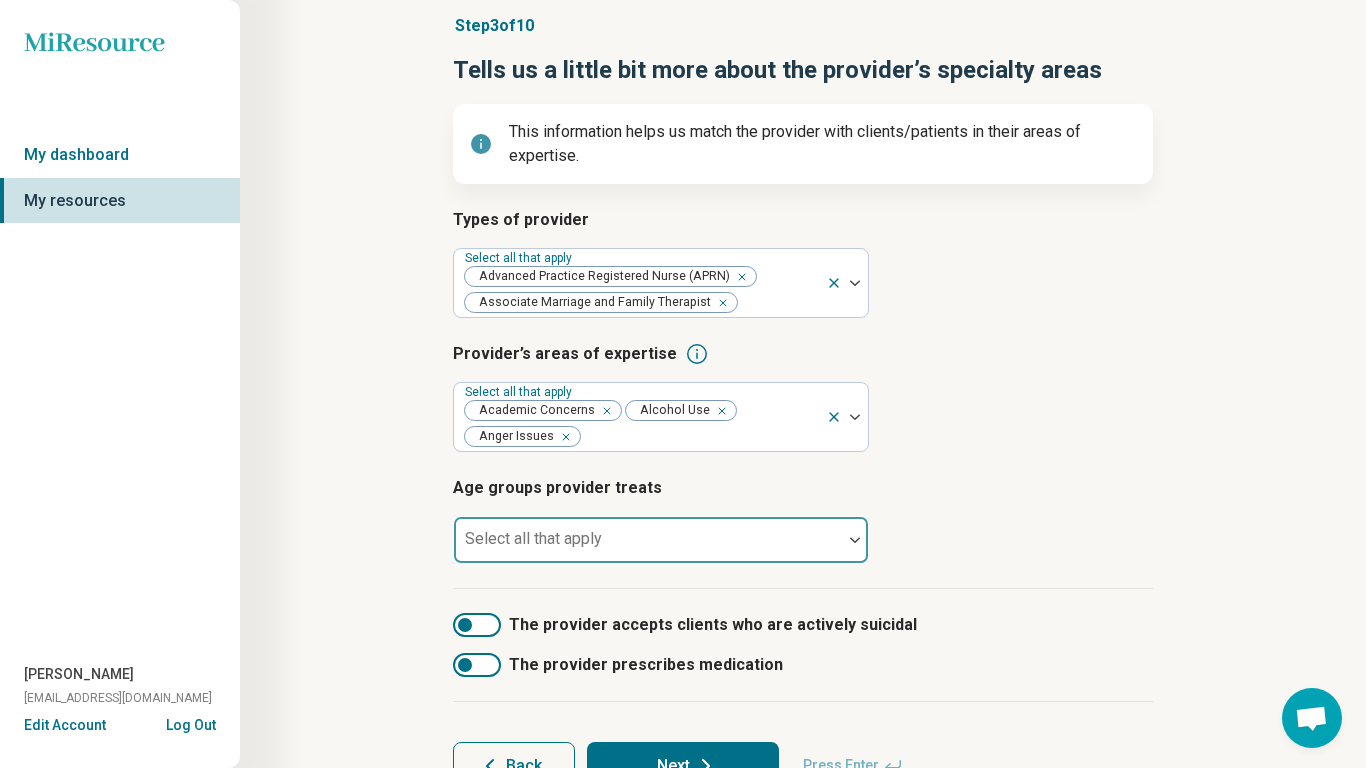 click at bounding box center [648, 548] 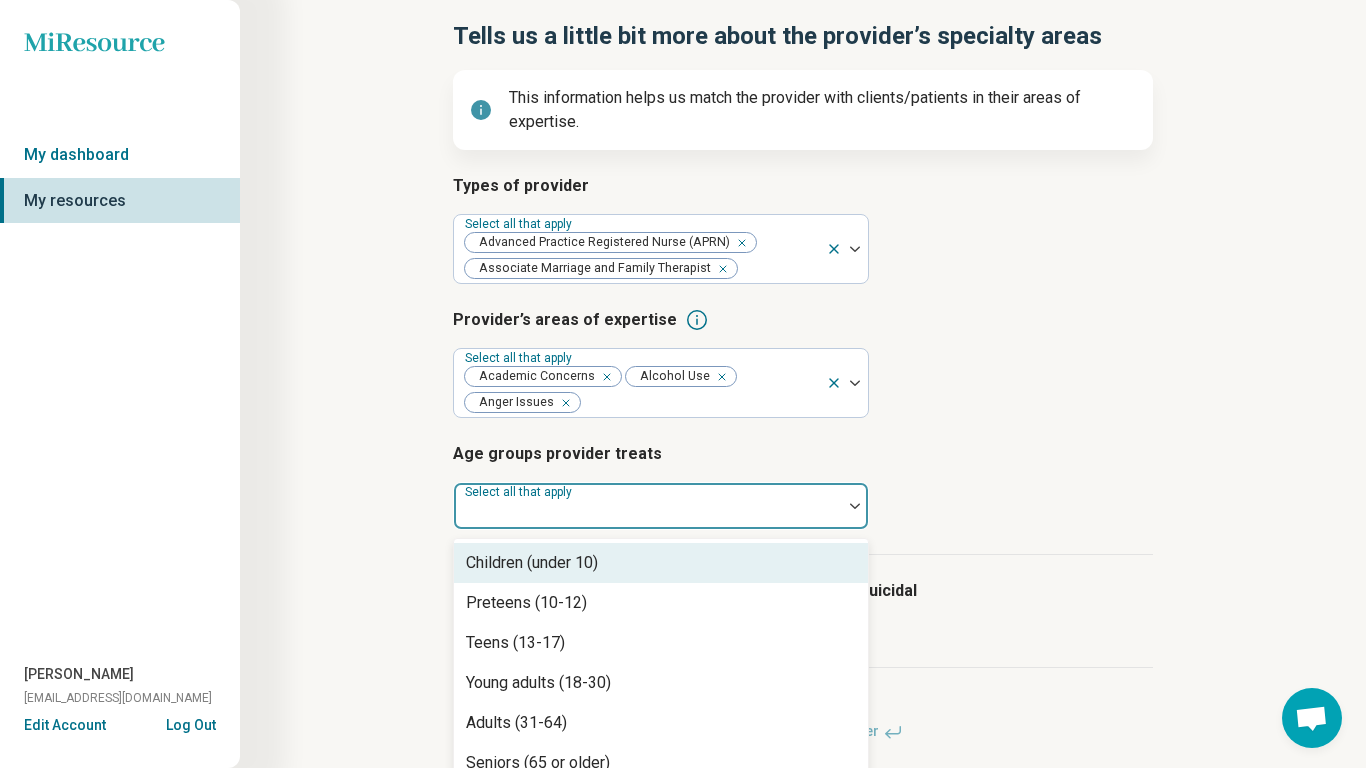 scroll, scrollTop: 140, scrollLeft: 0, axis: vertical 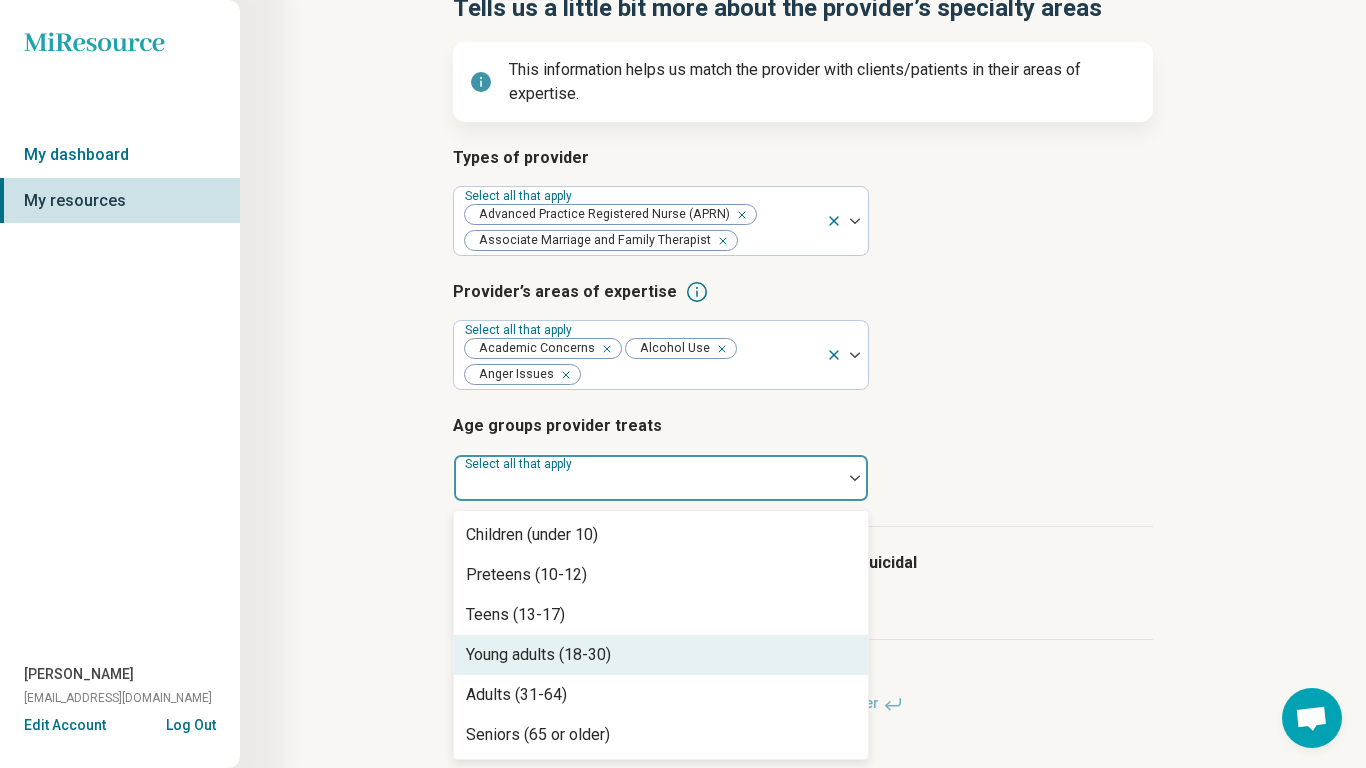 click on "Young adults (18-30)" at bounding box center (538, 655) 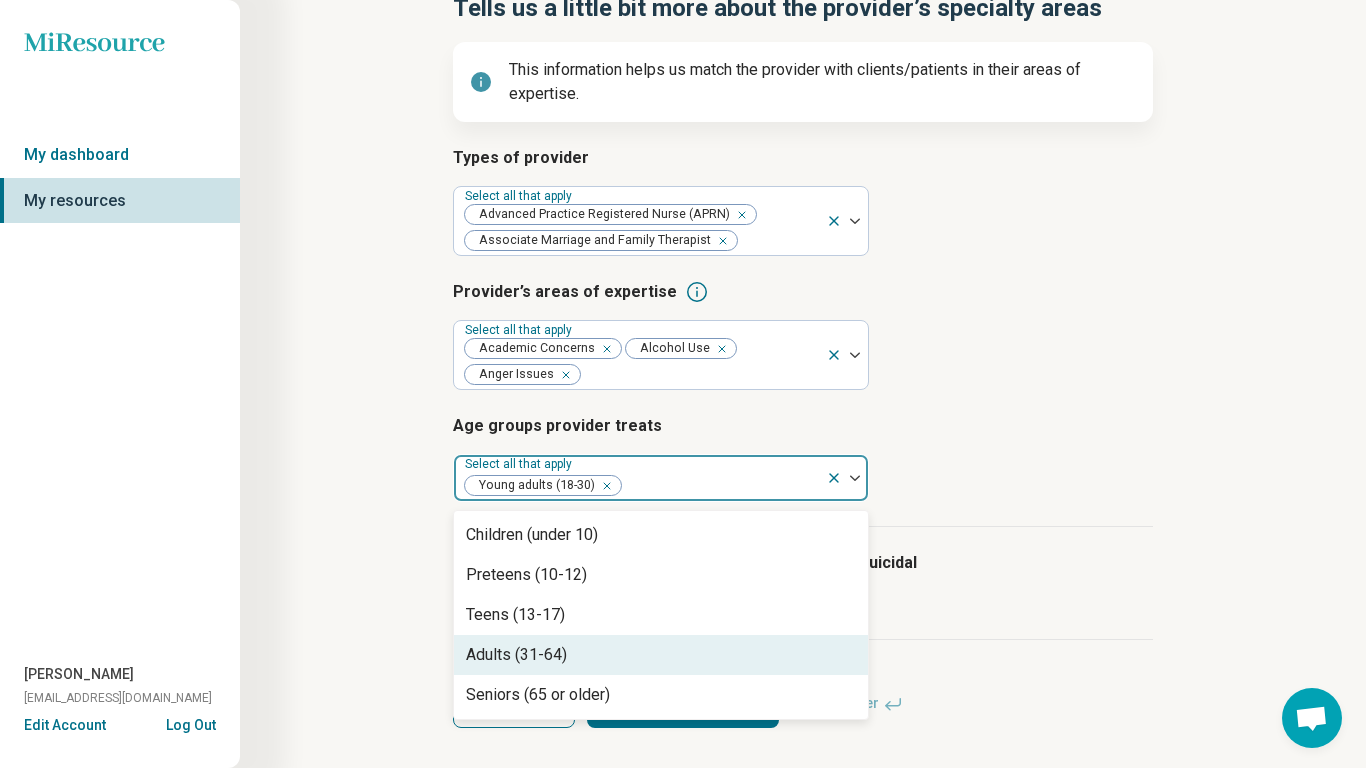 click on "Adults (31-64)" at bounding box center [516, 655] 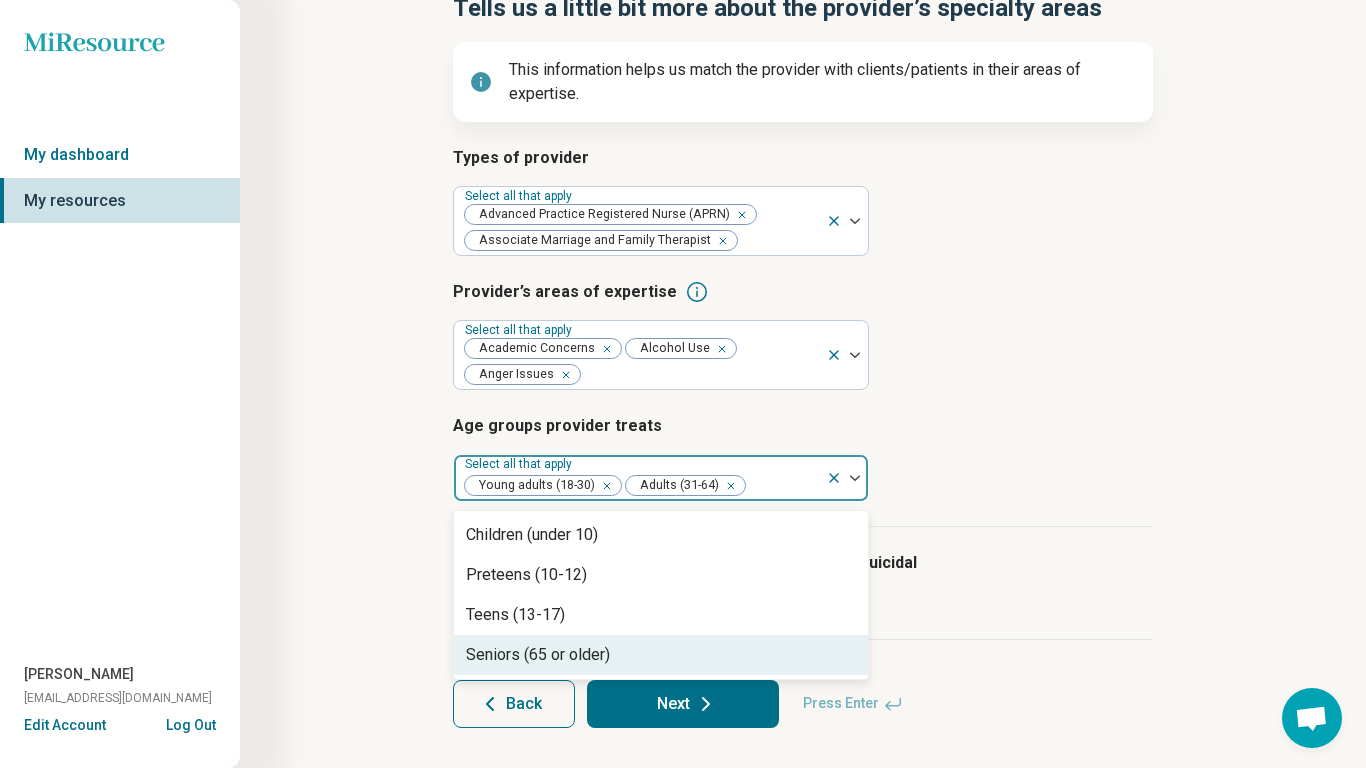 click on "Step  3  of  10 Tells us a little bit more about the provider’s specialty areas This information helps us match the provider with clients/patients in their areas of expertise. Types of provider Select all that apply Advanced Practice Registered Nurse (APRN) Associate Marriage and Family Therapist Provider’s areas of expertise Select all that apply Academic Concerns Alcohol Use Anger Issues Age groups provider treats option Adults (31-64), selected. 4 results available. Use Up and Down to choose options, press Enter to select the currently focused option, press Escape to exit the menu, press Tab to select the option and exit the menu. Select all that apply Young adults (18-30) Adults (31-64) Children (under 10) Preteens (10-12) Teens (13-17) Seniors (65 or older) The provider accepts clients who are actively suicidal The provider prescribes medication Back Next Press Enter" at bounding box center [803, 340] 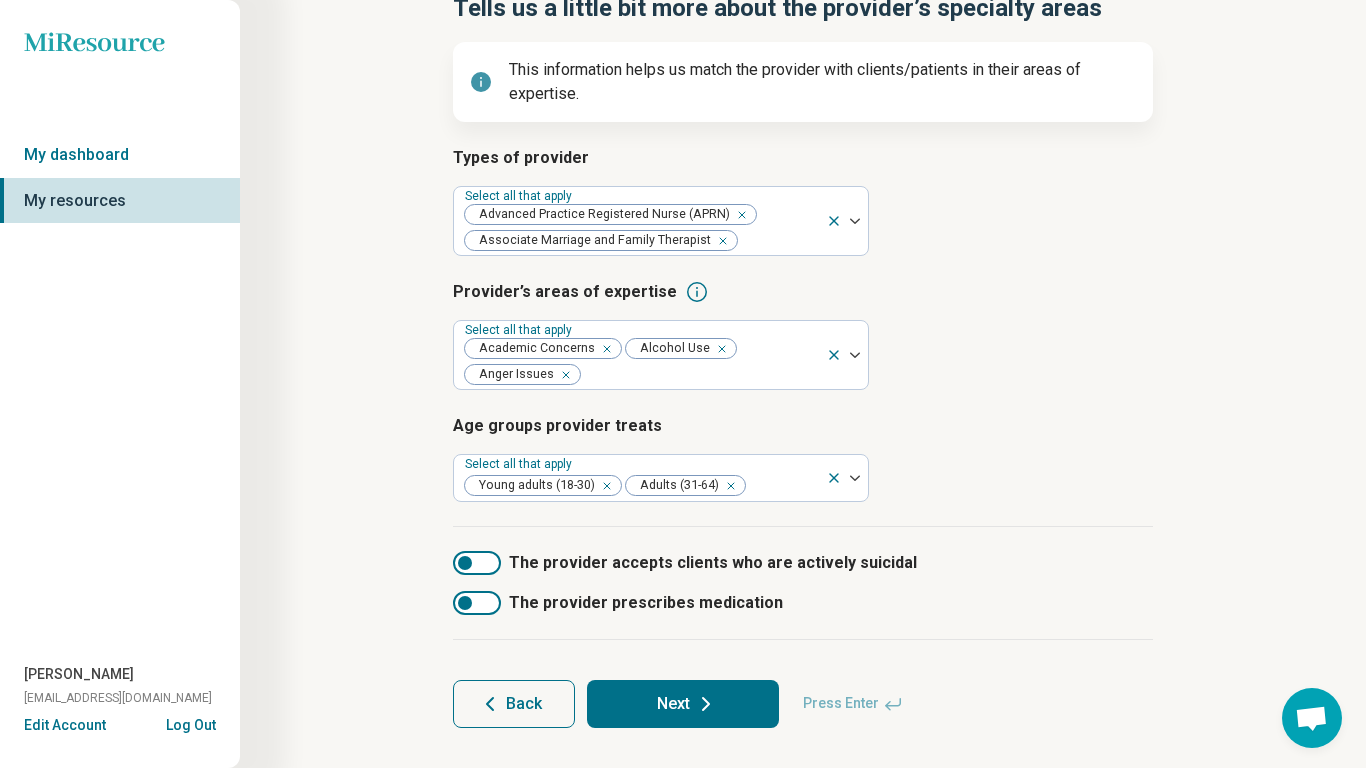 click on "Next" at bounding box center [683, 704] 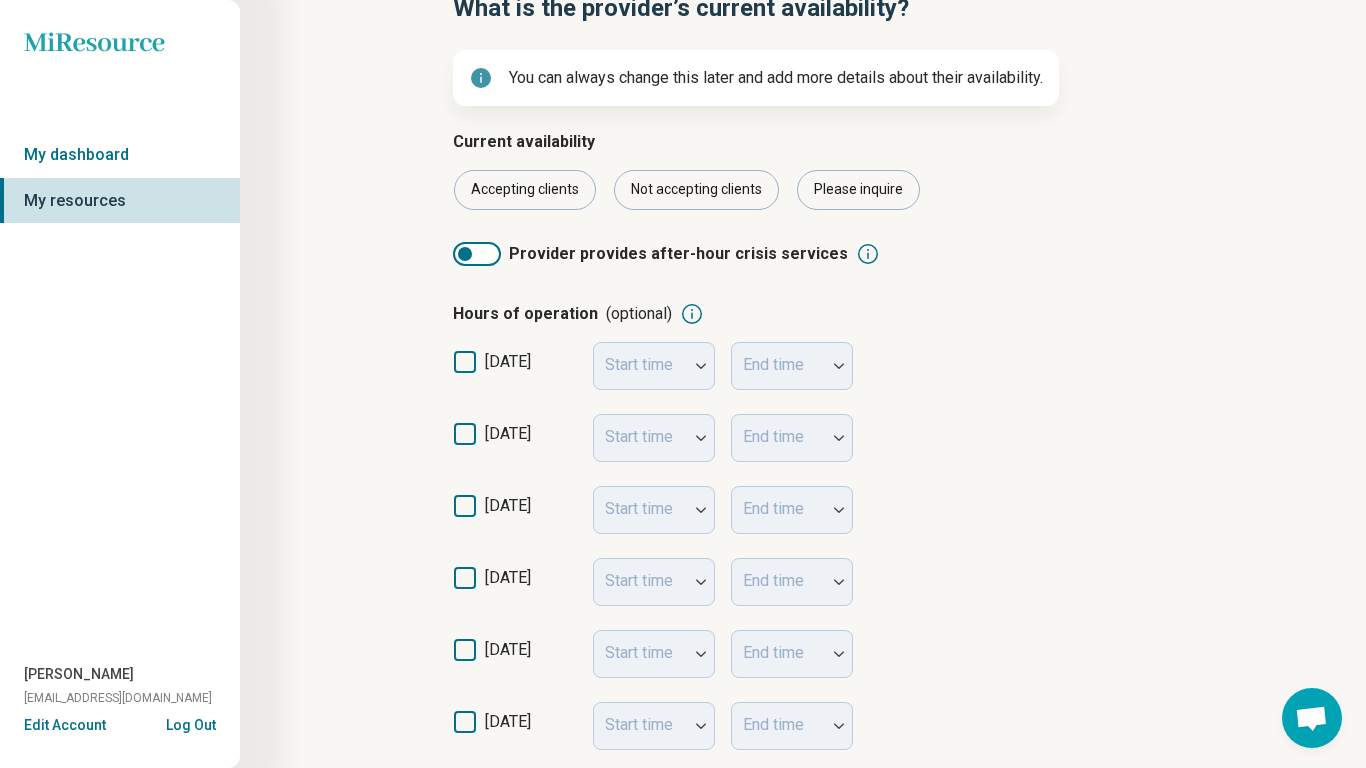 scroll, scrollTop: 0, scrollLeft: 0, axis: both 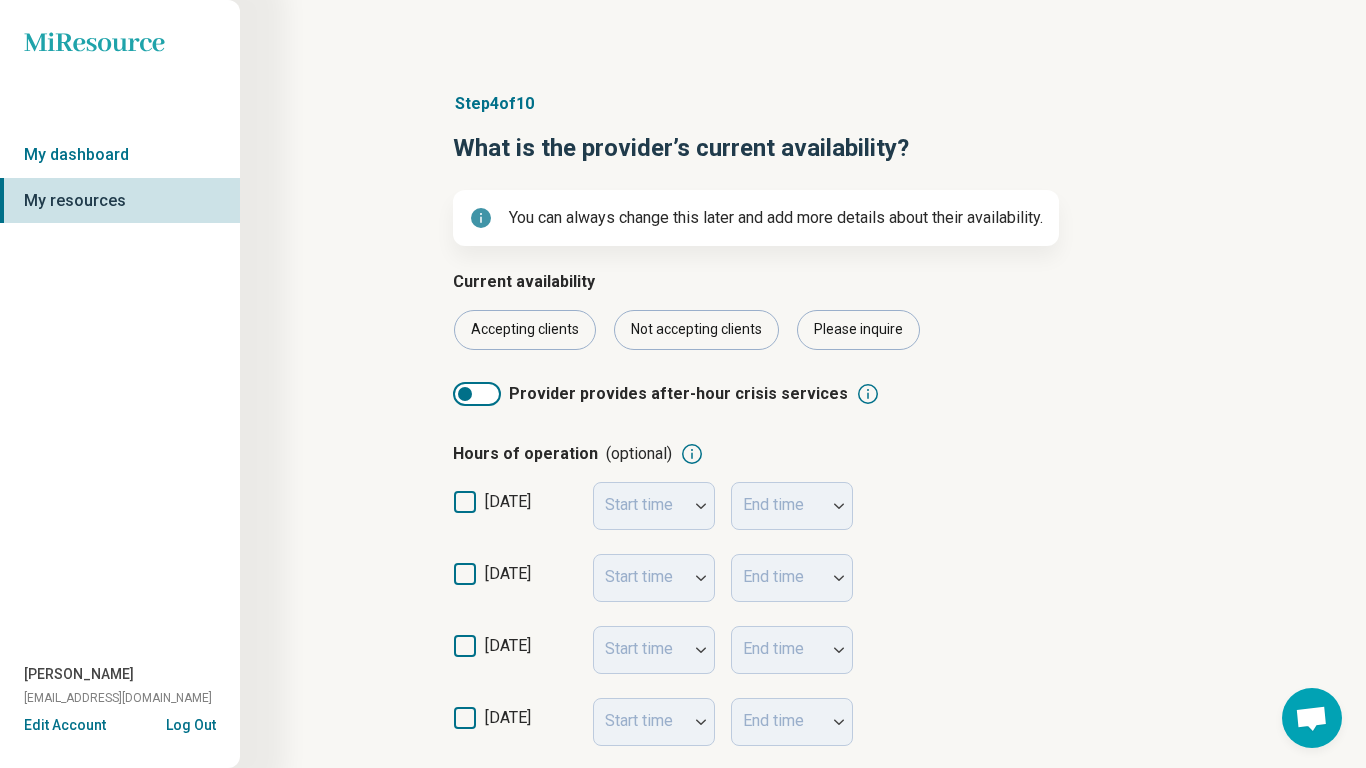 click 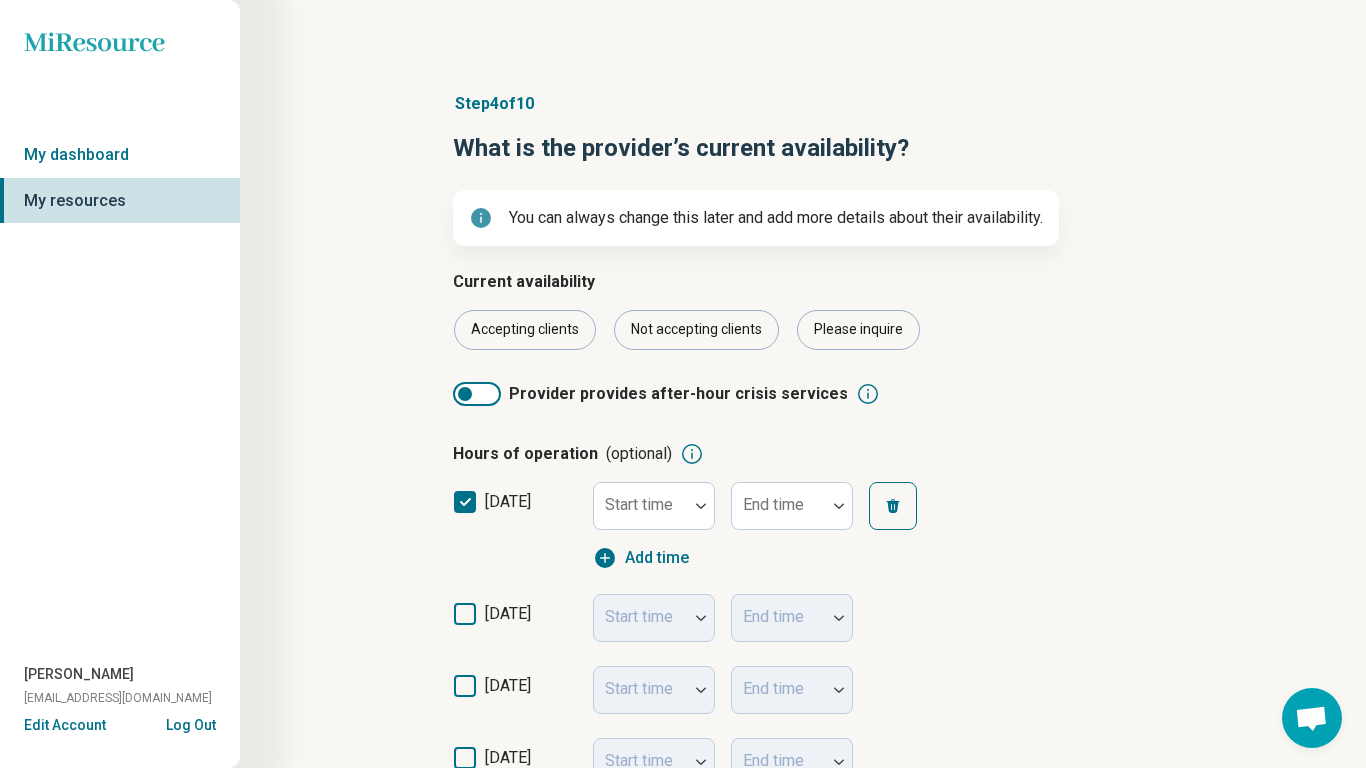scroll, scrollTop: 10, scrollLeft: 0, axis: vertical 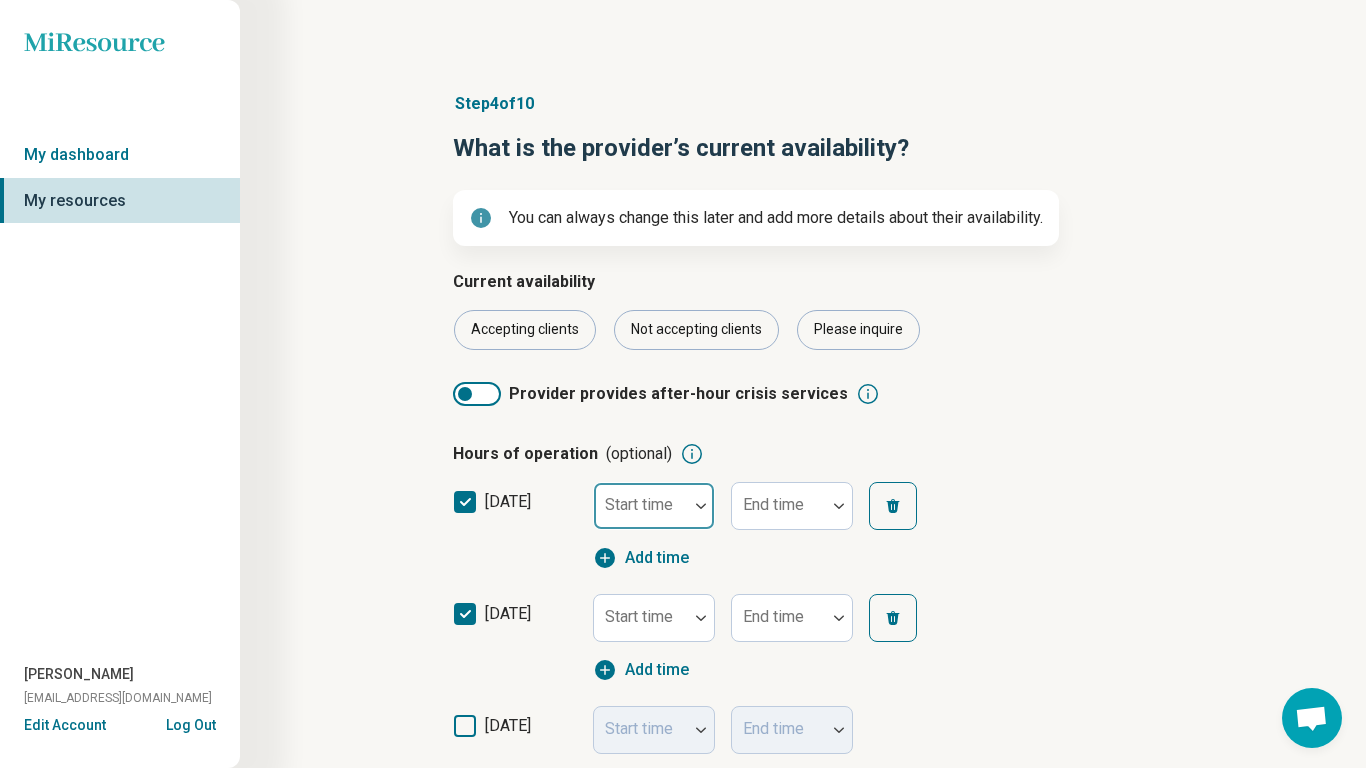 click on "Start time" at bounding box center (654, 506) 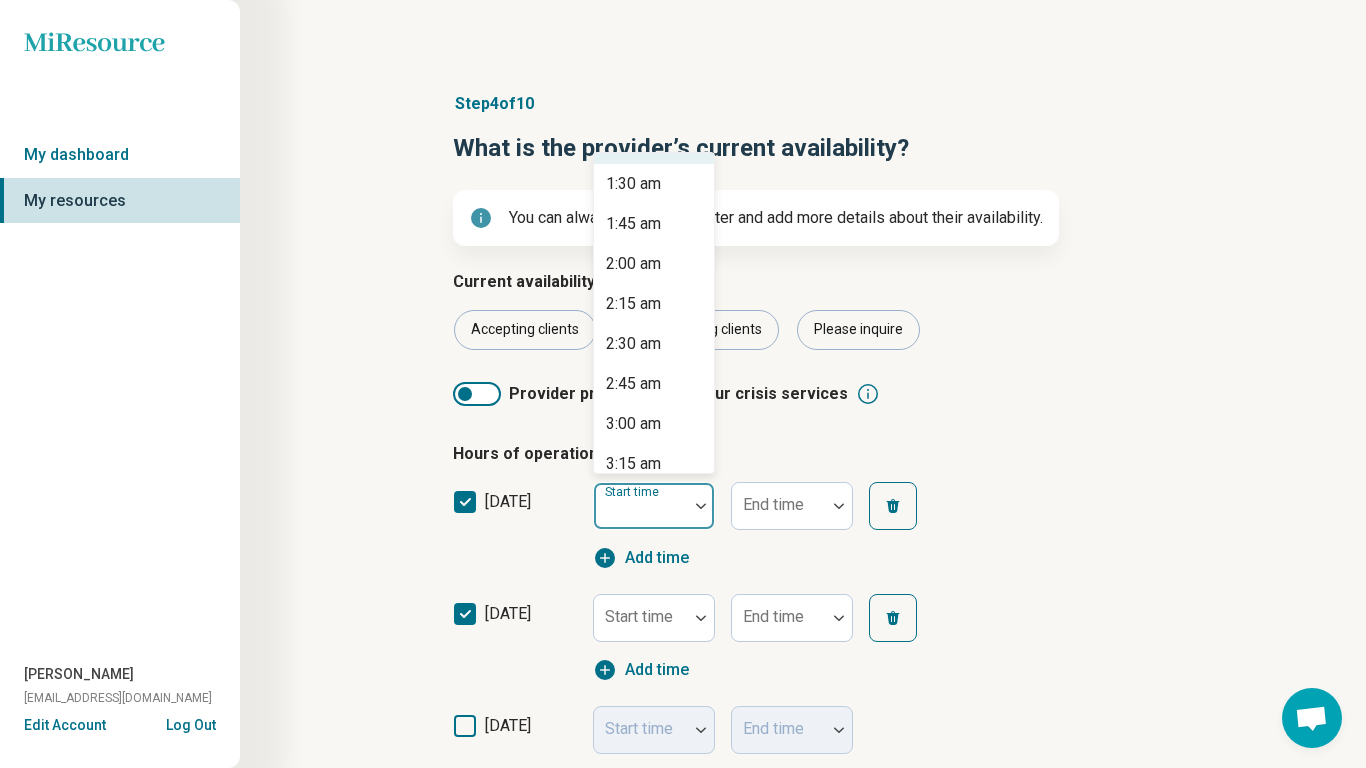 scroll, scrollTop: 267, scrollLeft: 0, axis: vertical 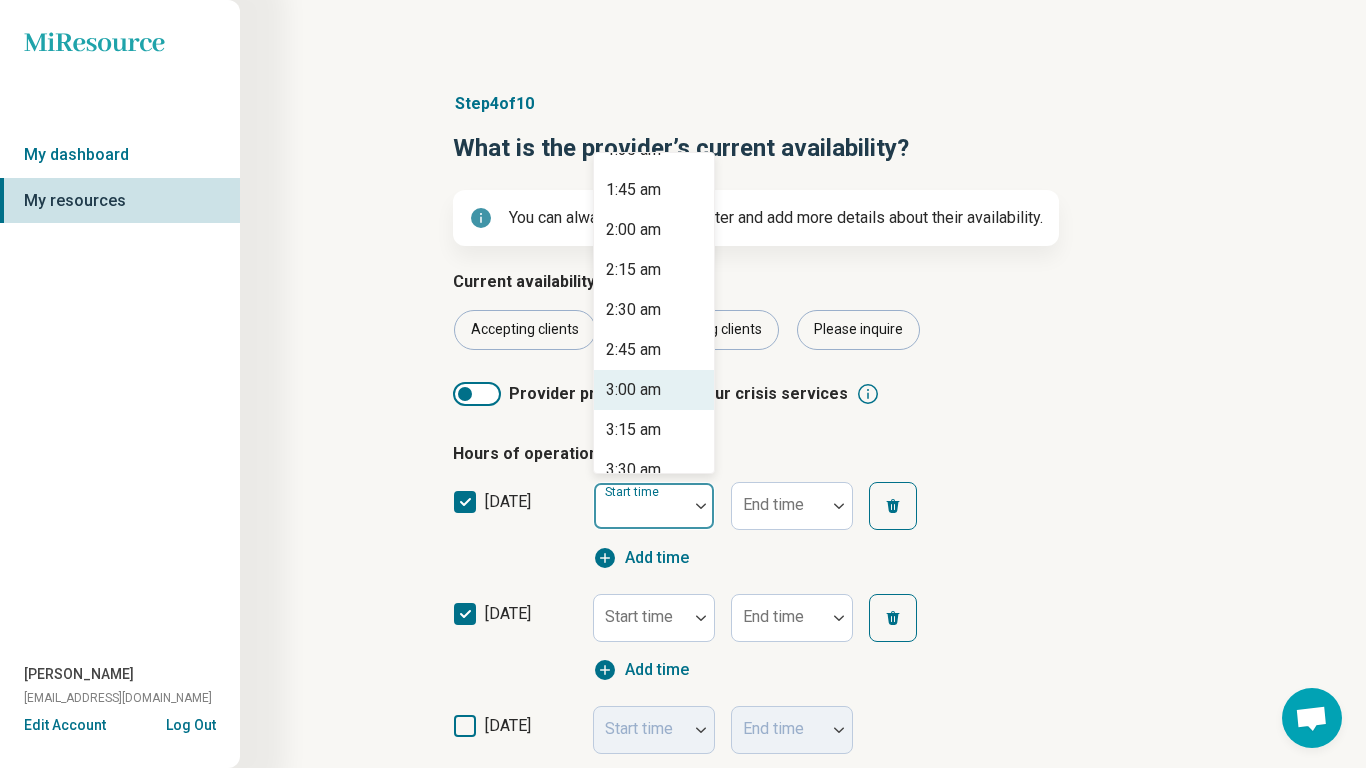 click on "3:00 am" at bounding box center (633, 390) 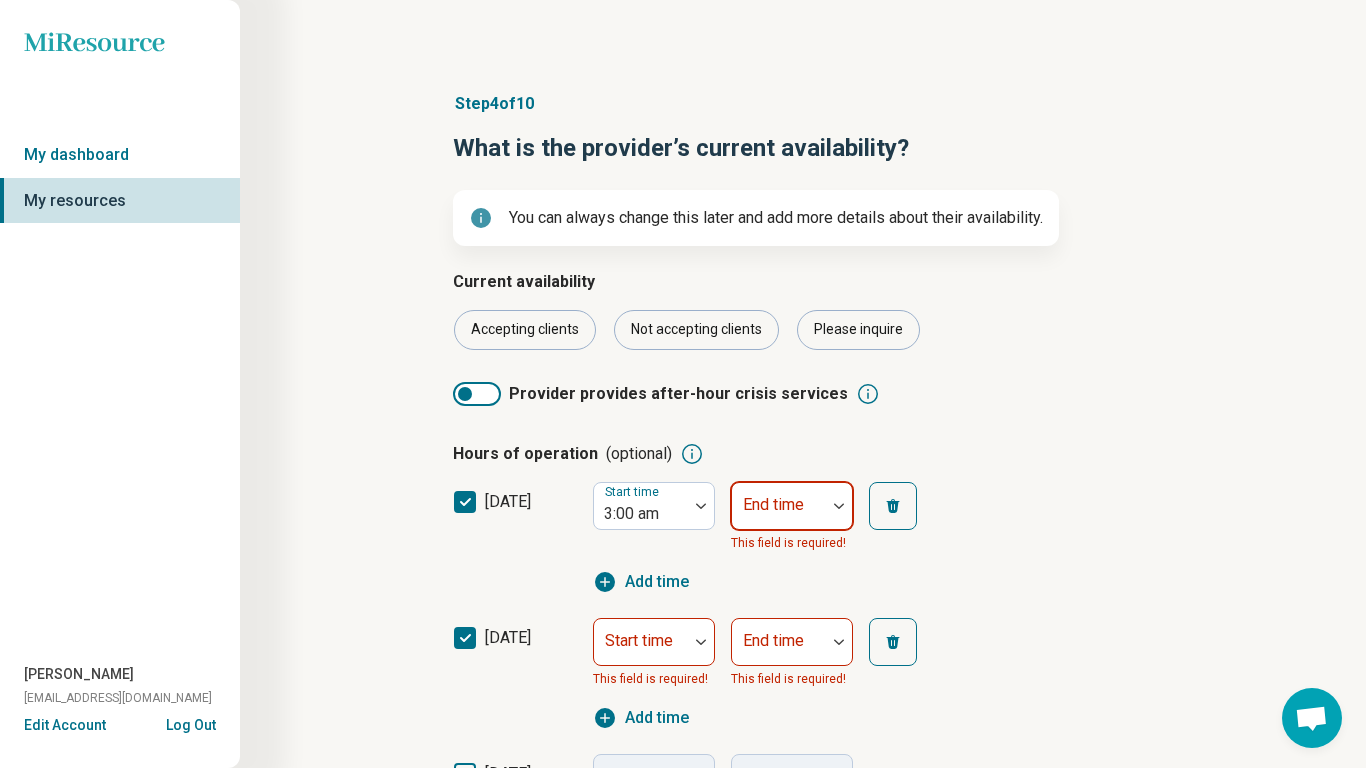 click on "End time" at bounding box center (792, 506) 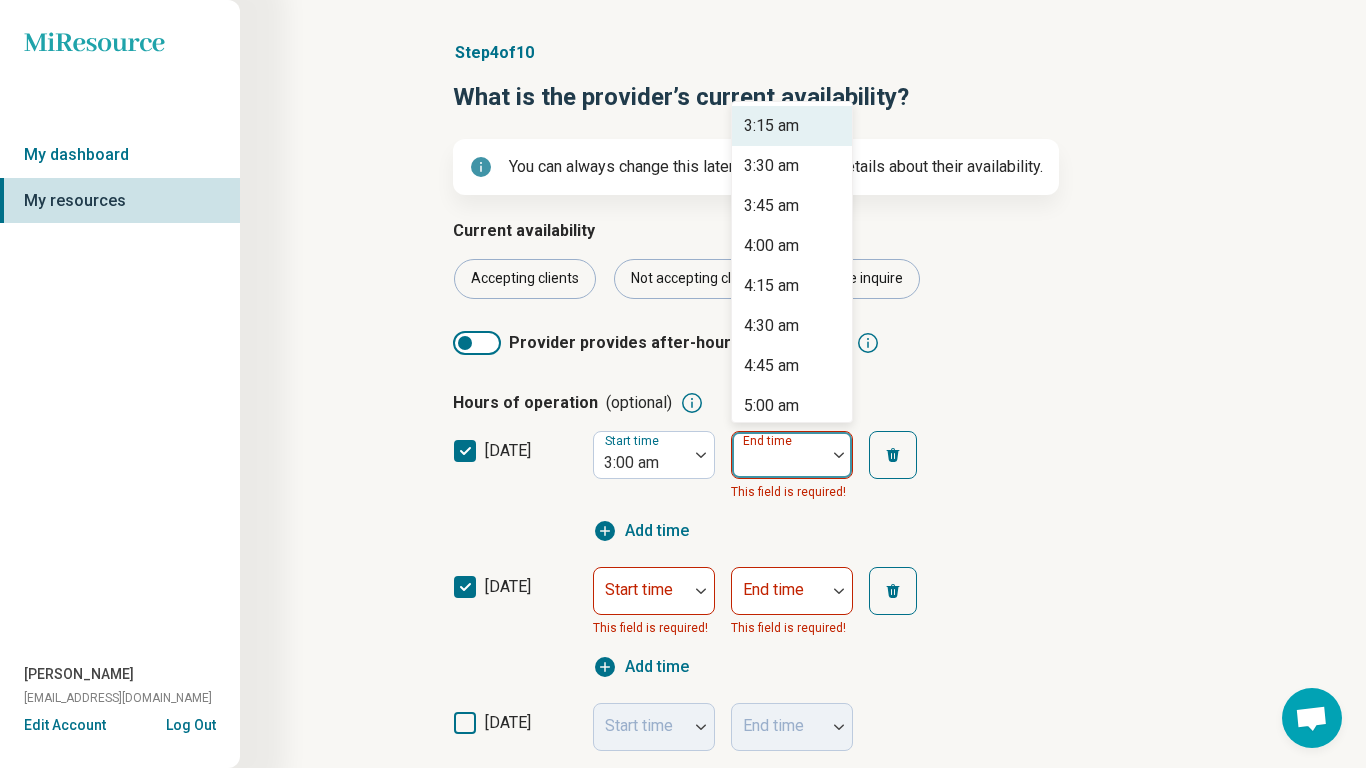 scroll, scrollTop: 100, scrollLeft: 0, axis: vertical 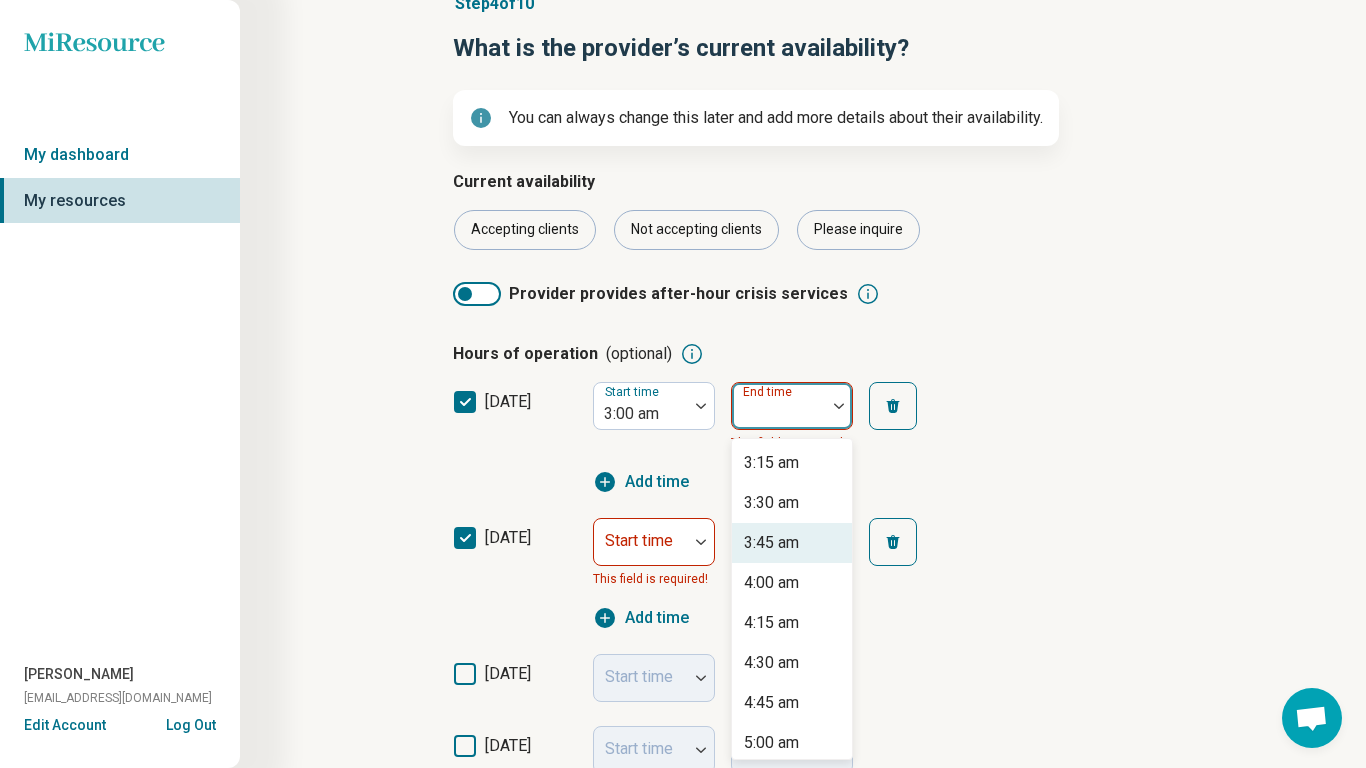 click on "3:45 am" at bounding box center [771, 543] 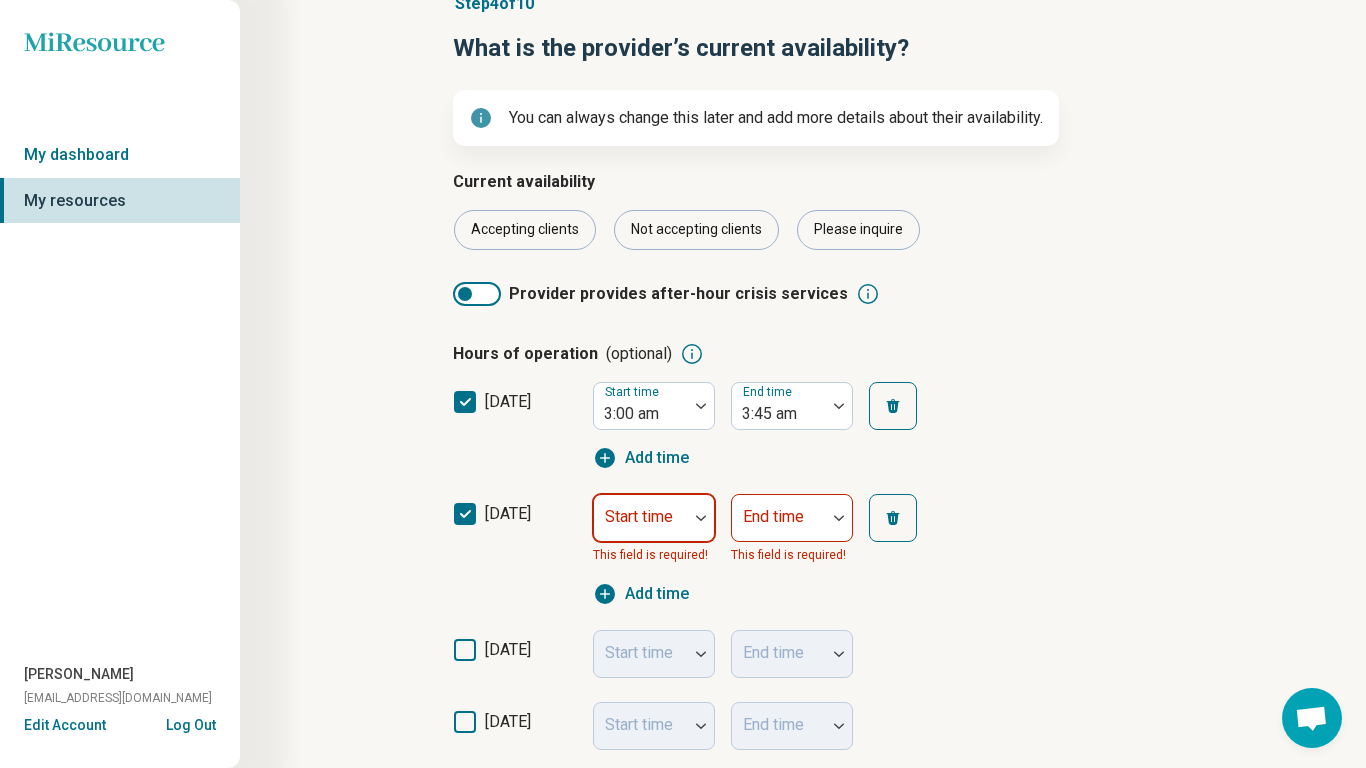 click at bounding box center (641, 526) 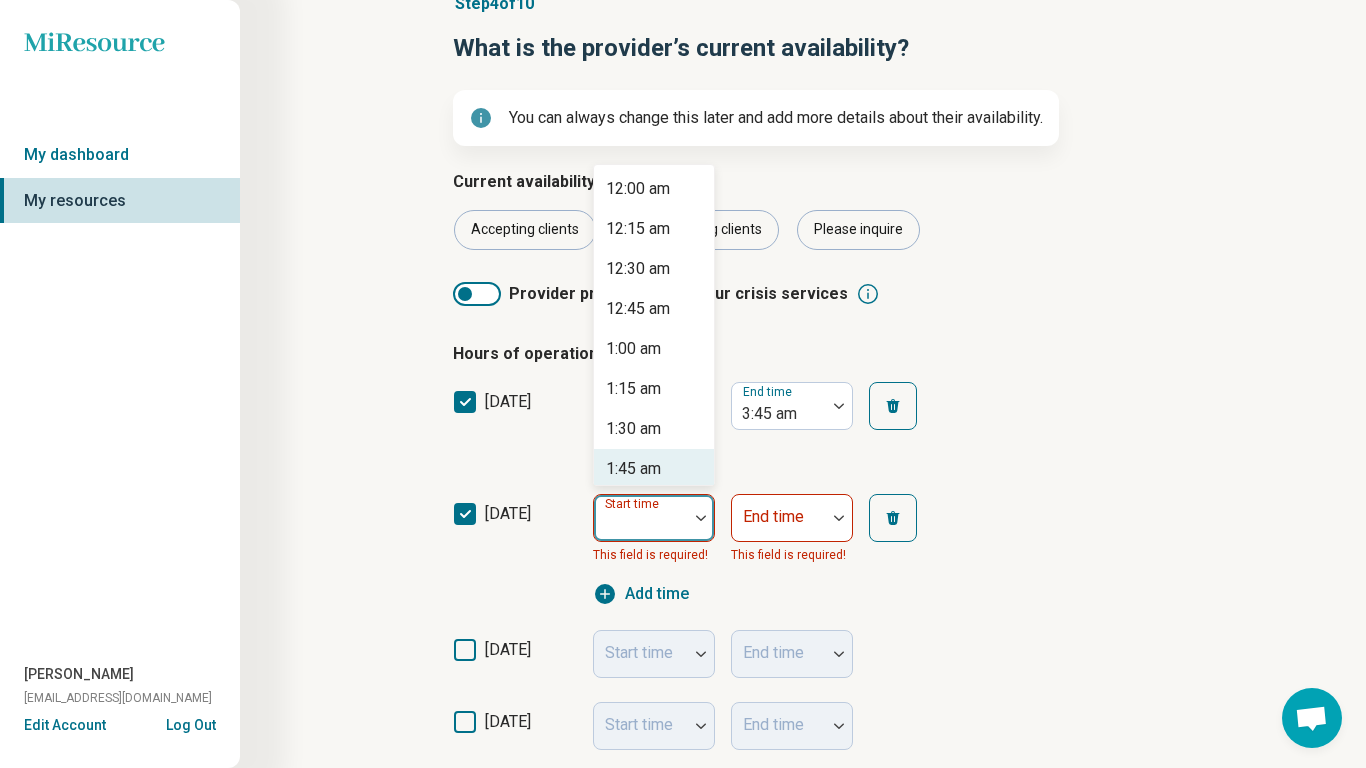 click on "1:45 am" at bounding box center (654, 469) 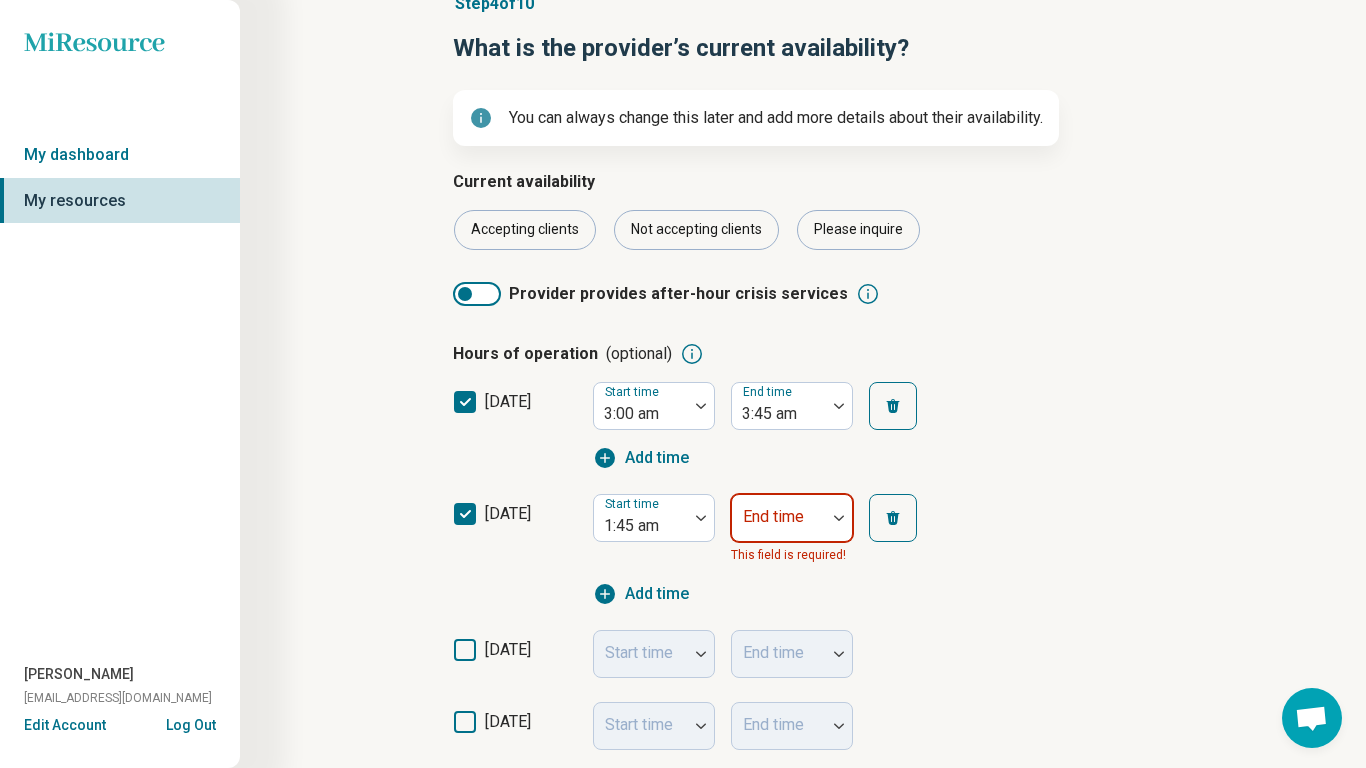 click on "End time" at bounding box center [792, 518] 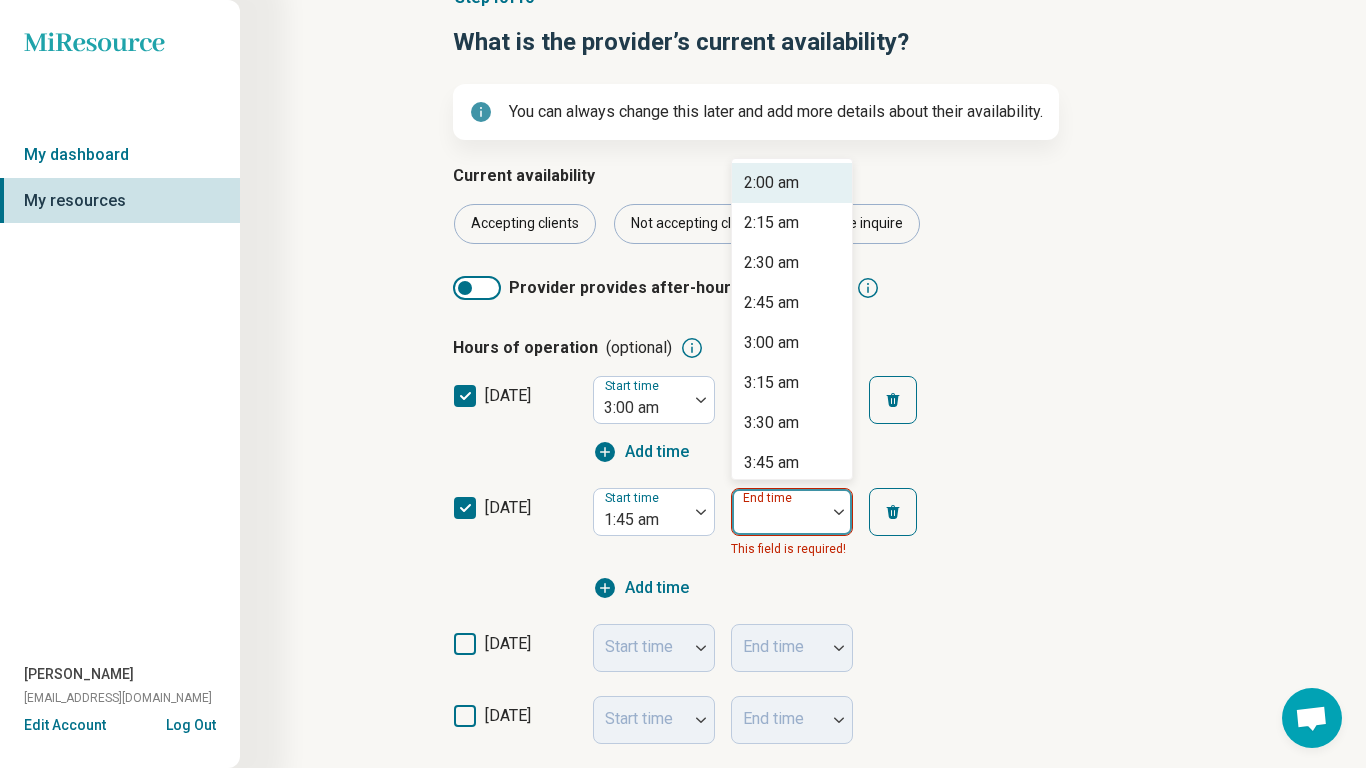 scroll, scrollTop: 212, scrollLeft: 0, axis: vertical 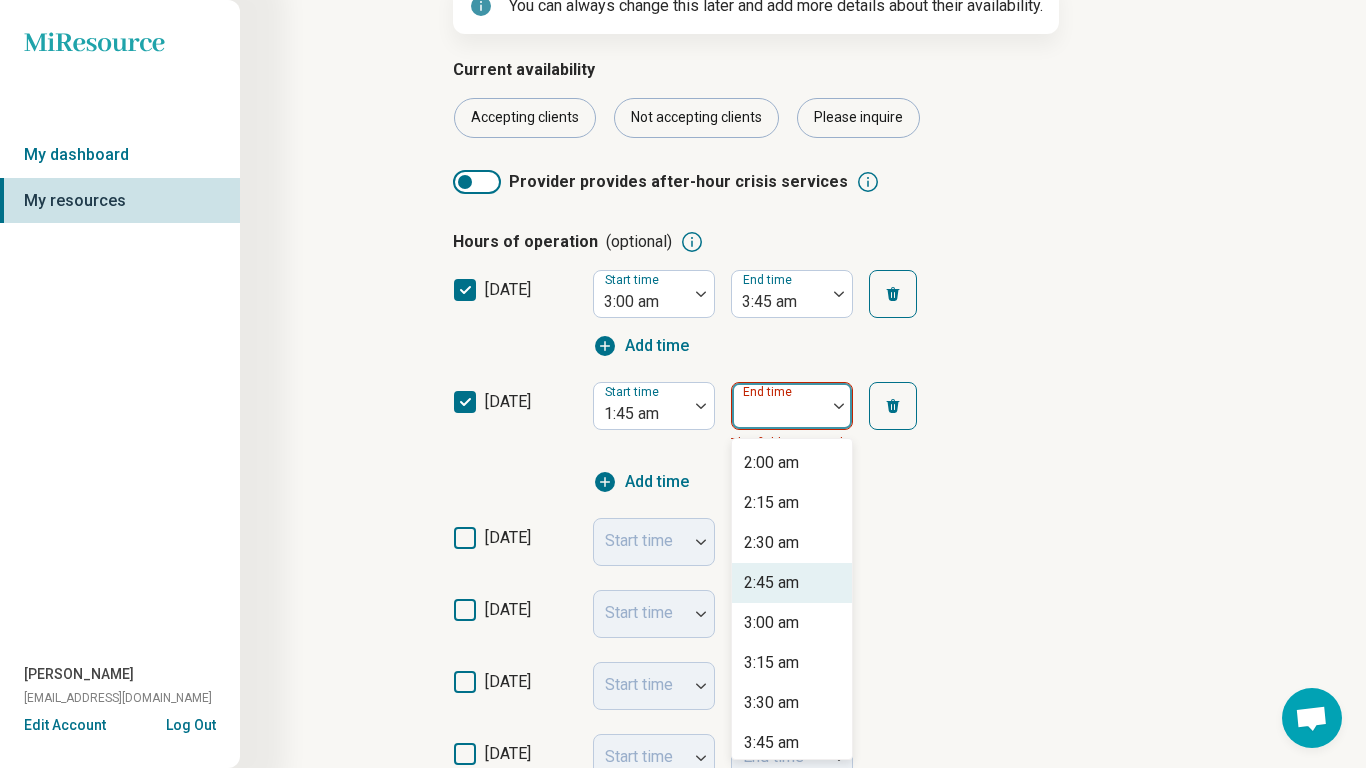 click on "2:45 am" at bounding box center (771, 583) 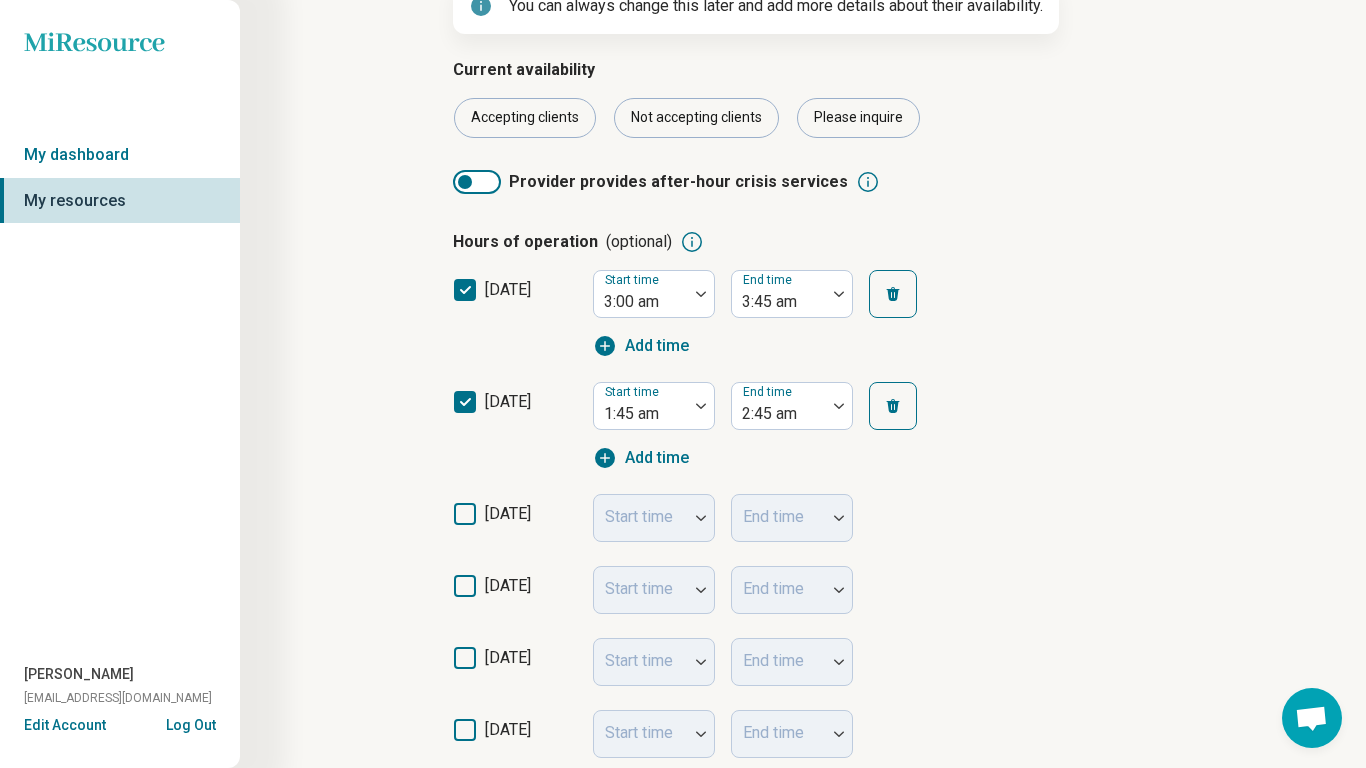 scroll, scrollTop: 764, scrollLeft: 0, axis: vertical 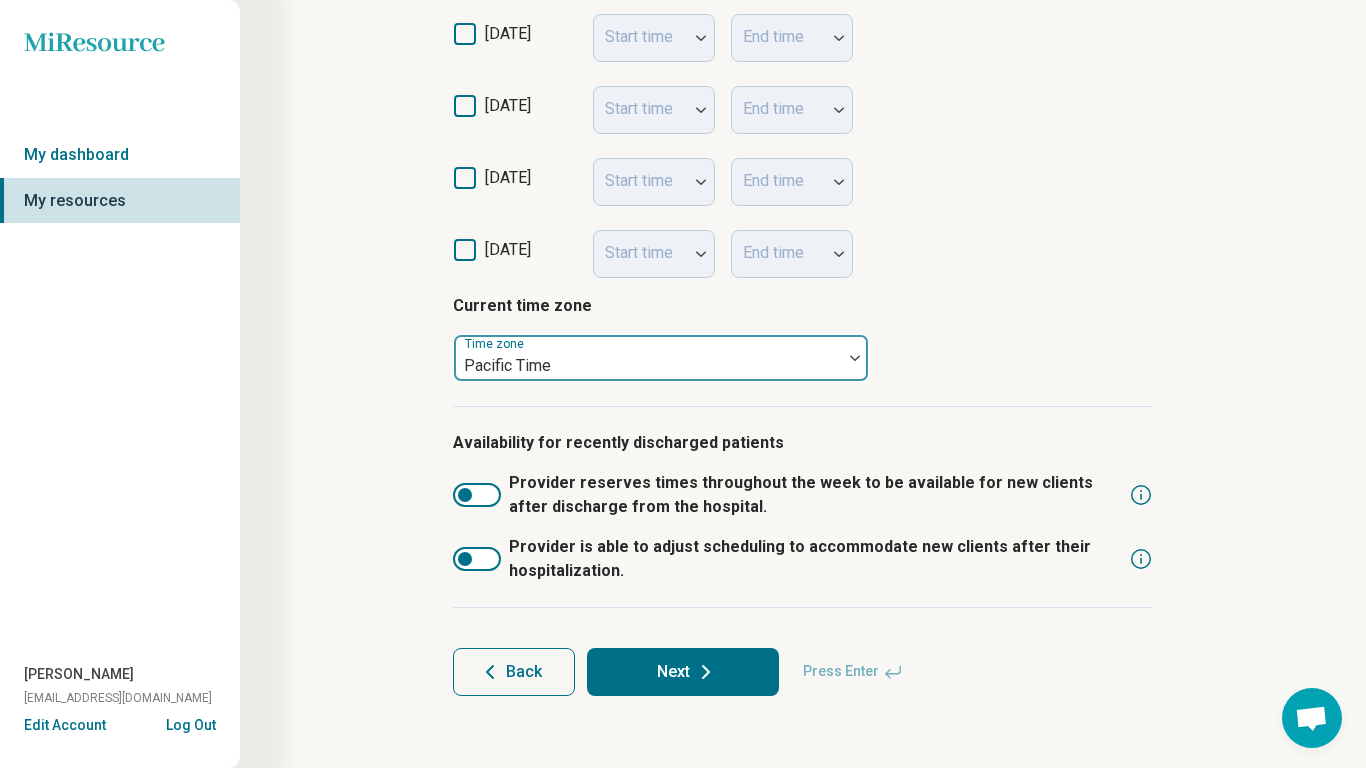 click at bounding box center [648, 366] 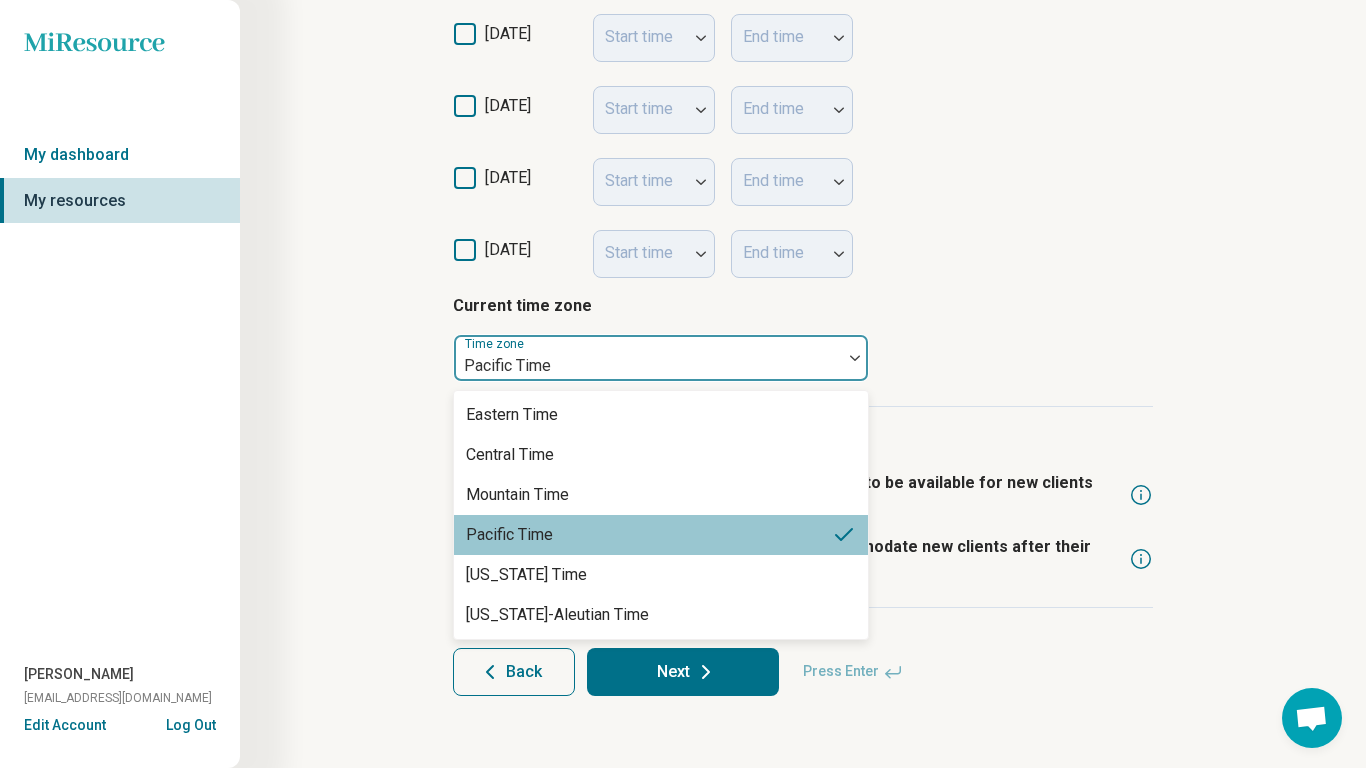 click on "Step  4  of  10 What is the provider’s current availability? You can always change this later and add more details about their availability. Current availability Accepting clients Not accepting clients Please inquire Provider provides after-hour crisis services Hours of operation (optional) [DATE] Start time 3:00 am End time 3:45 am Add time [DATE] Start time 1:45 am End time 2:45 am Add time [DATE] Start time End time [DATE] Start time End time [DATE] Start time End time [DATE] Start time End time [DATE] Start time End time Current time zone 6 results available. Use Up and Down to choose options, press Enter to select the currently focused option, press Escape to exit the menu, press Tab to select the option and exit the menu. Time zone Pacific Time Eastern Time Central Time Mountain Time Pacific Time [US_STATE] Time [US_STATE]-Aleutian Time Availability for recently discharged patients Provider reserves times throughout the week to be available for new clients after discharge from the hospital. Back Next" at bounding box center (803, 12) 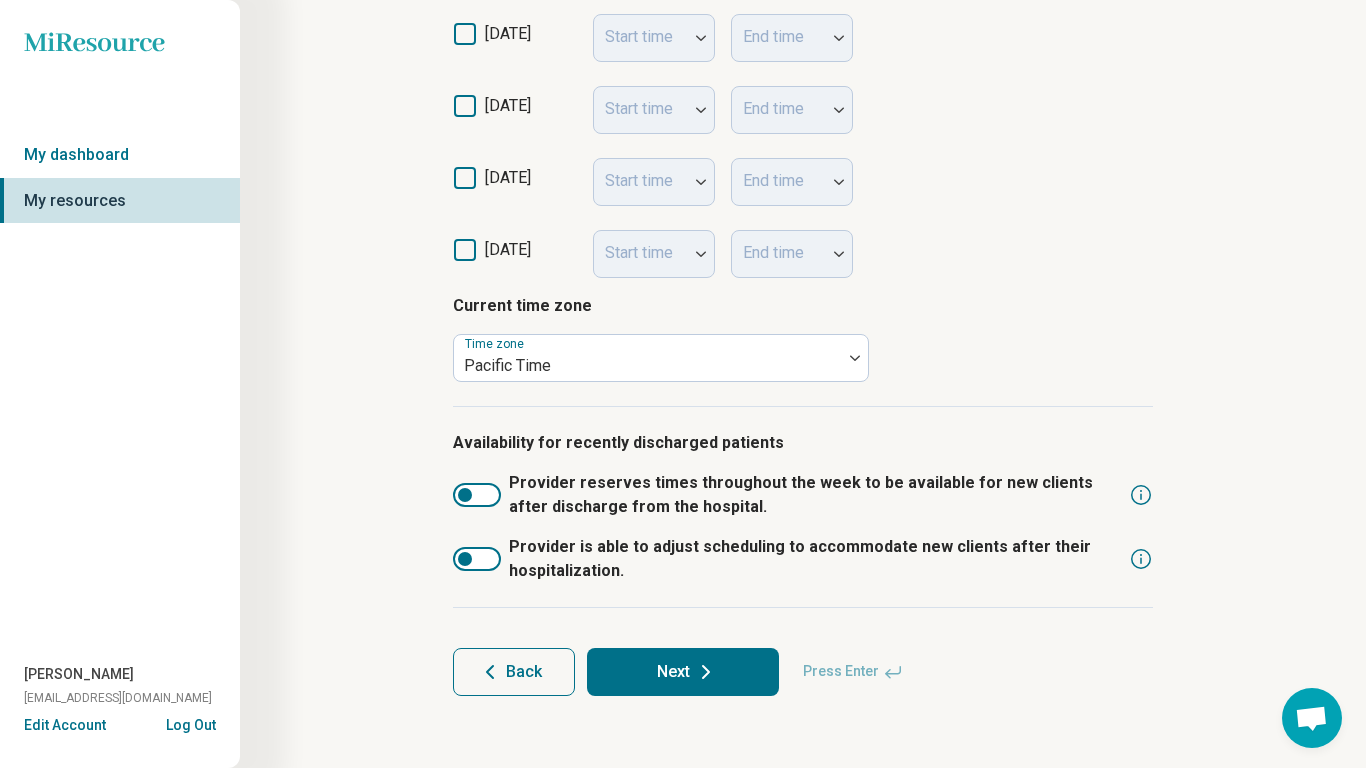 click on "Next" at bounding box center (683, 672) 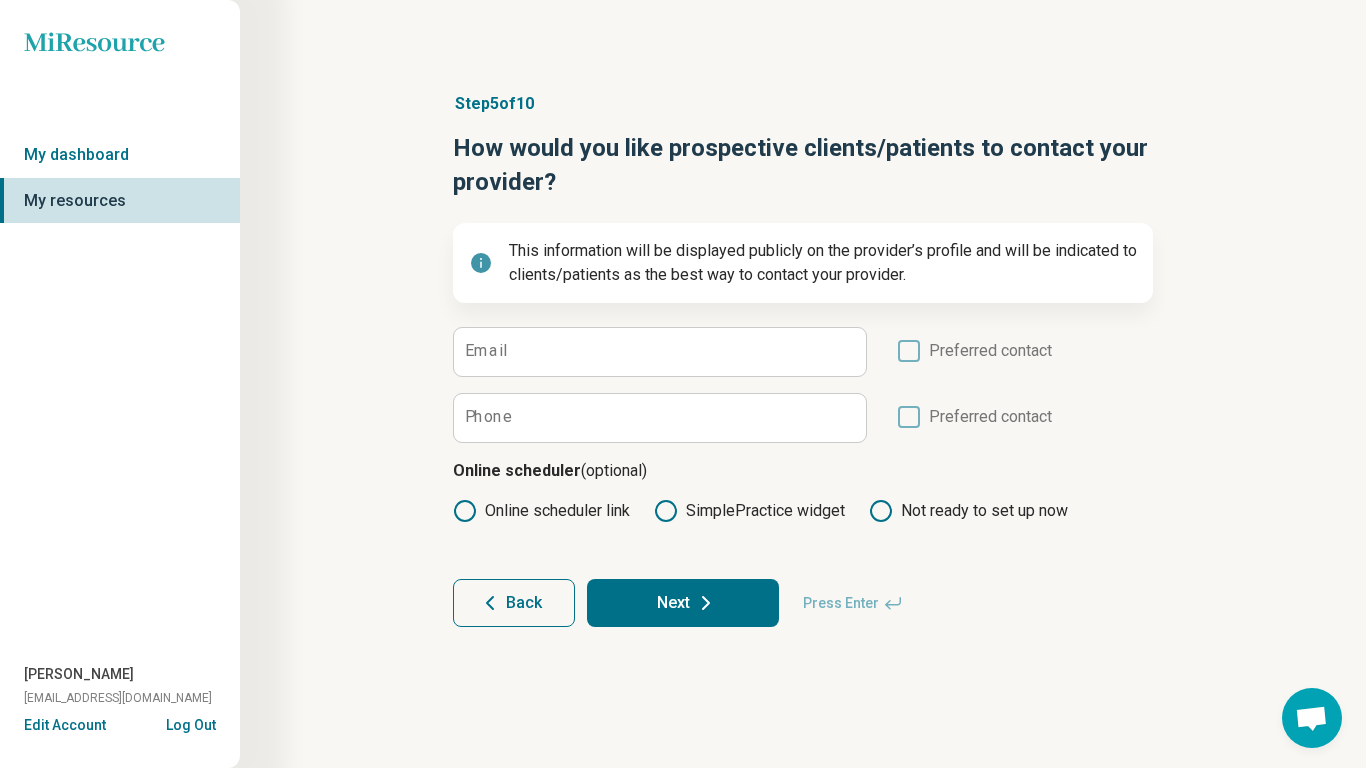 scroll, scrollTop: 0, scrollLeft: 0, axis: both 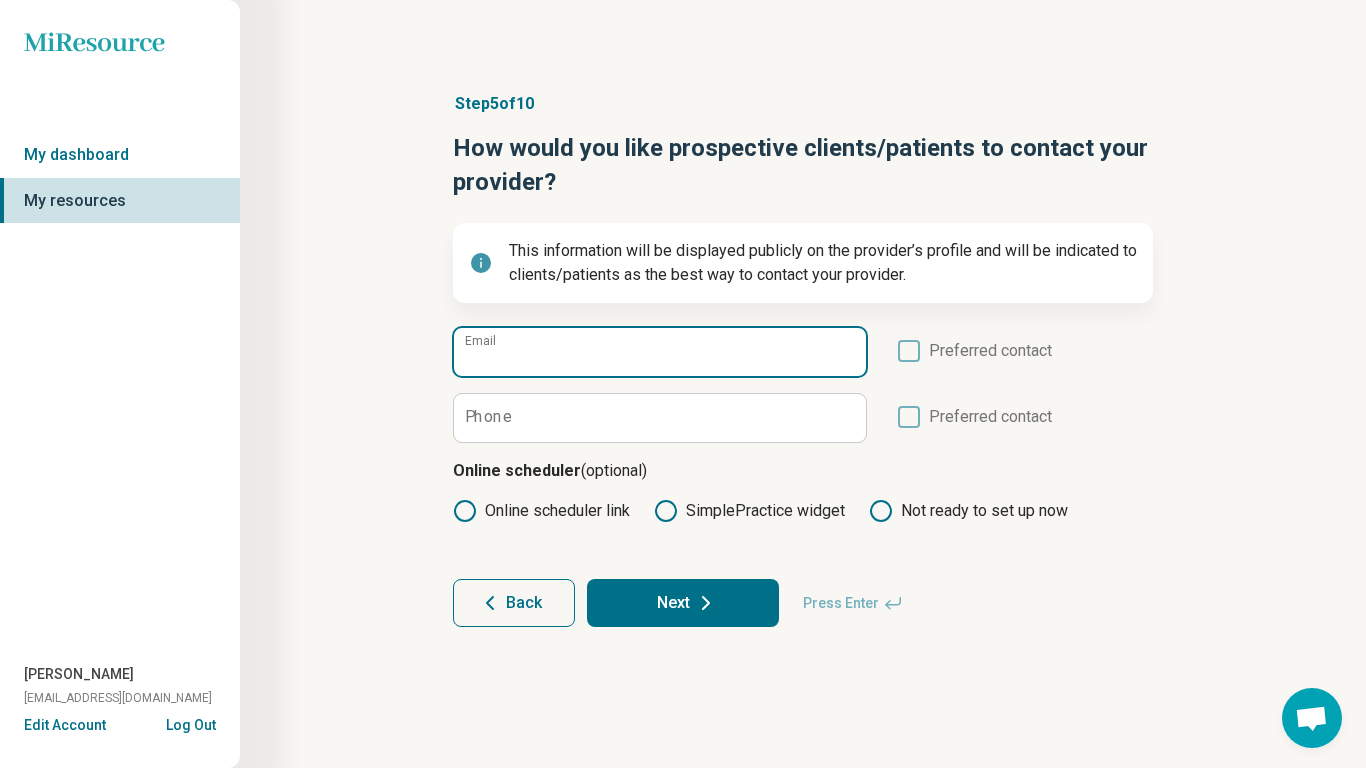 click on "Email" at bounding box center (660, 352) 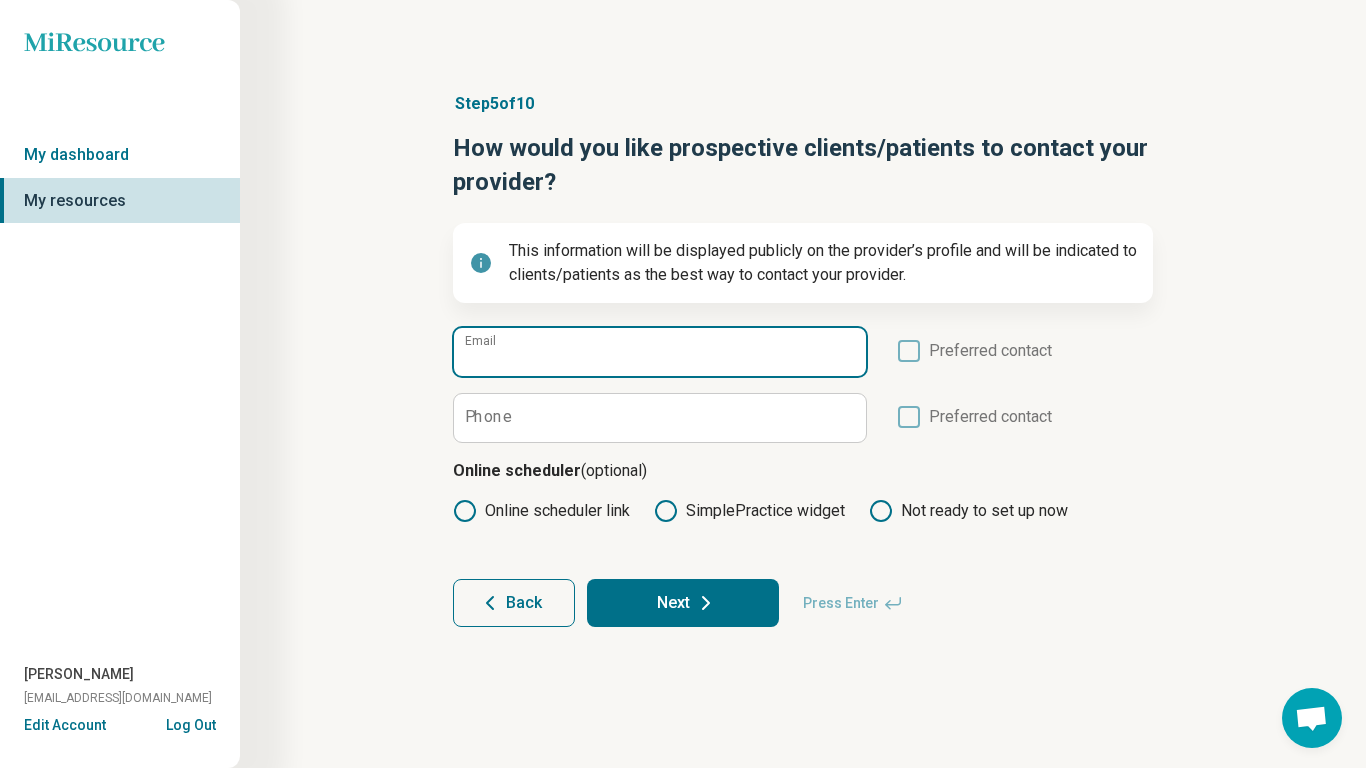 type on "**********" 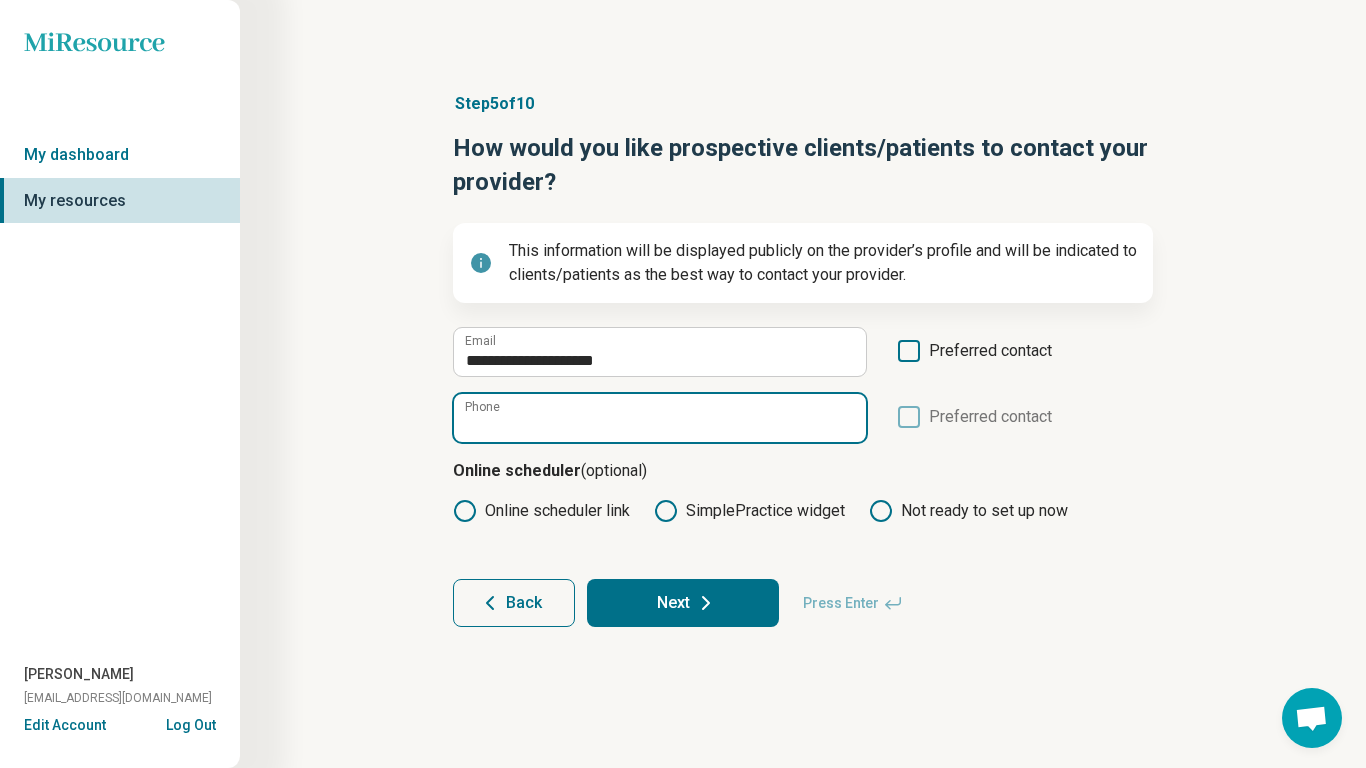 click on "Phone" at bounding box center (660, 418) 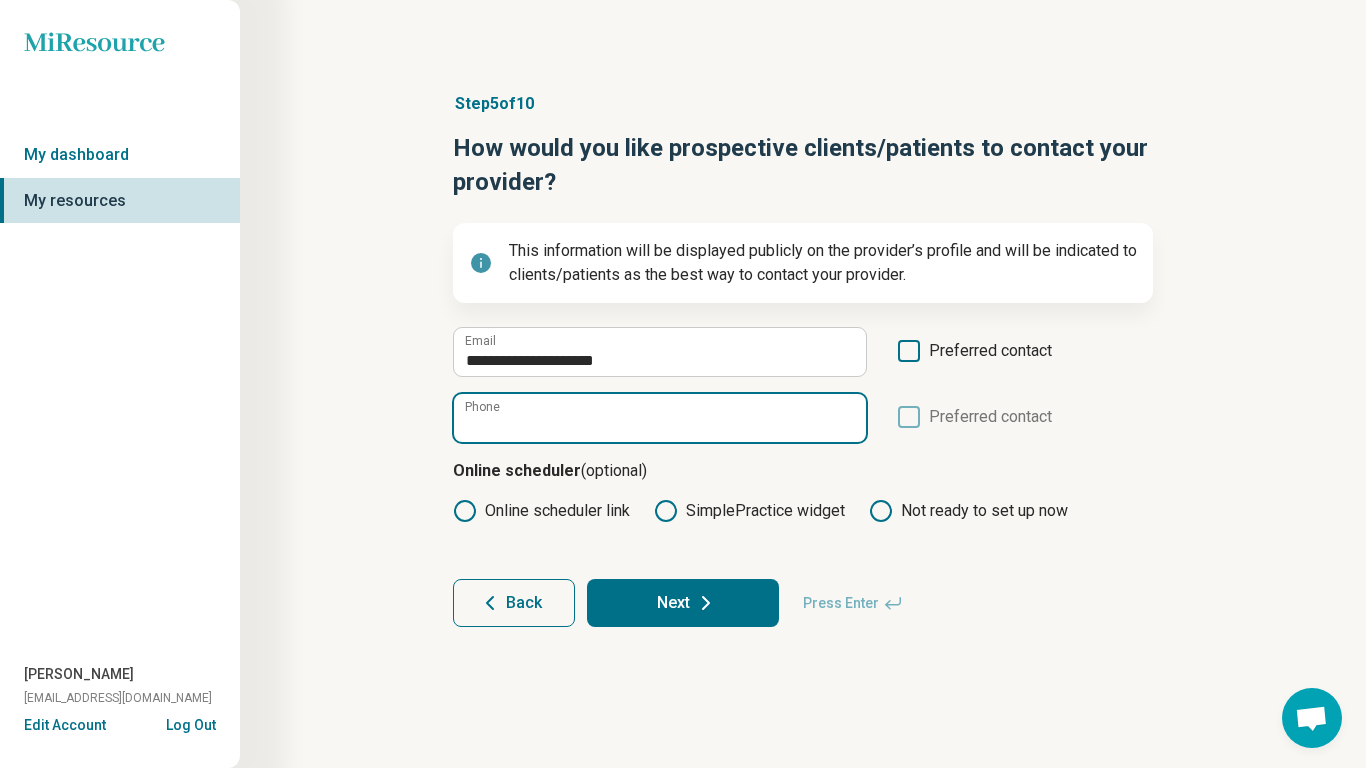 type on "**********" 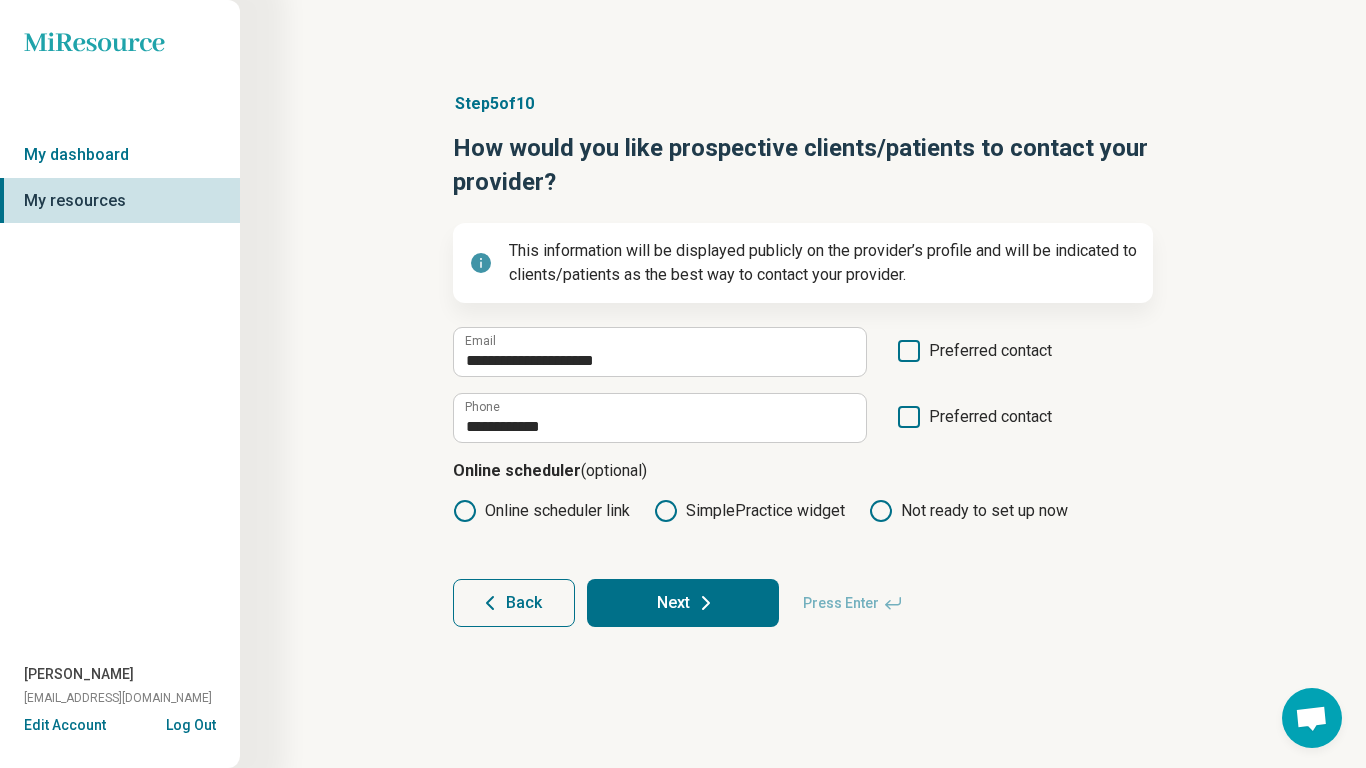 click 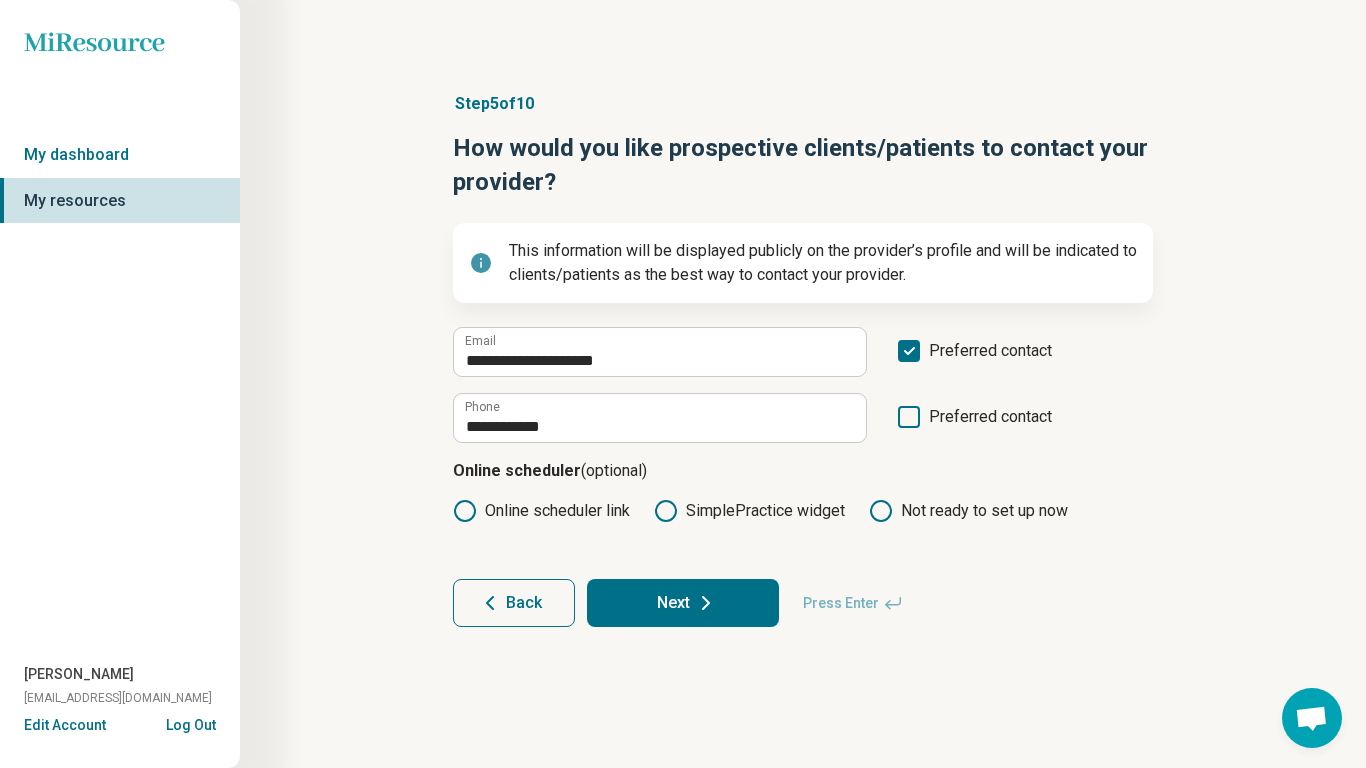 click on "Next" at bounding box center (683, 603) 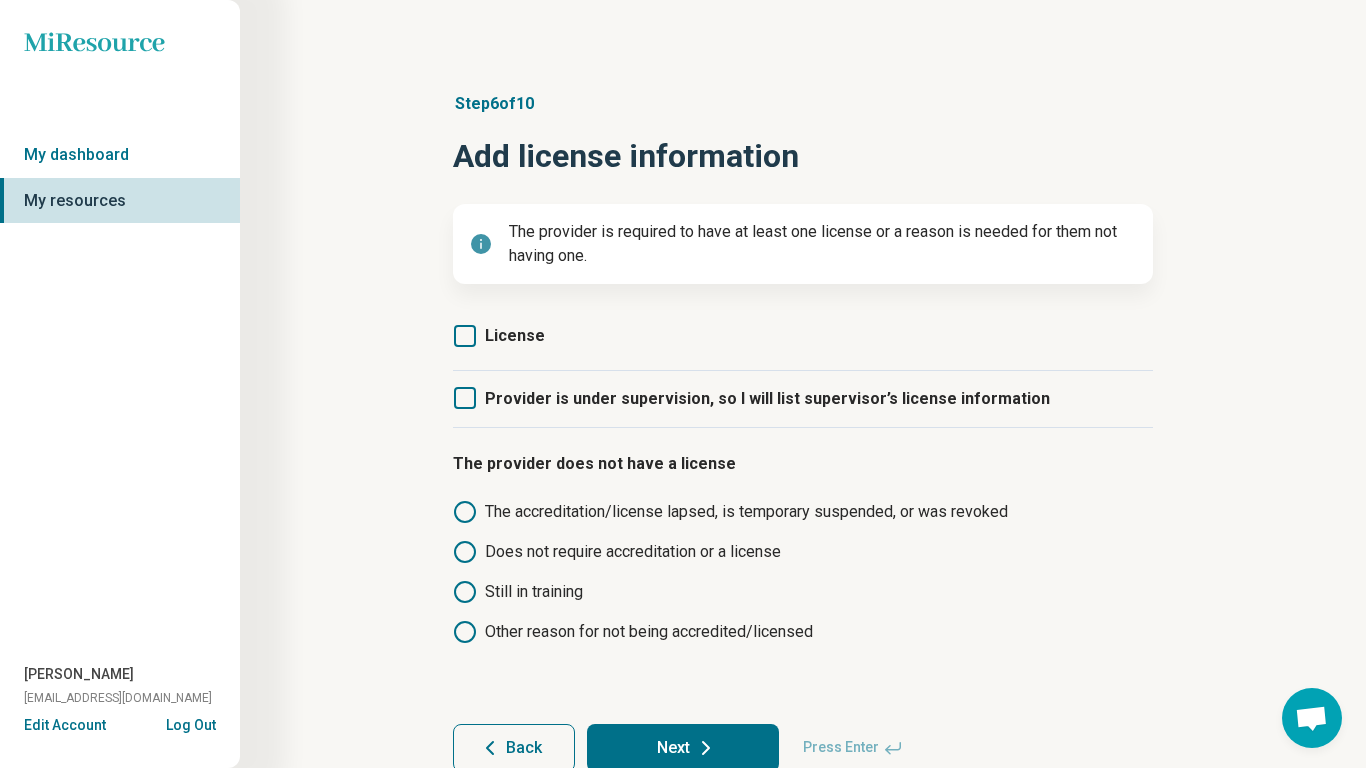 click 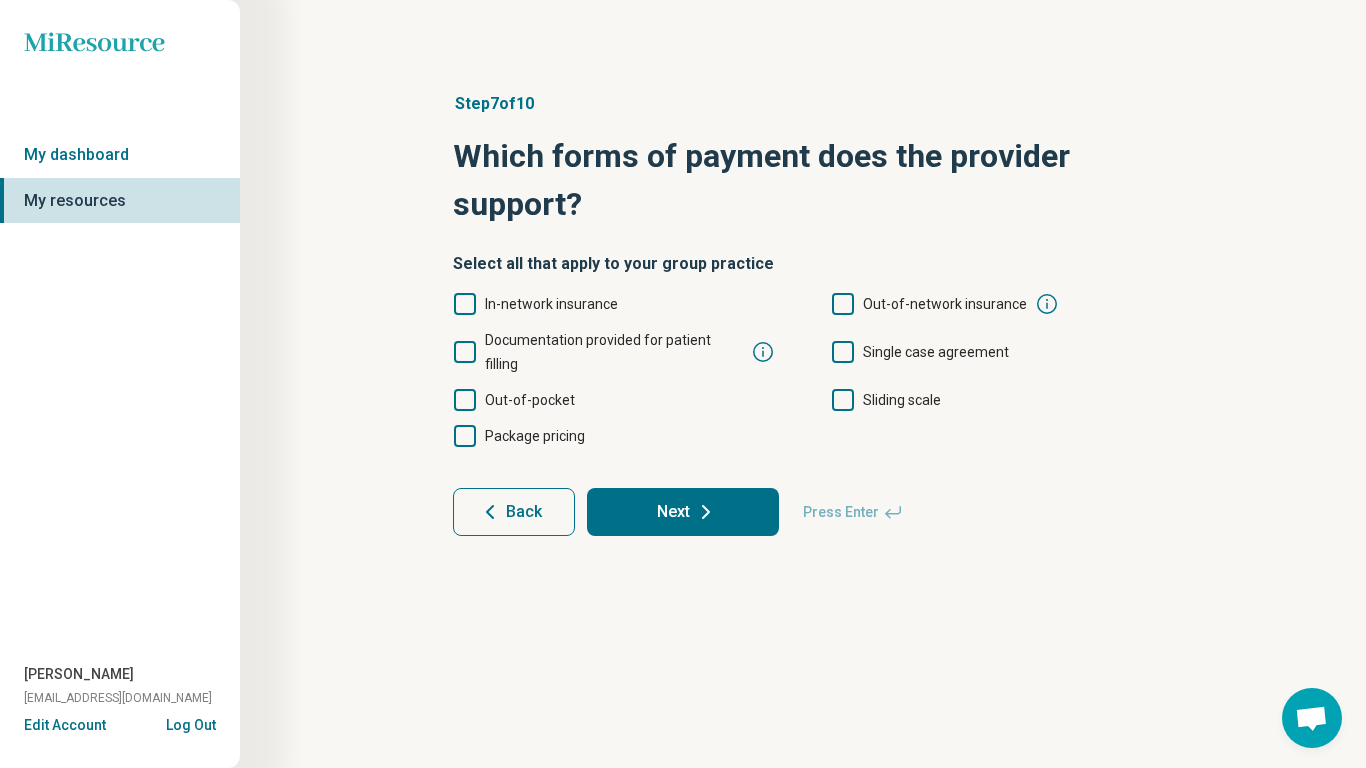 click on "In-network insurance" at bounding box center (535, 304) 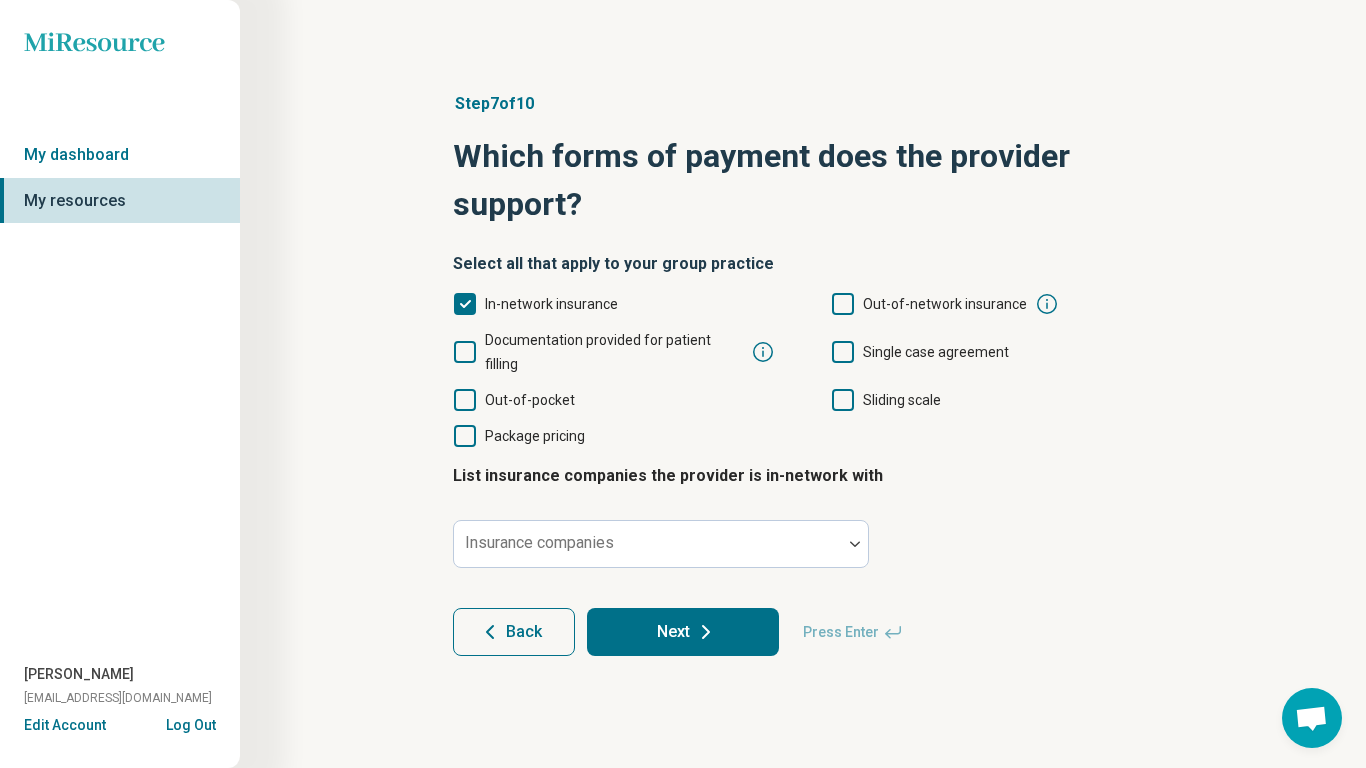 scroll, scrollTop: 10, scrollLeft: 0, axis: vertical 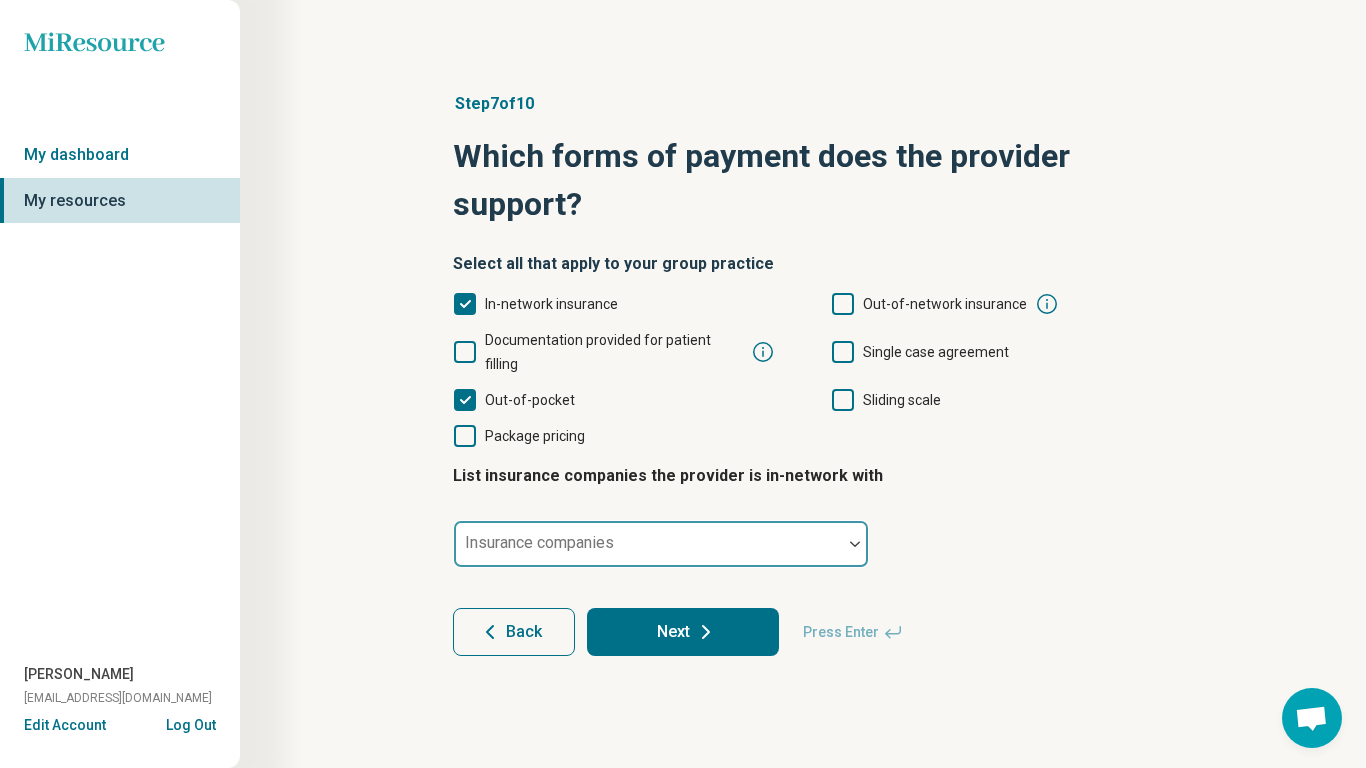 click on "Insurance companies" at bounding box center [661, 544] 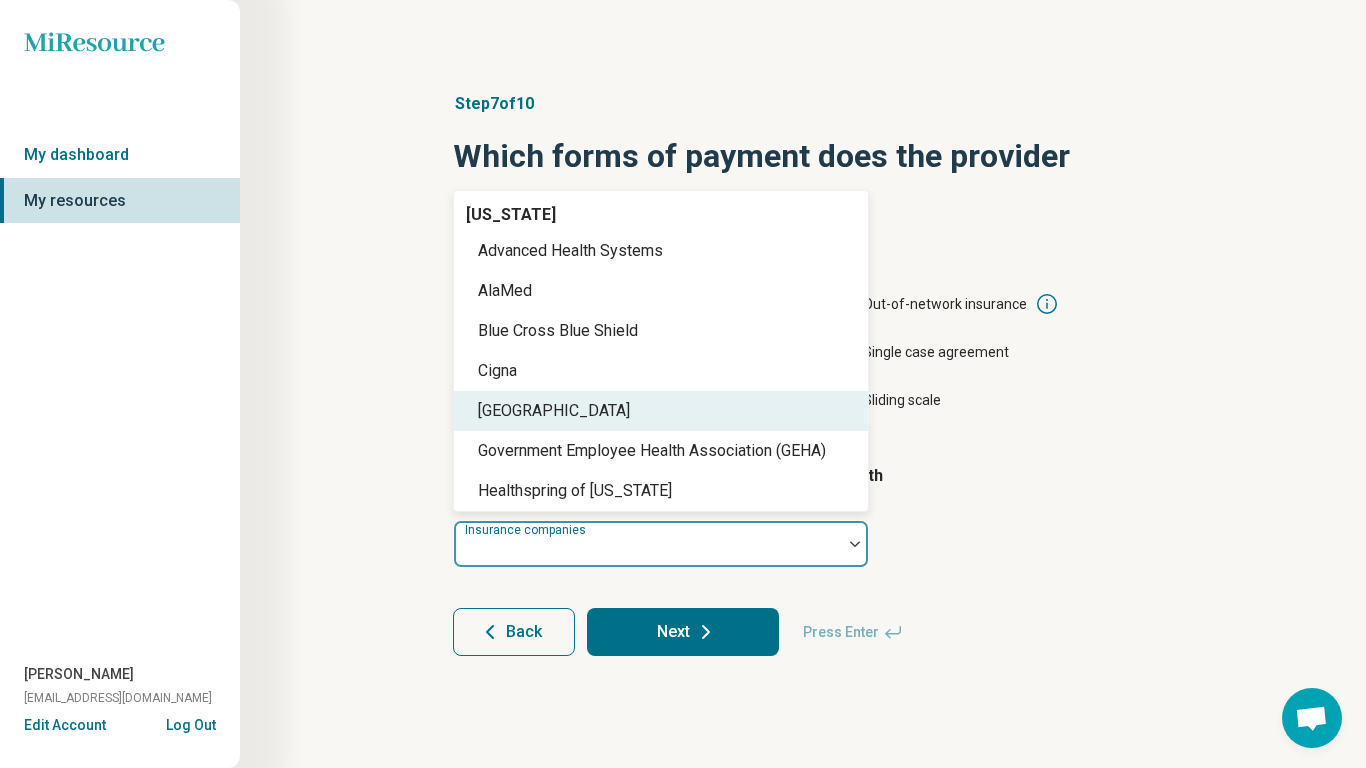 click on "[GEOGRAPHIC_DATA]" at bounding box center (554, 411) 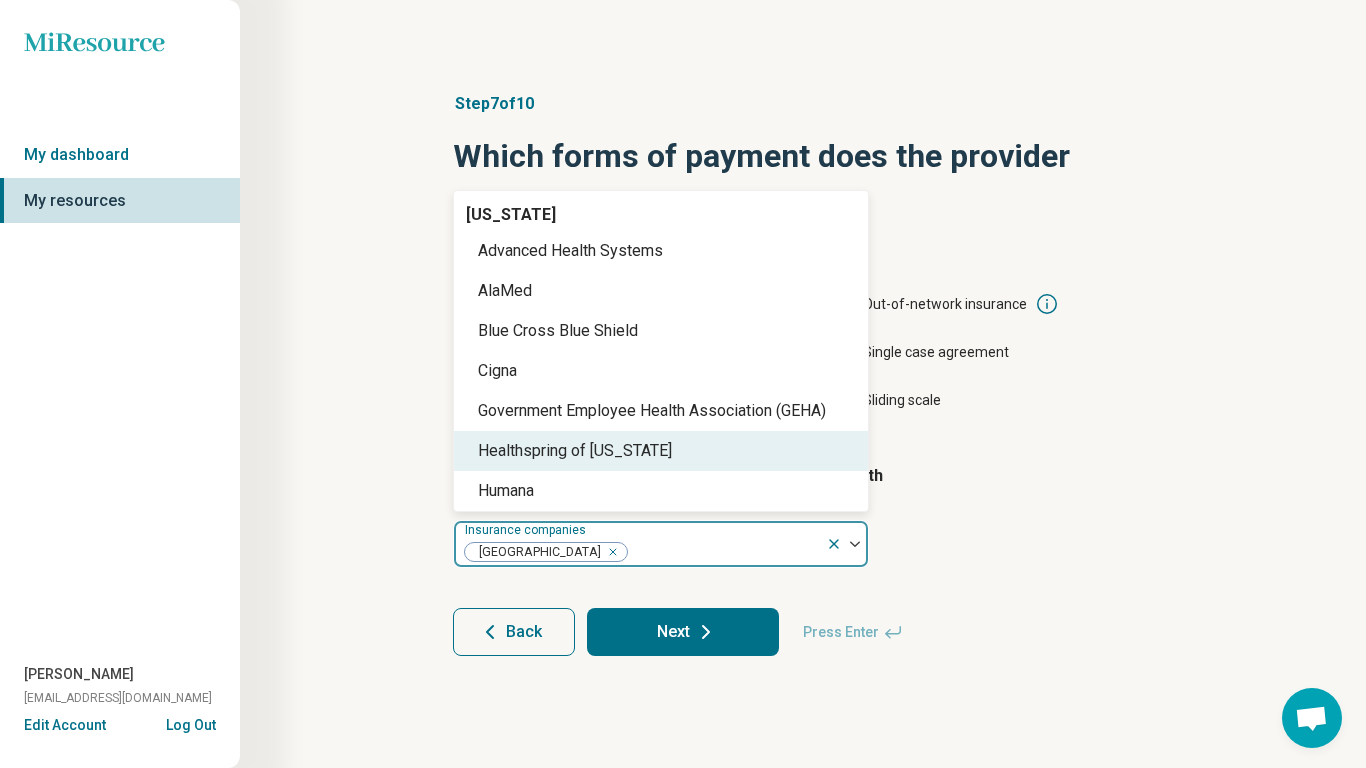 click on "Select all that apply to your group practice In-network insurance Out-of-network insurance Documentation provided for patient filling Single case agreement Out-of-pocket Sliding scale Package pricing List insurance companies the provider is in-network with option [GEOGRAPHIC_DATA], selected. 1306 results available. Use Up and Down to choose options, press Enter to select the currently focused option, press Escape to exit the menu, press Tab to select the option and exit the menu. Insurance companies Coventry [US_STATE] Advanced Health Systems AlaMed Blue Cross Blue Shield Cigna Government  Employee  Health Association (GEHA) Healthspring of [US_STATE] Humana Medicaid Medicare Military insurance (e.g., TRICARE) Multiplan Novanet The American Association of Retired Persons (AARP) [US_STATE] Aetna [US_STATE] Native Services Banner Health Blue Cross Blue Shield ChampVA Cigna Coventry Employee Benefit Management Services (EBMS) First Choice Health Government  Employee  Health Association (GEHA) Medicaid Medicare Military One Source UMR" at bounding box center [803, 454] 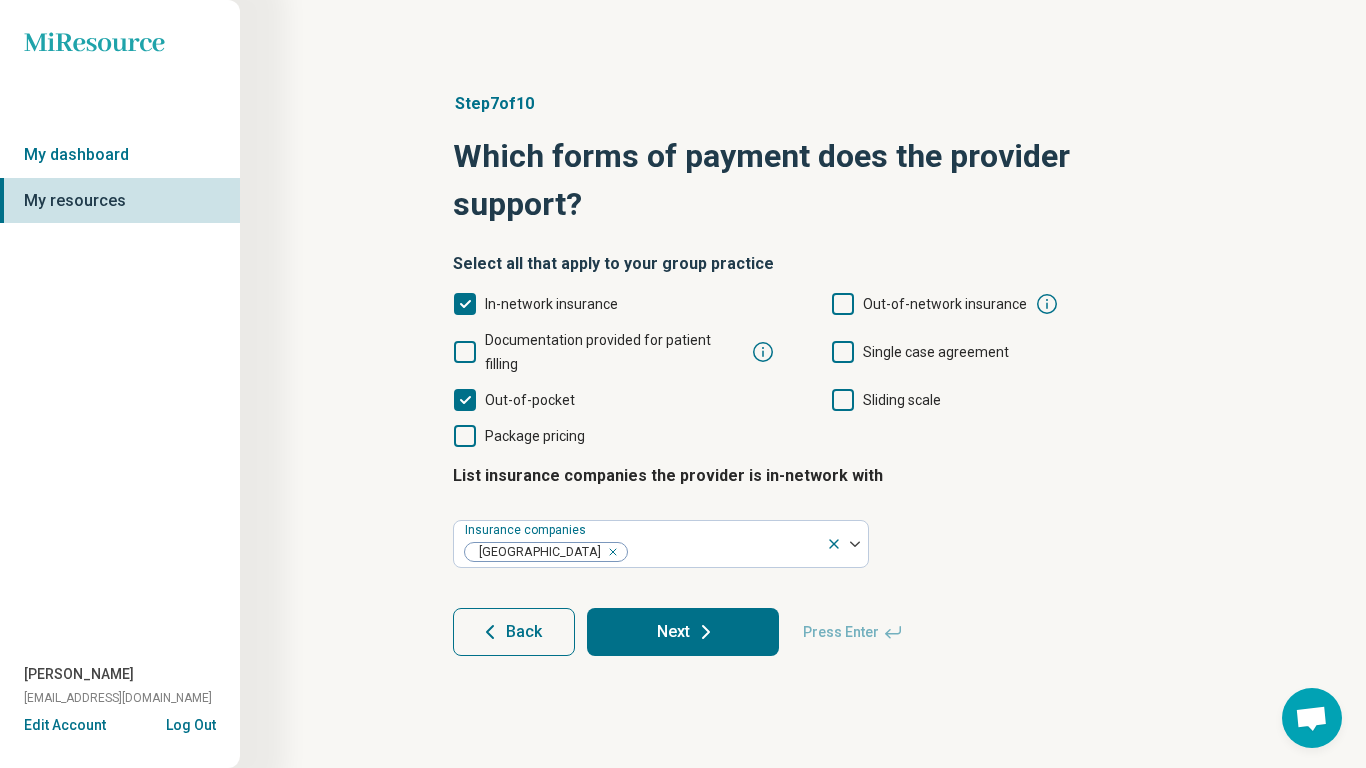 click on "Next" at bounding box center (683, 632) 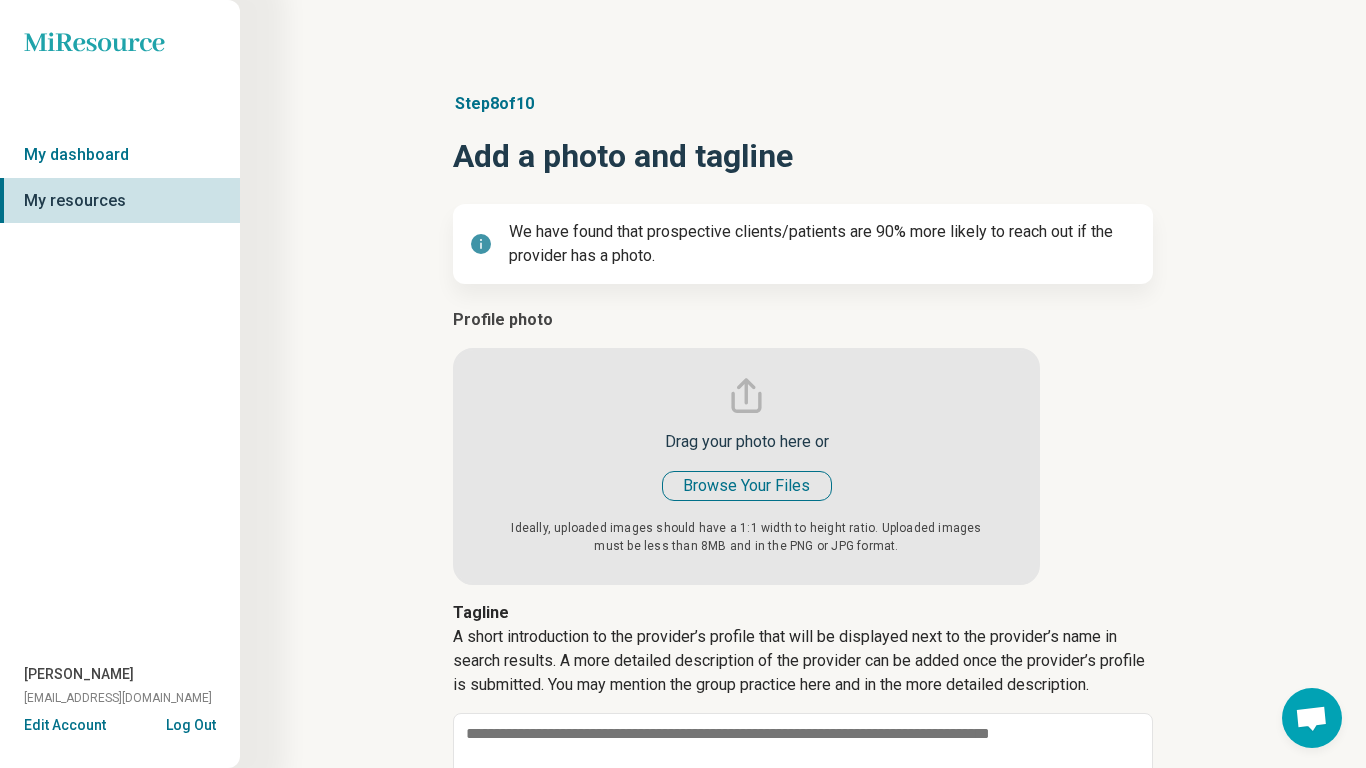 type on "*" 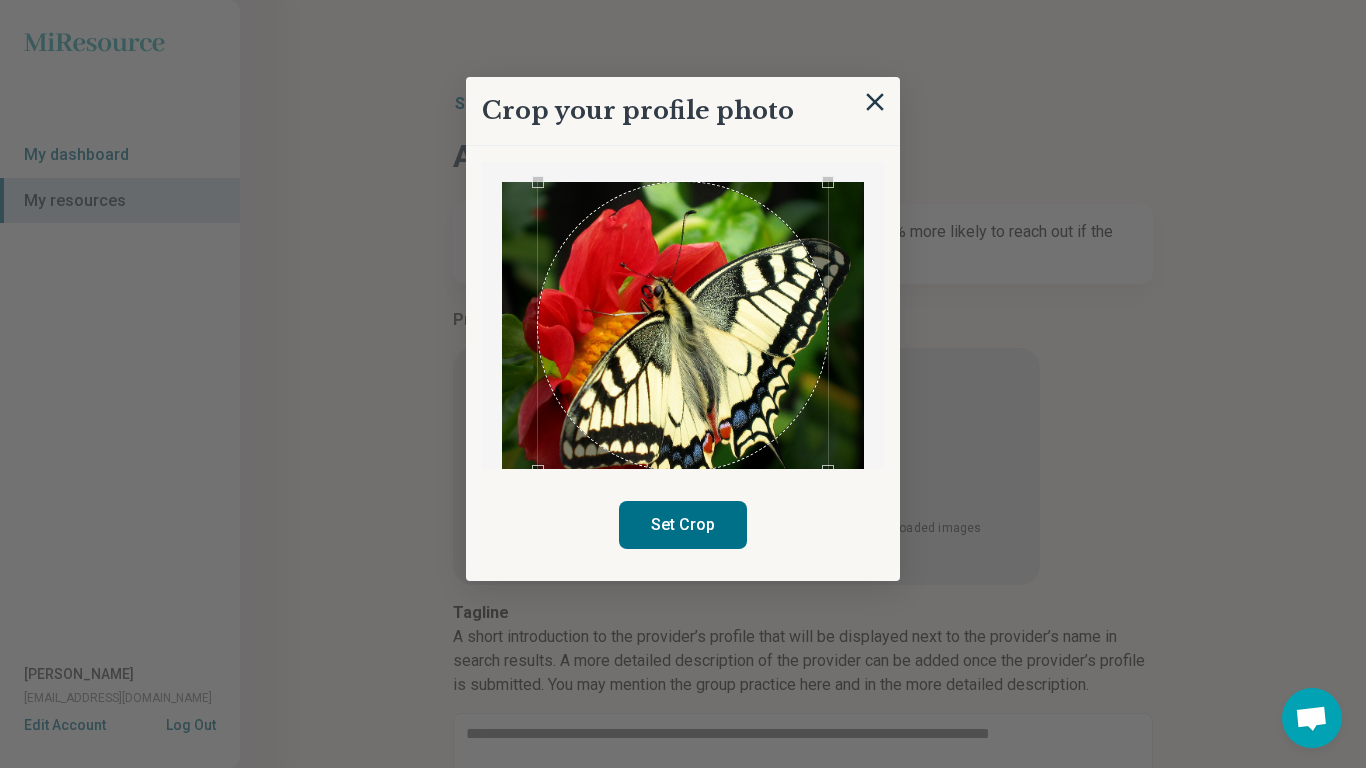 click on "Set Crop" at bounding box center (683, 525) 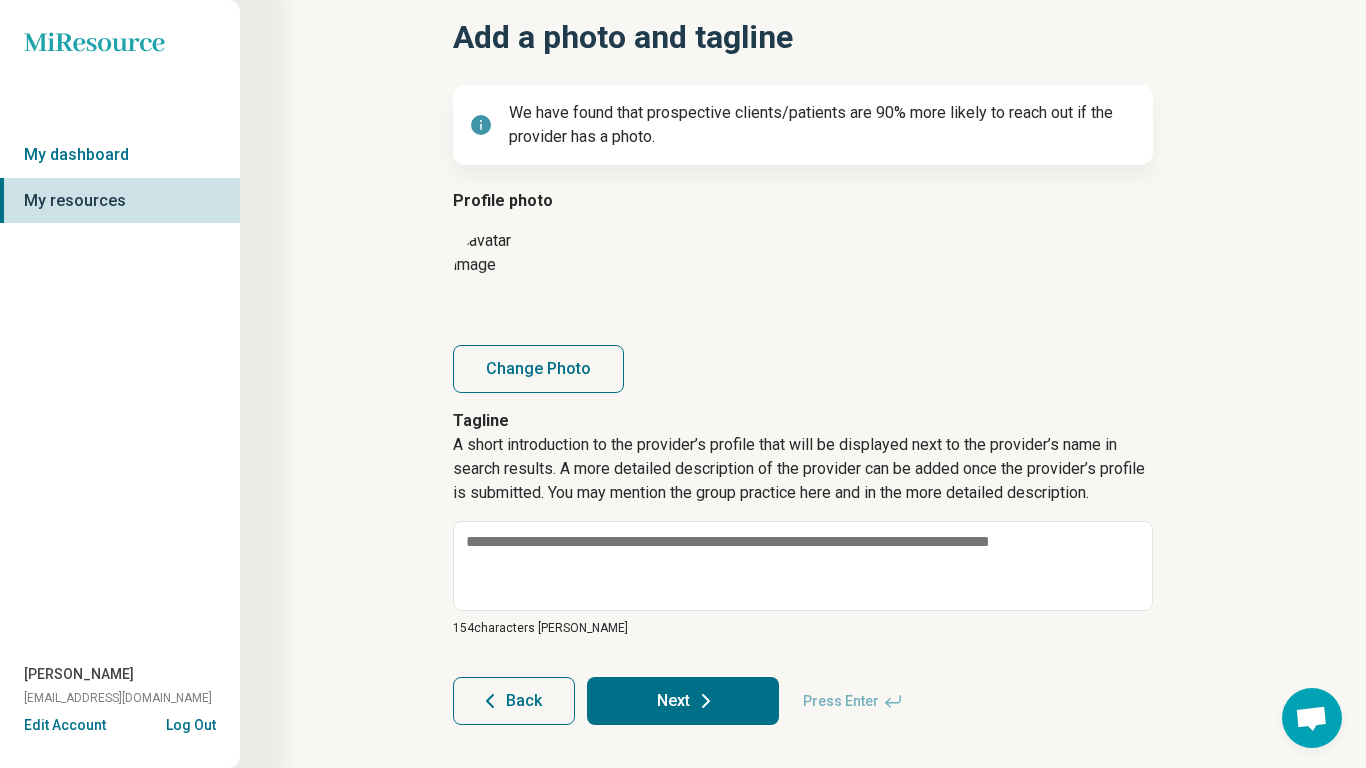 scroll, scrollTop: 148, scrollLeft: 0, axis: vertical 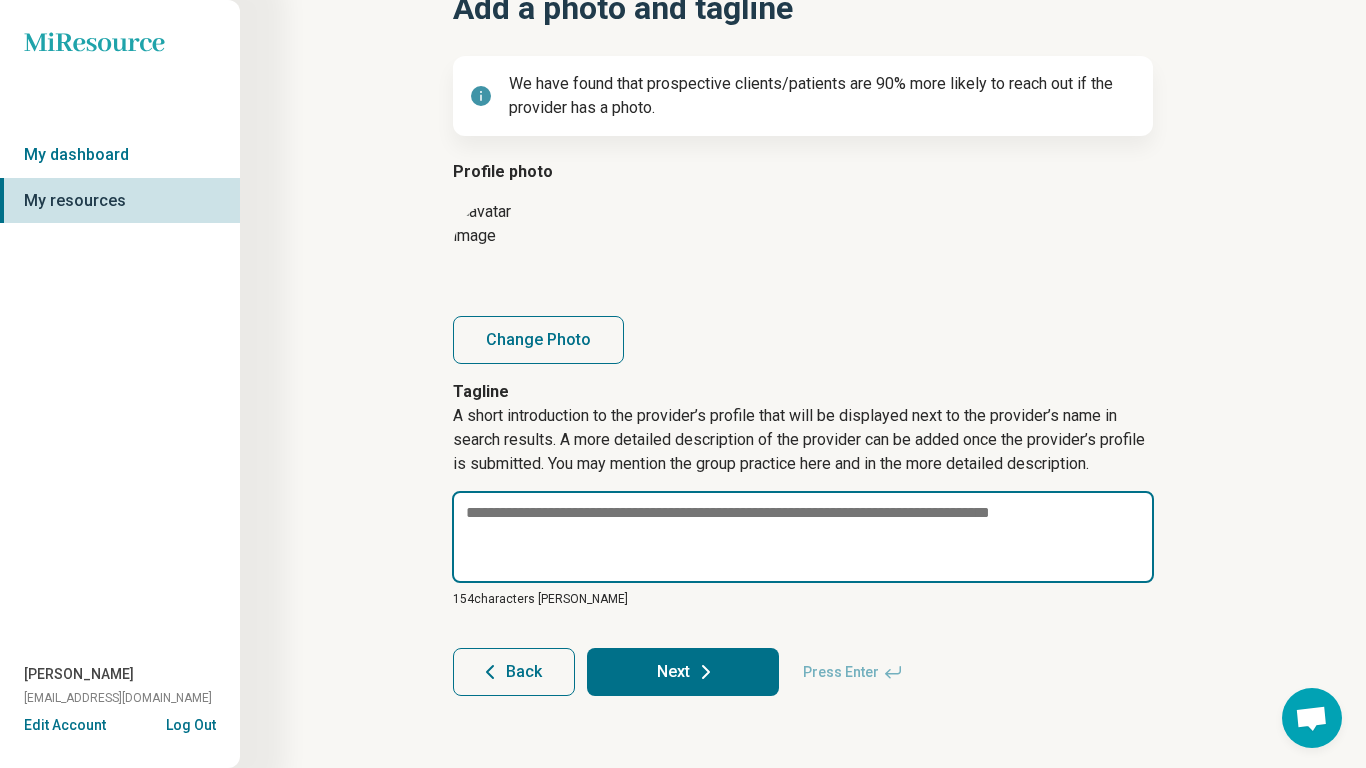 click at bounding box center (803, 537) 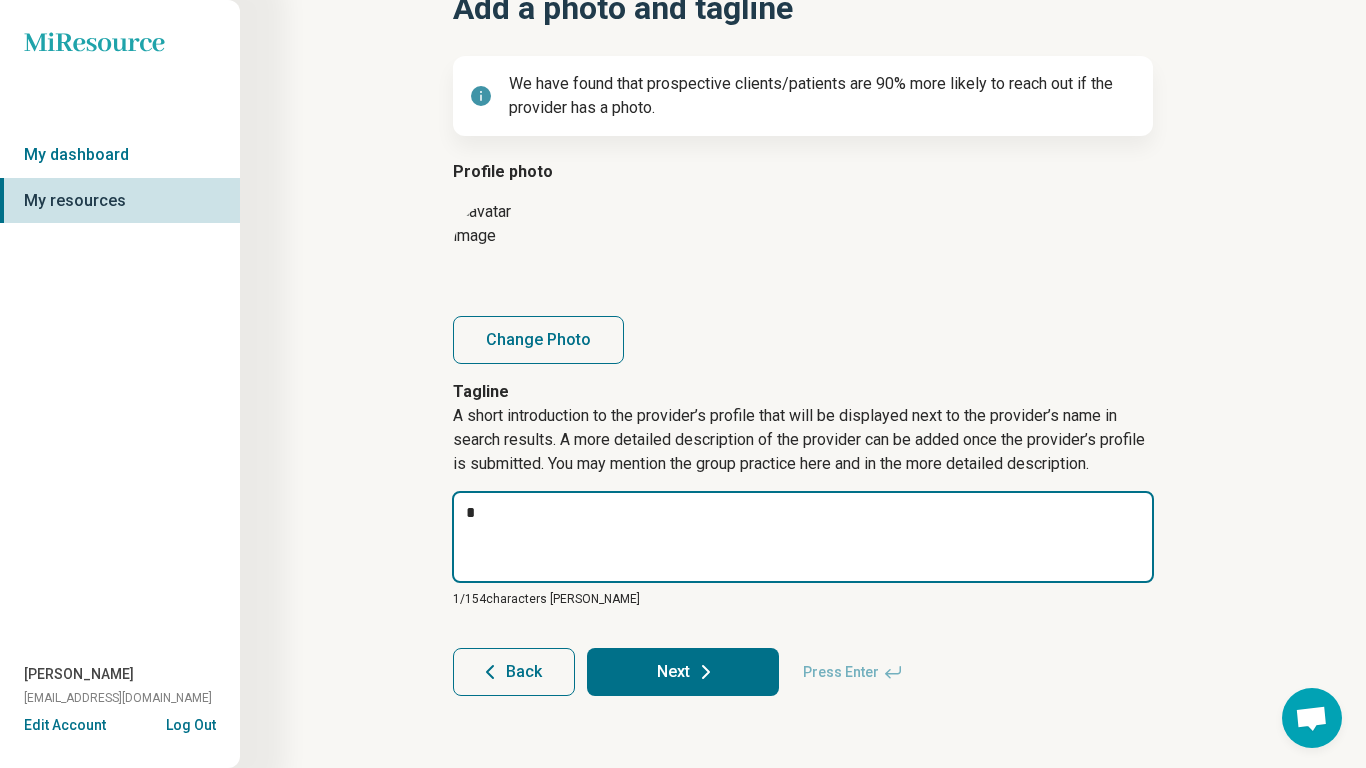 type on "*" 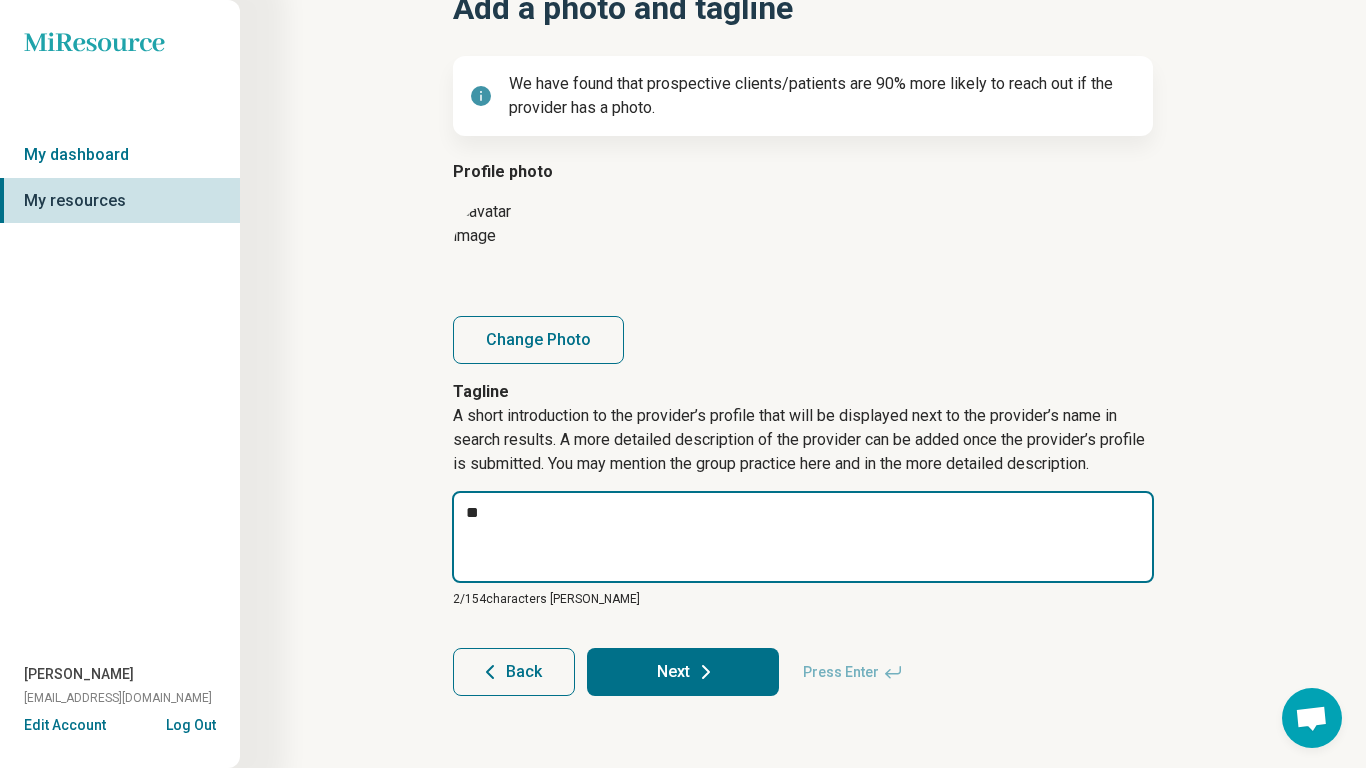 type on "*" 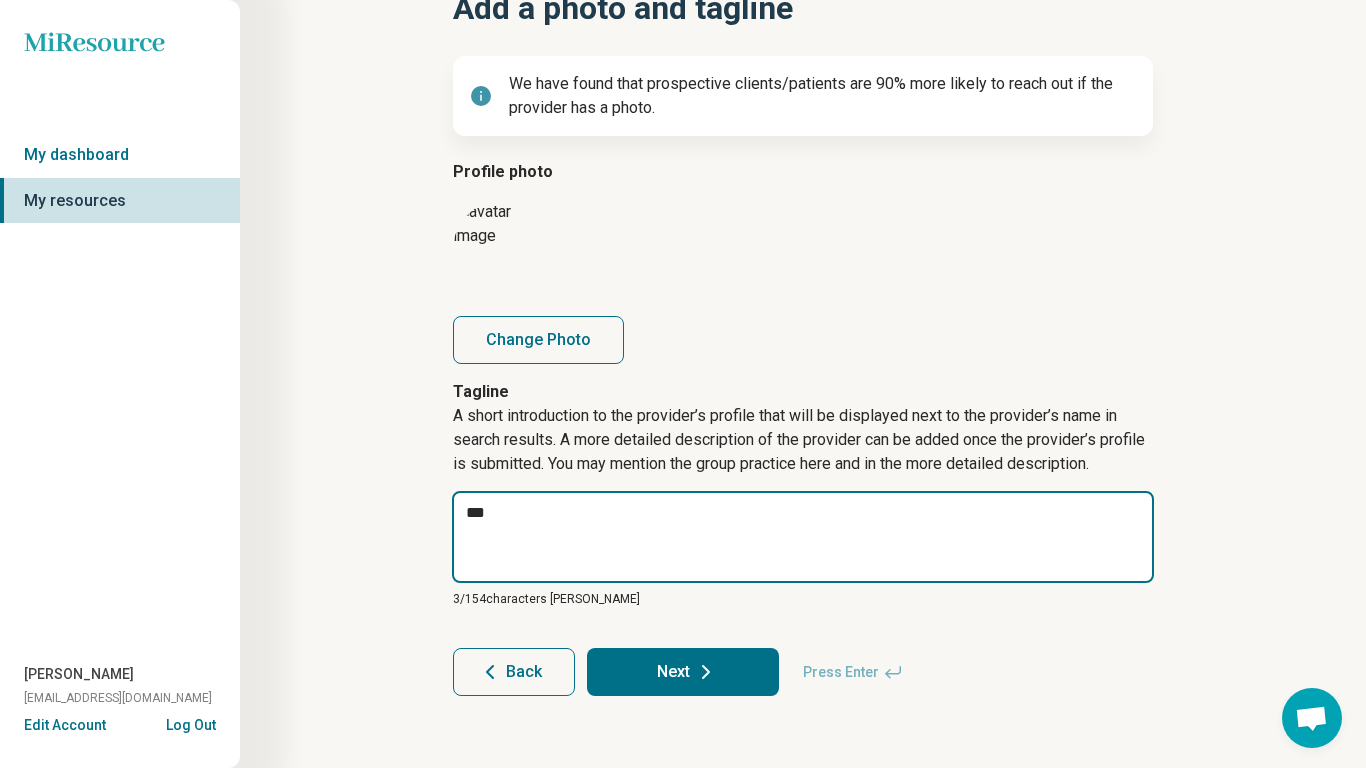 type on "*" 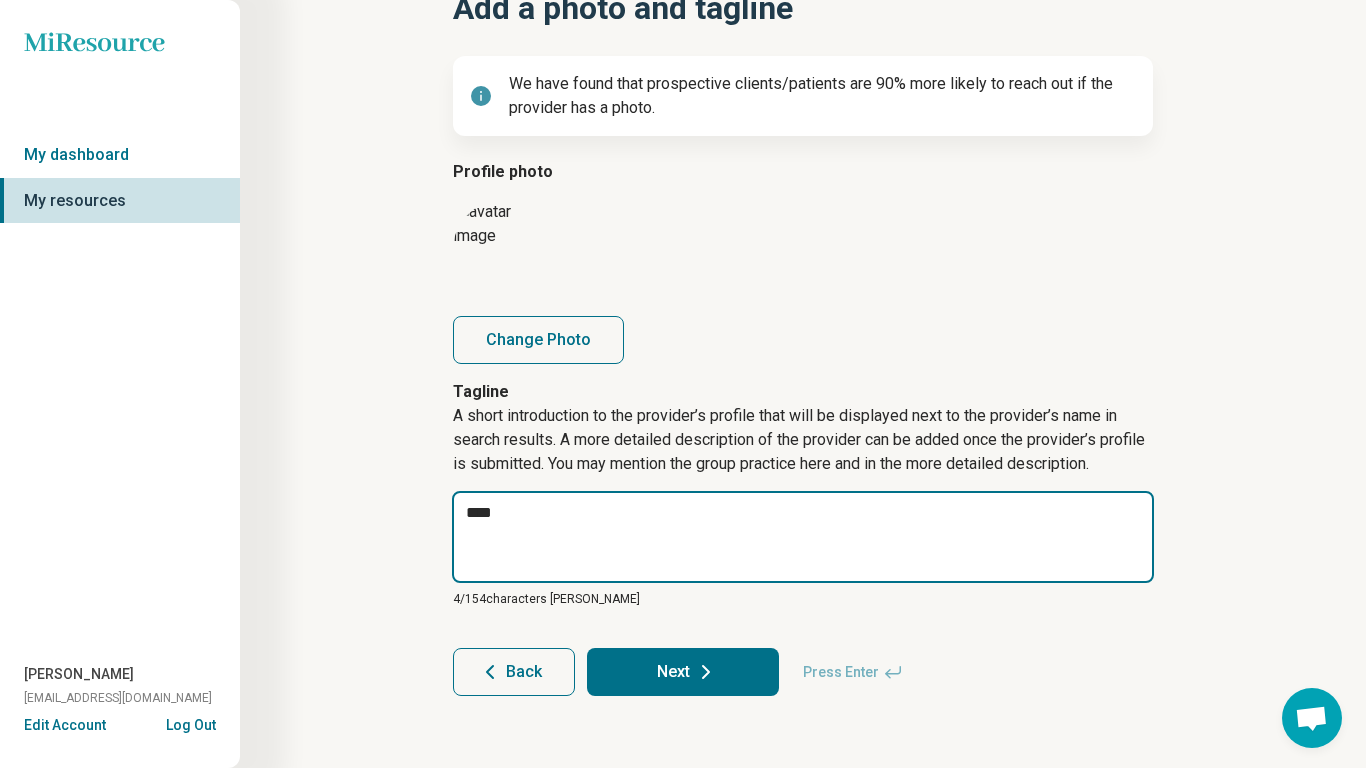 type on "*" 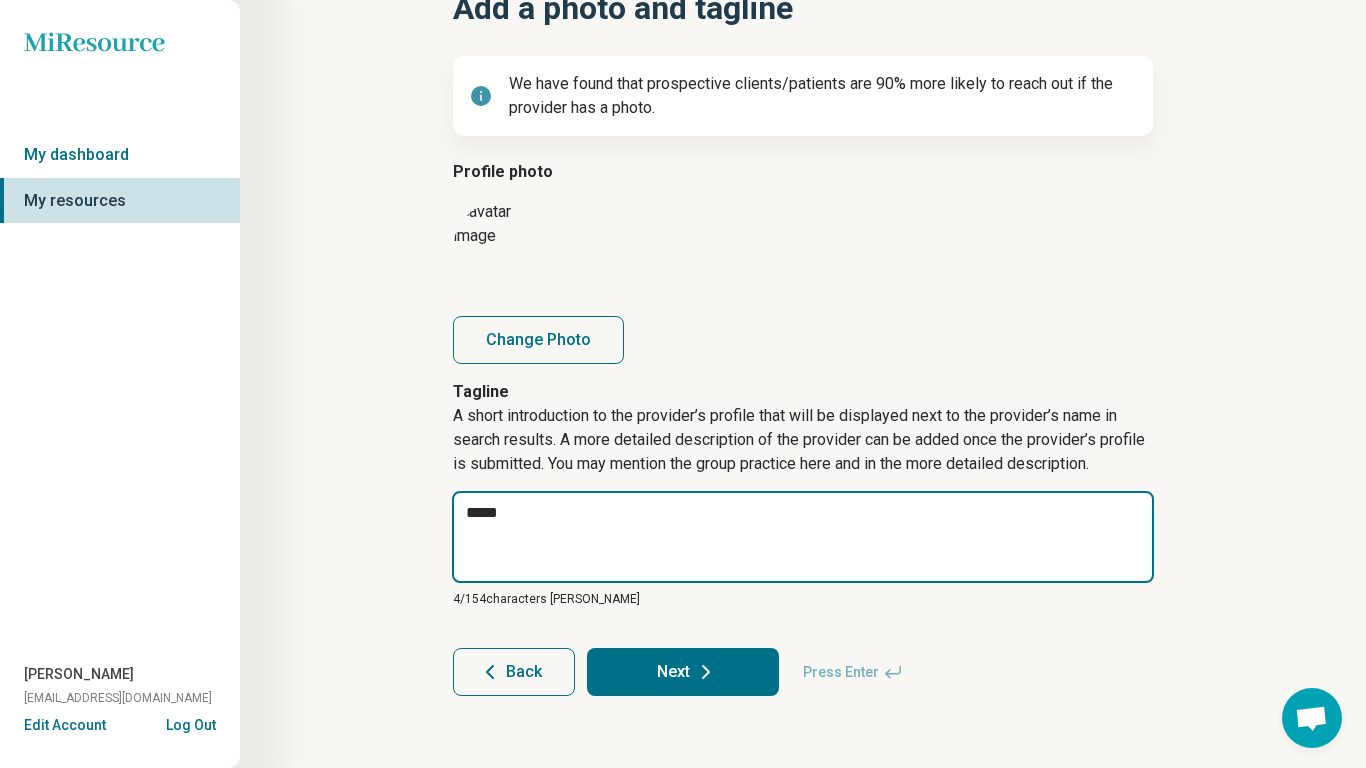 type on "*" 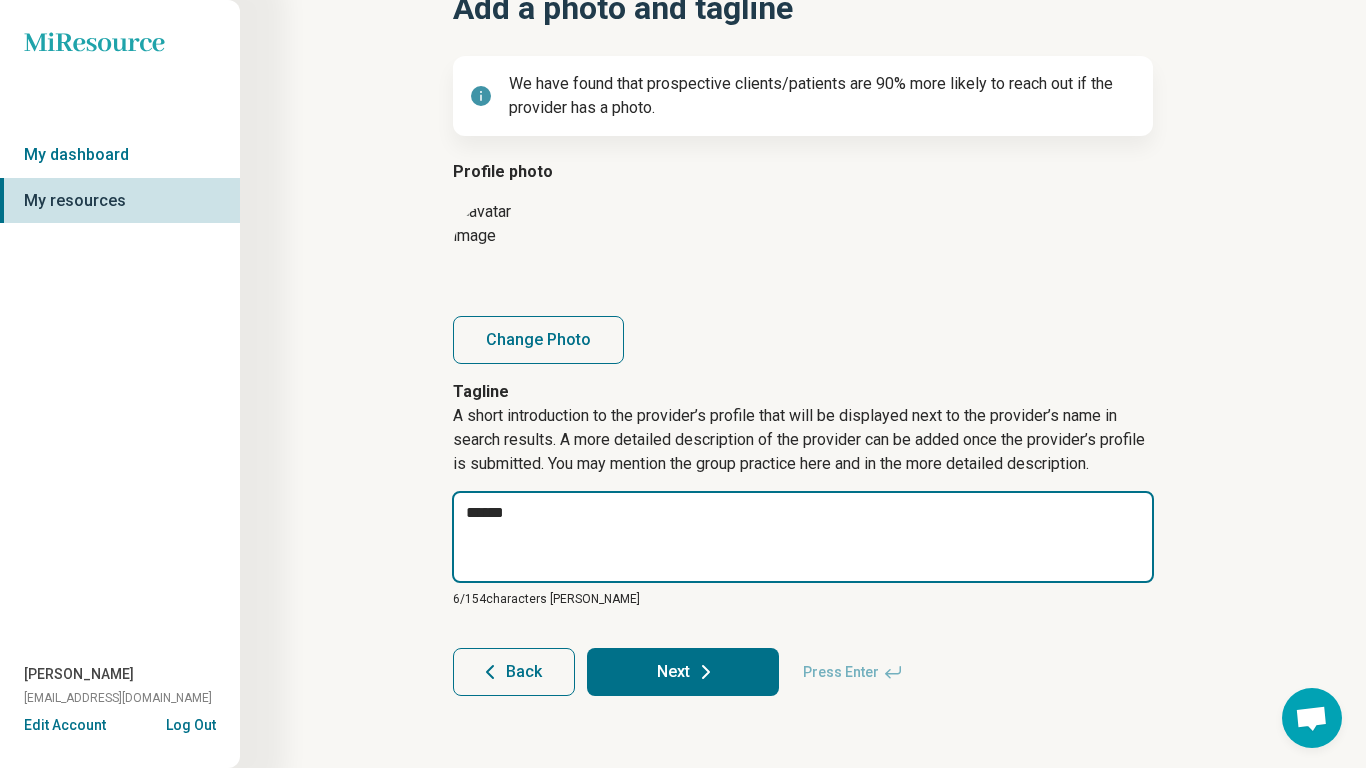 type on "*" 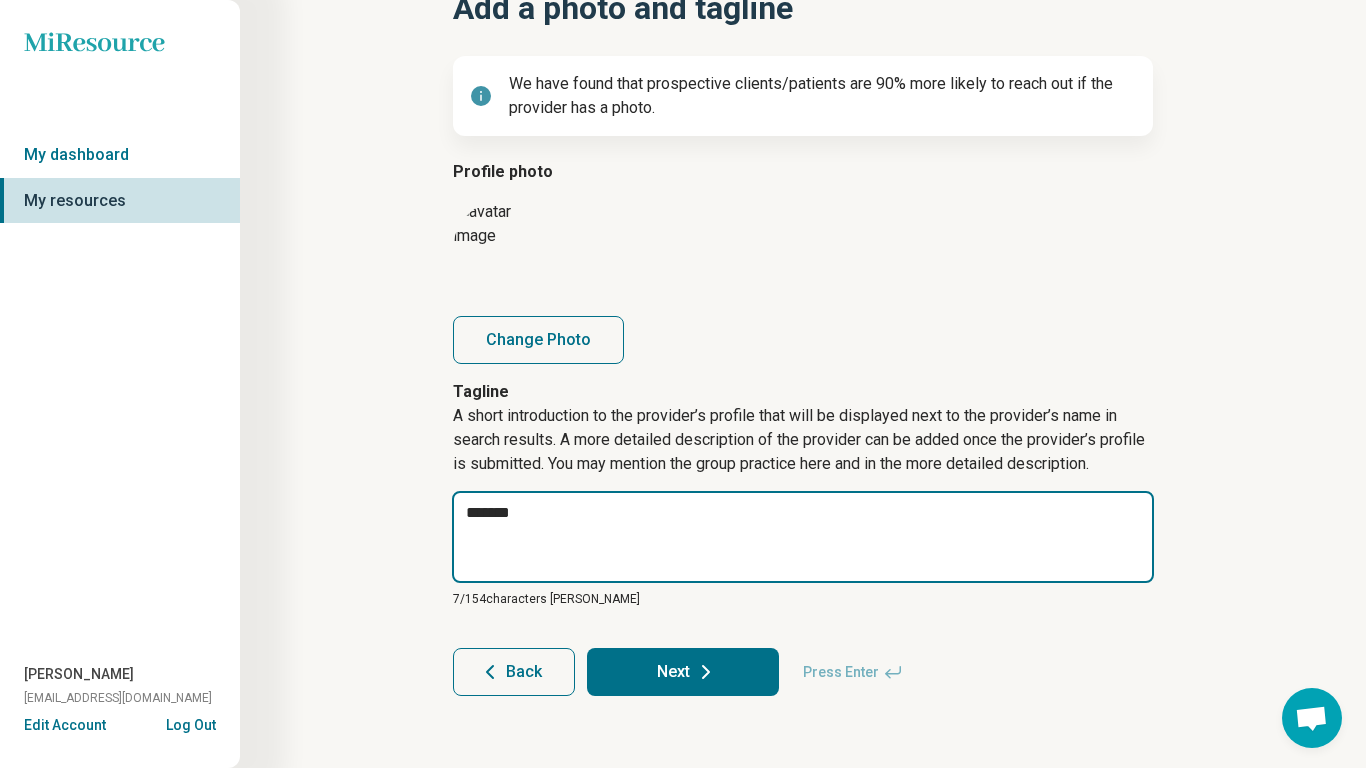 type on "*" 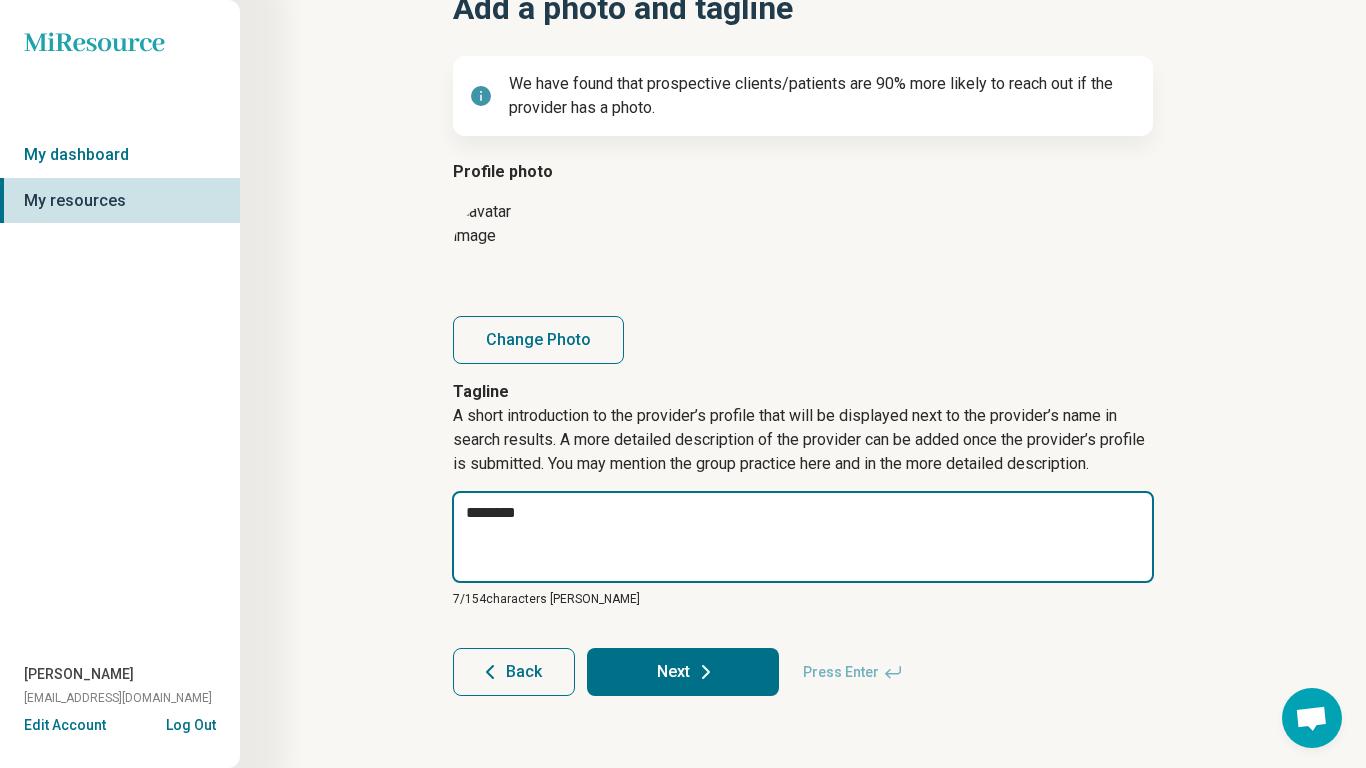 type on "*" 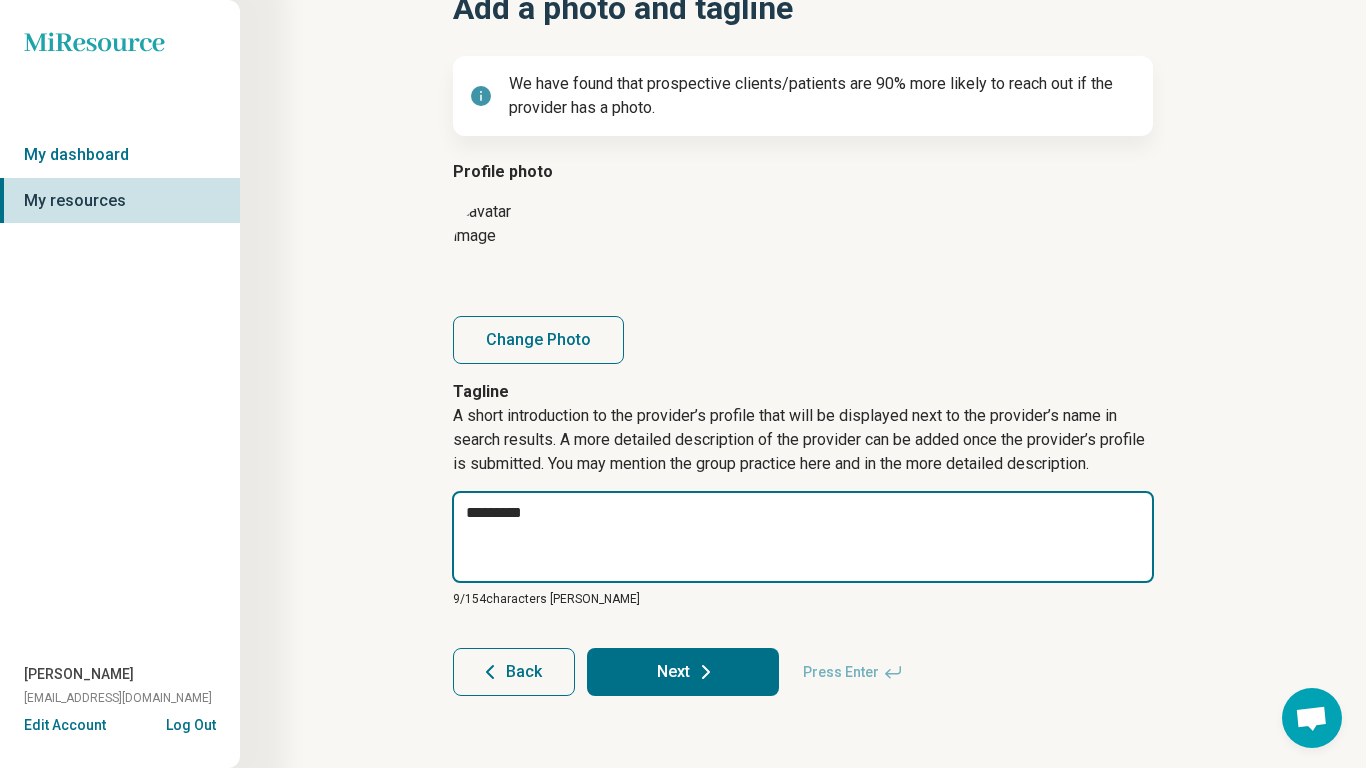 type on "*" 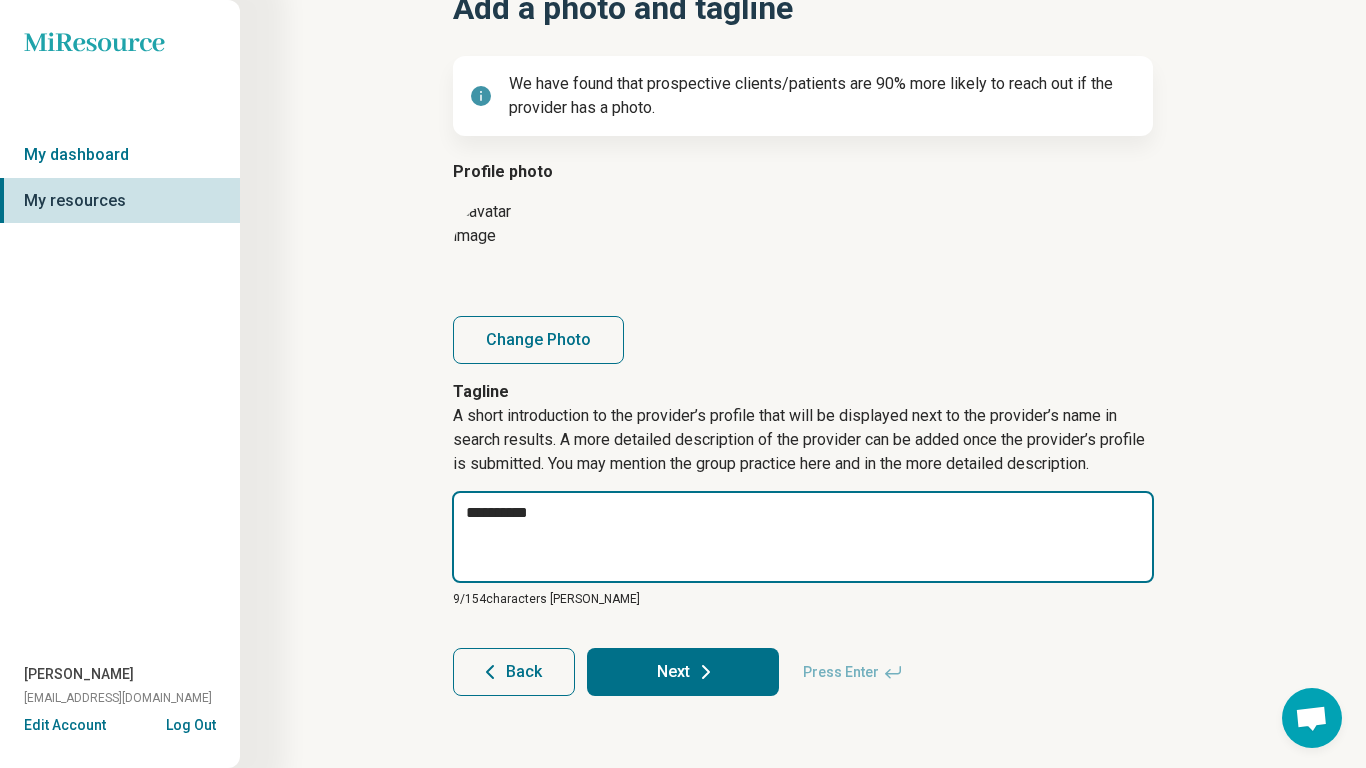 type on "*" 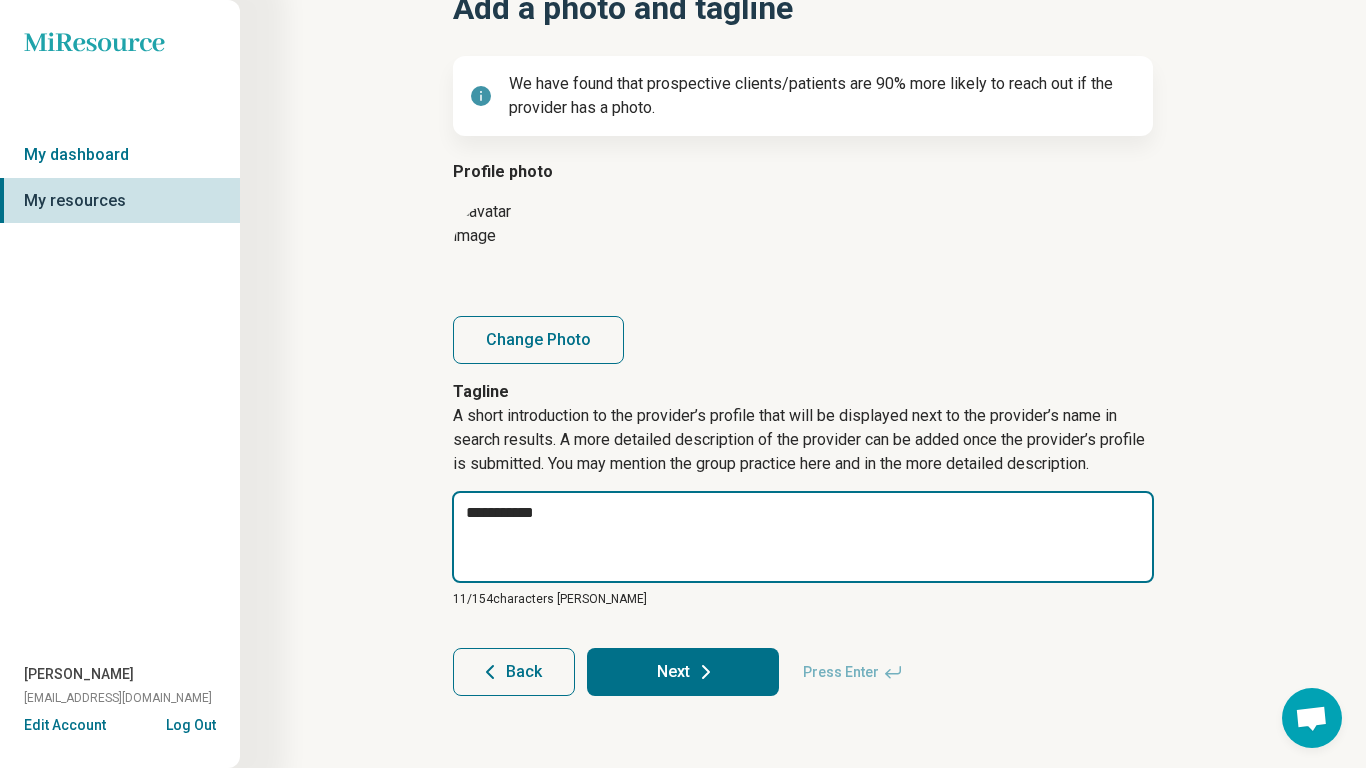 type on "*" 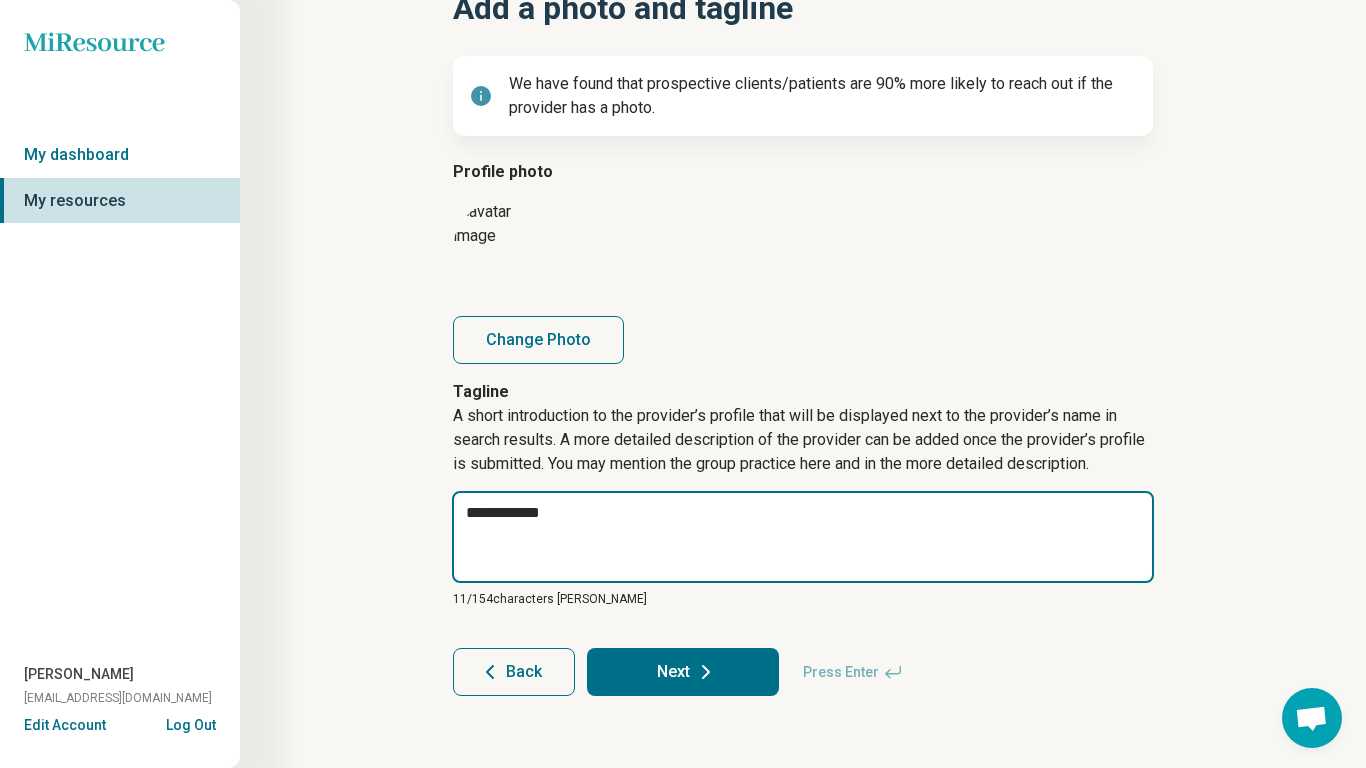 type on "*" 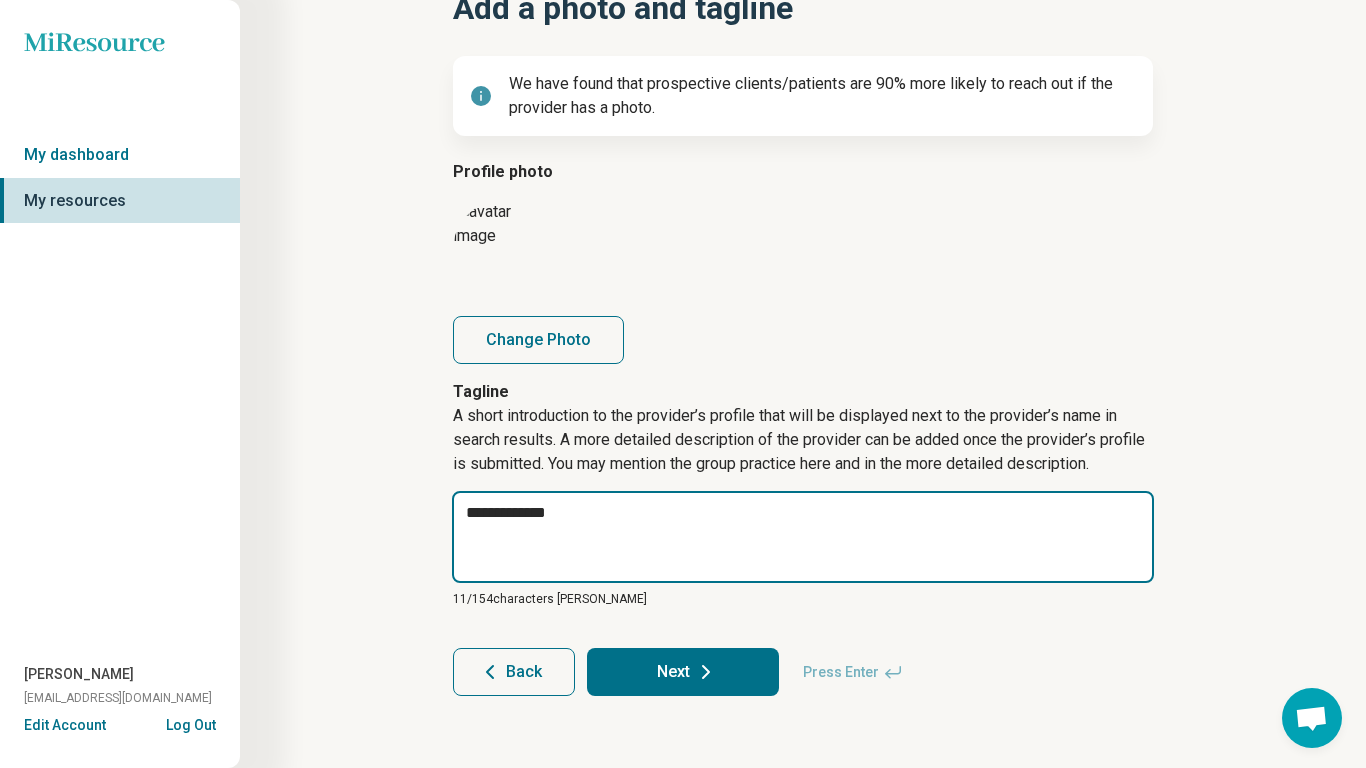 type on "*" 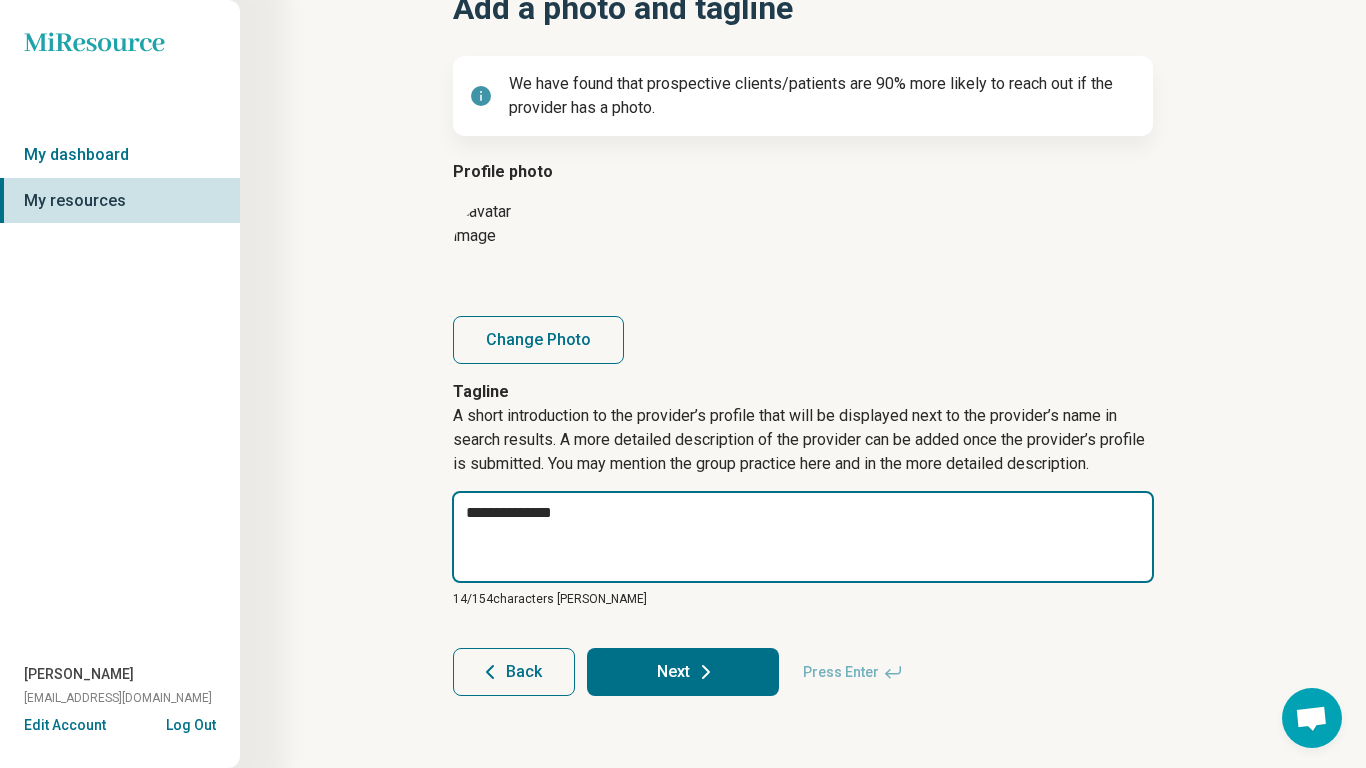 type on "*" 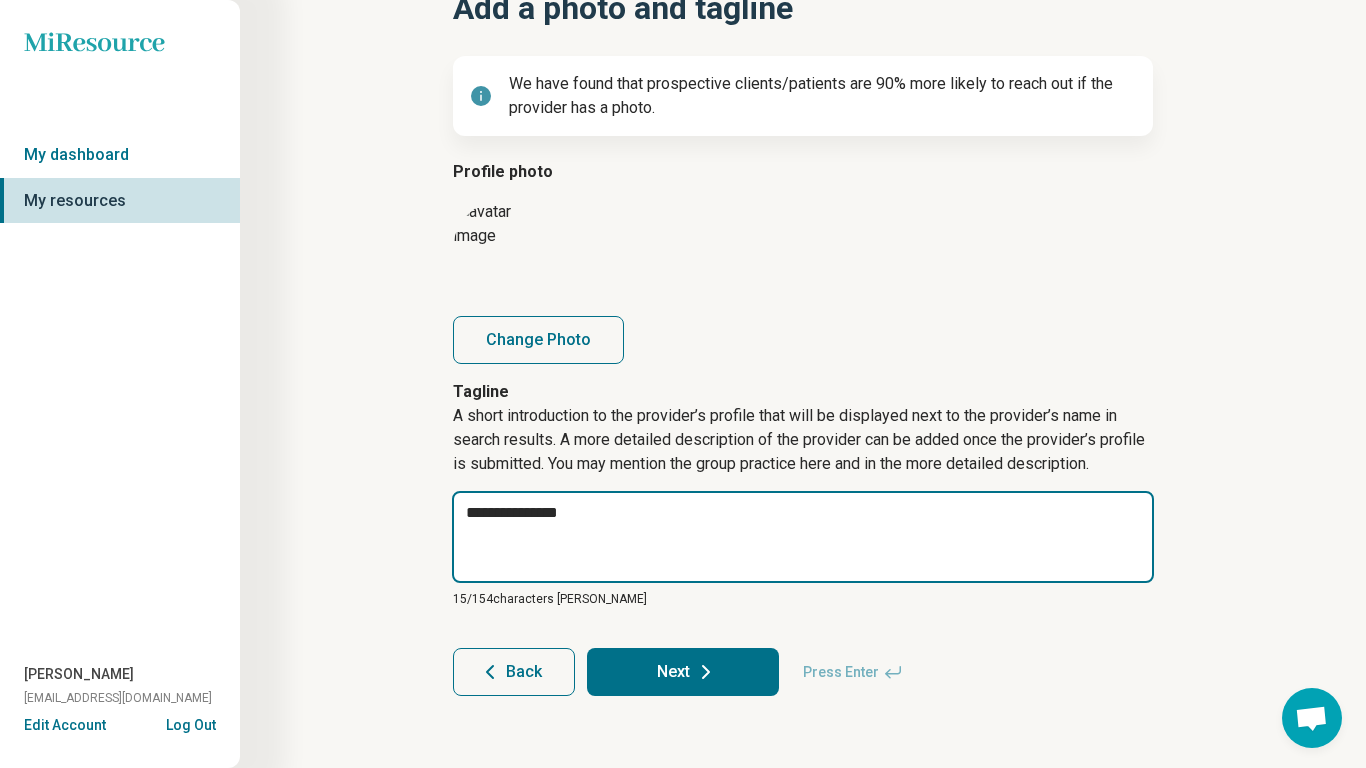 type on "*" 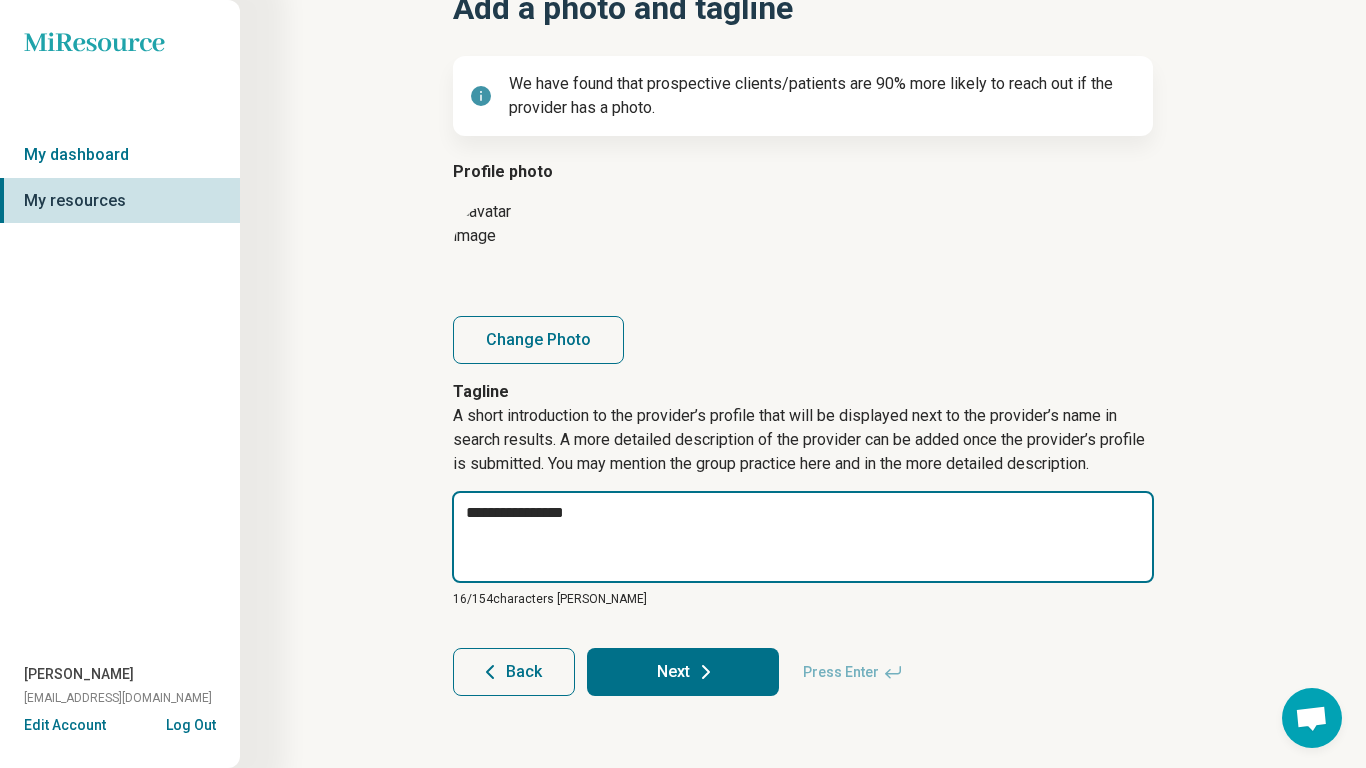 type on "*" 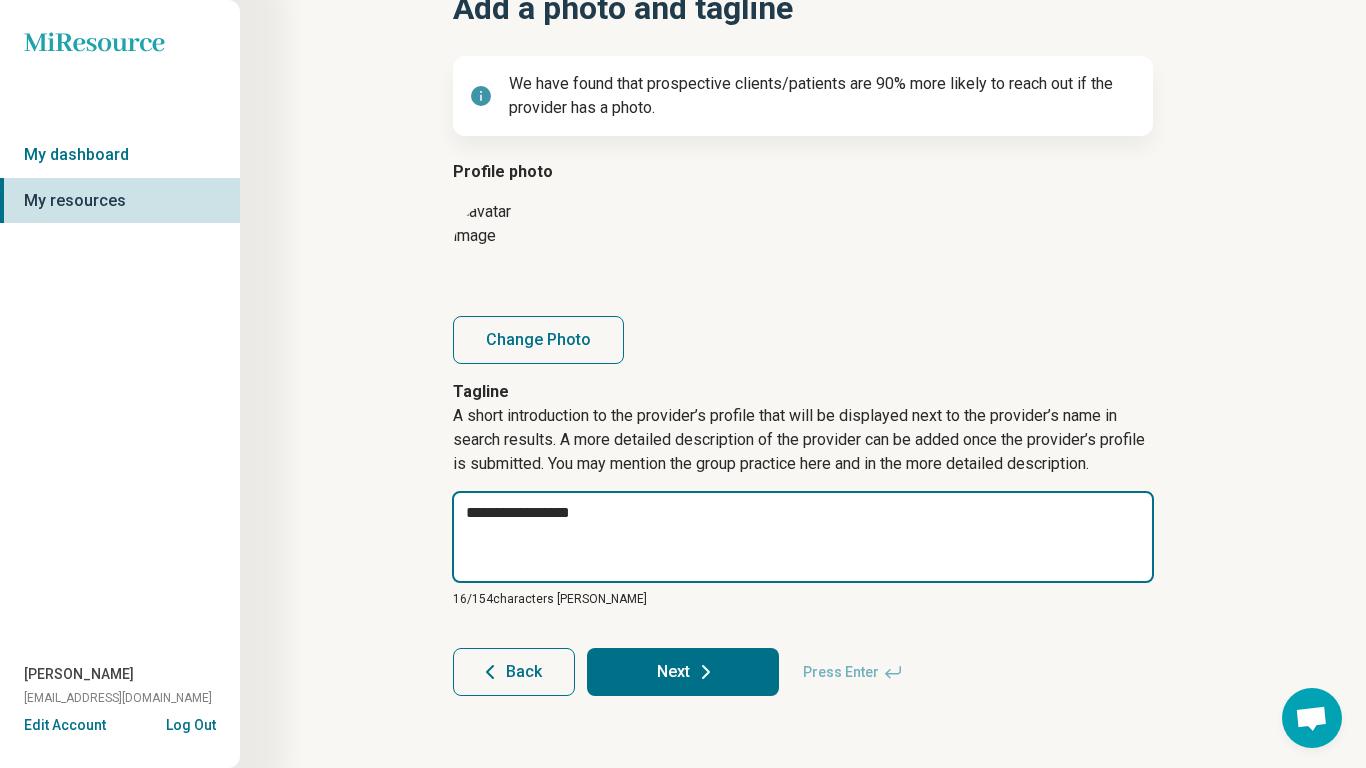 type on "*" 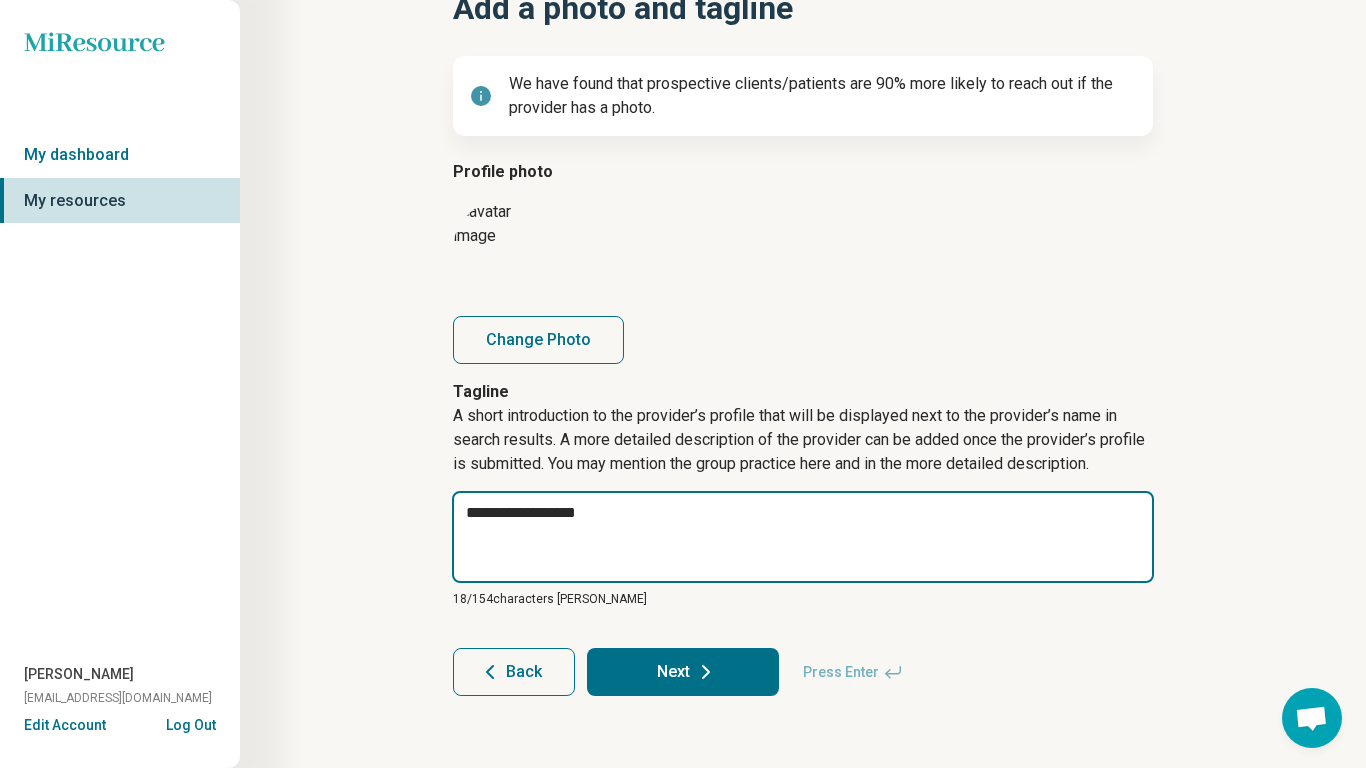 type on "*" 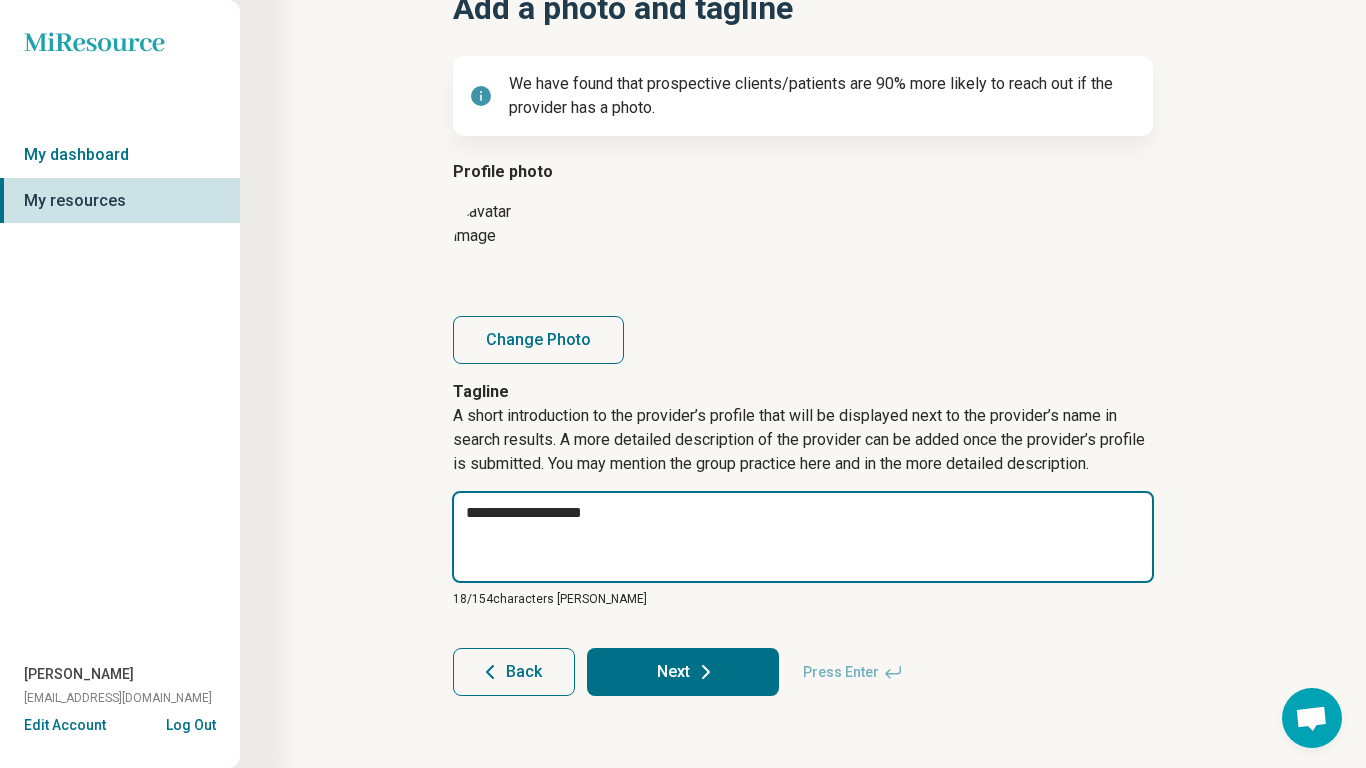 type on "*" 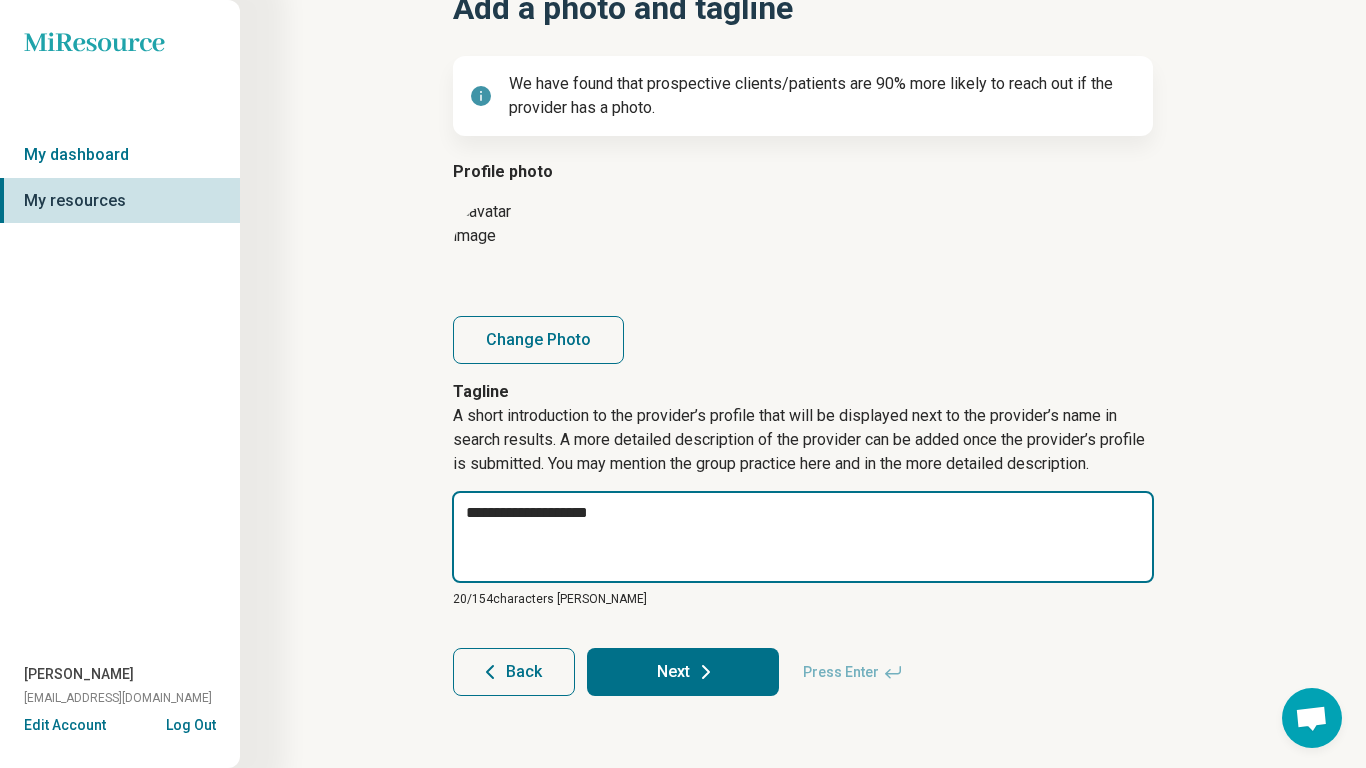 type on "*" 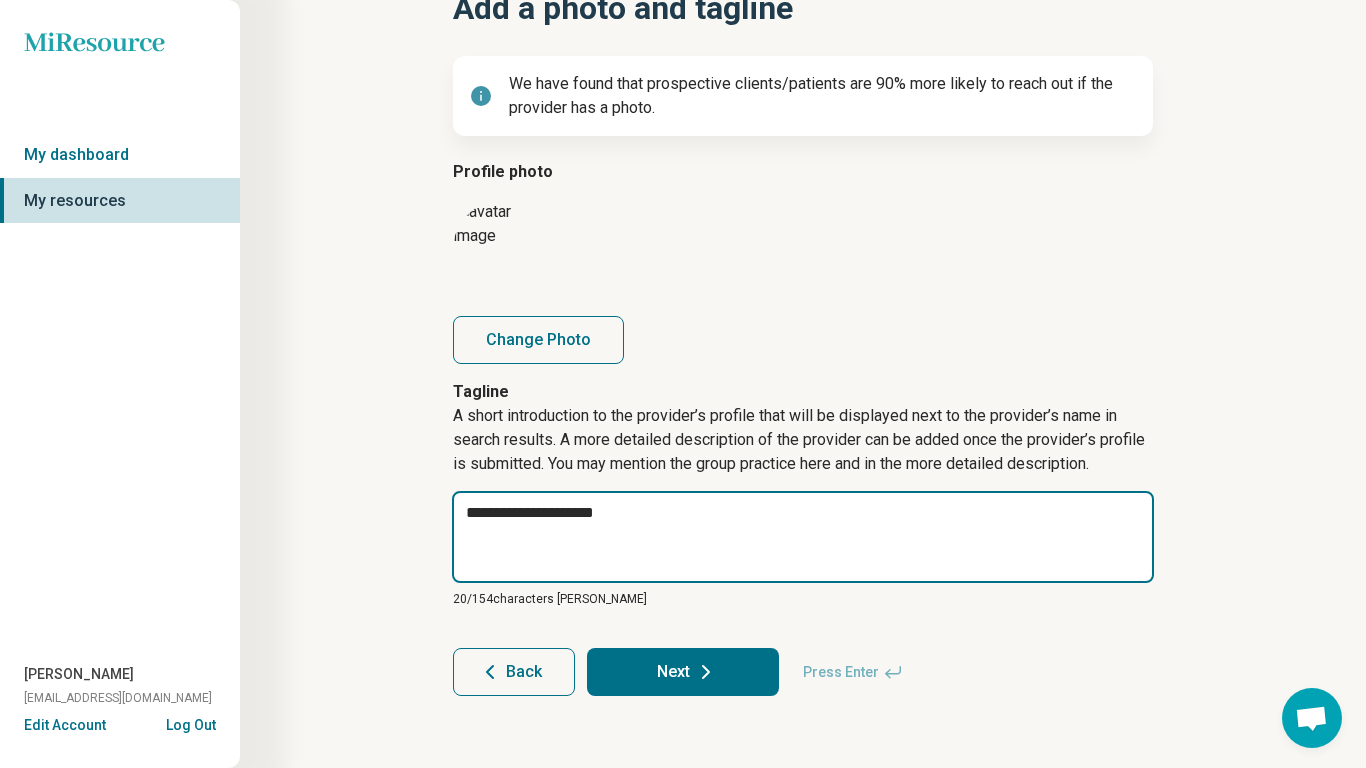 type on "*" 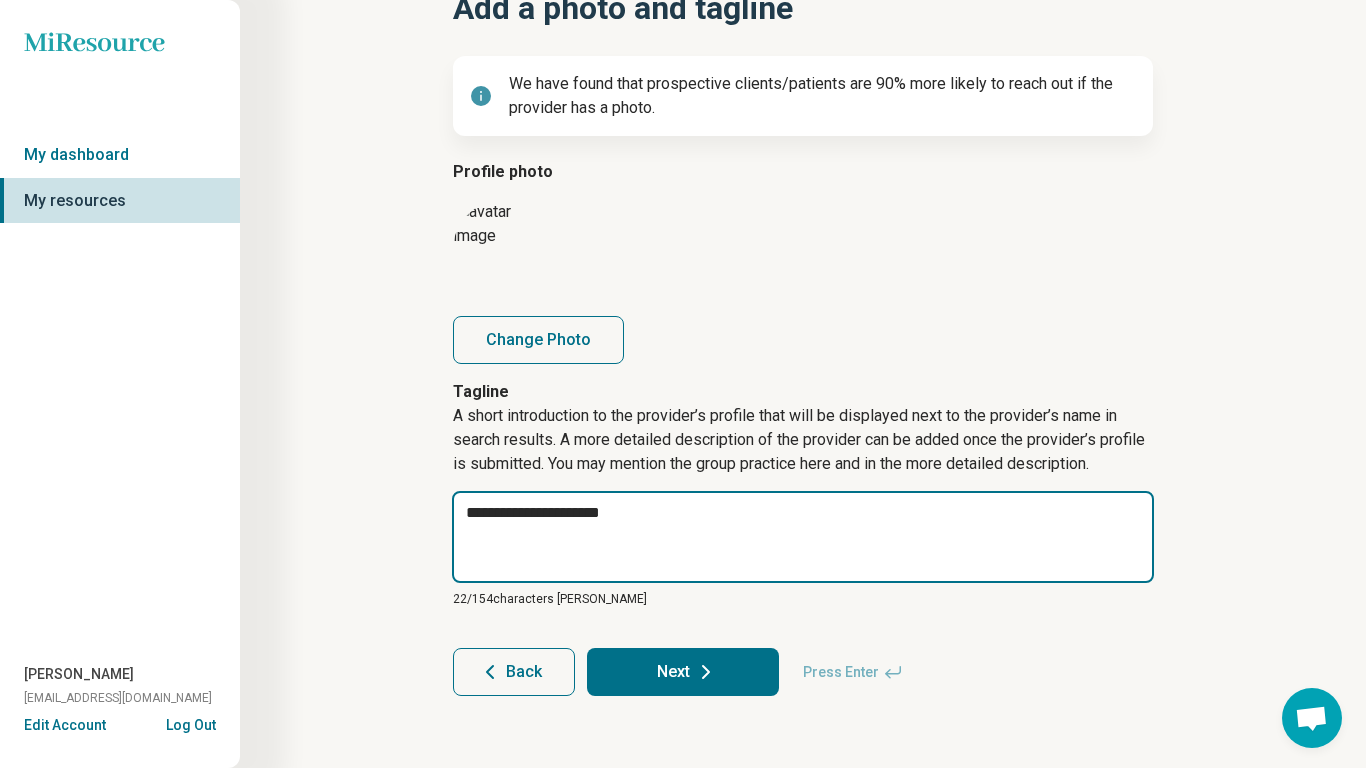 type on "*" 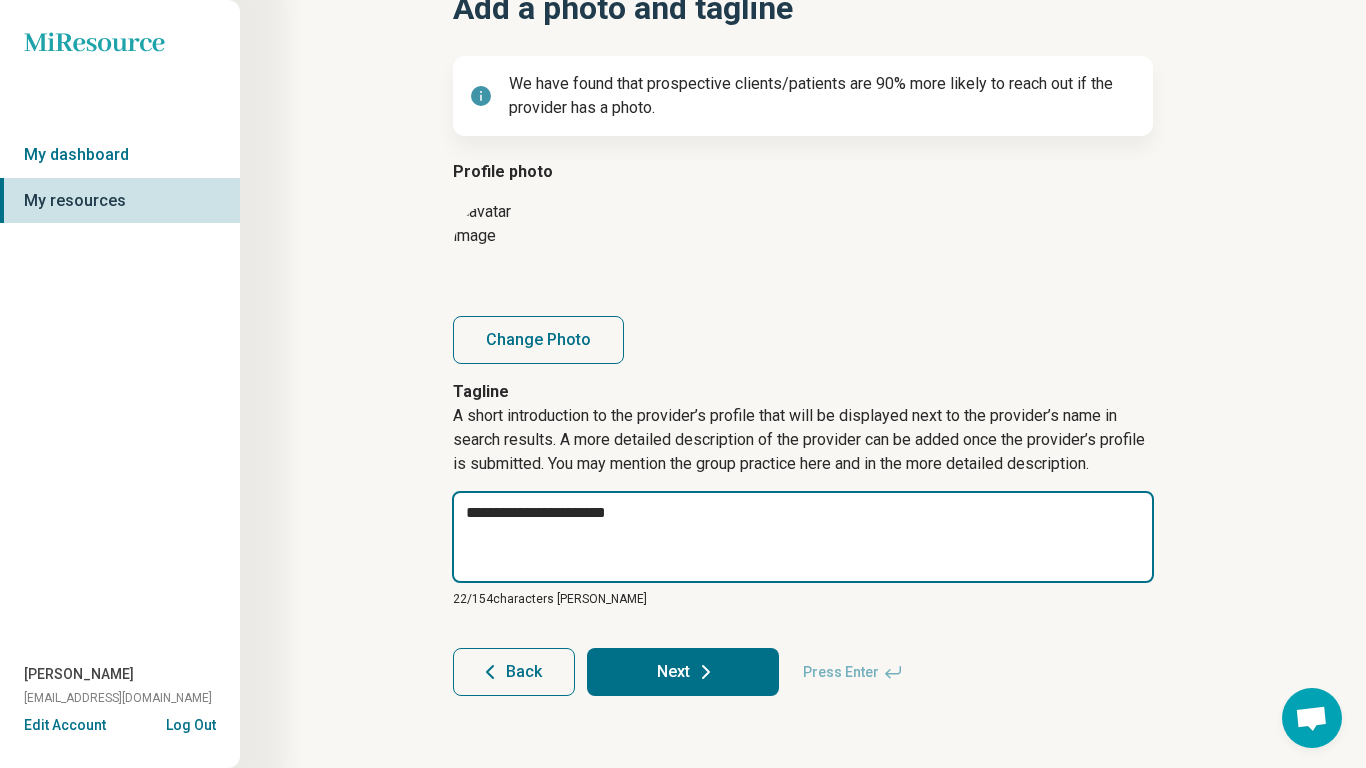type on "*" 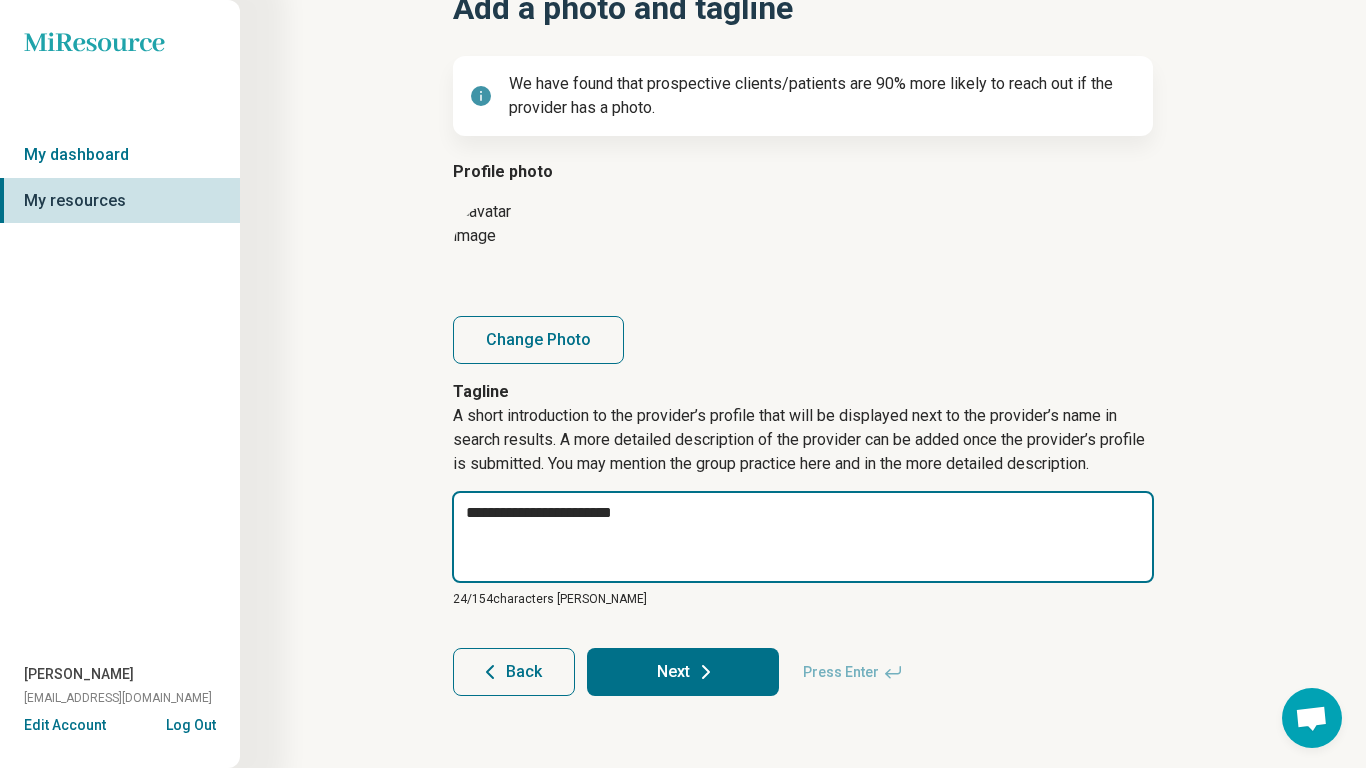 type on "*" 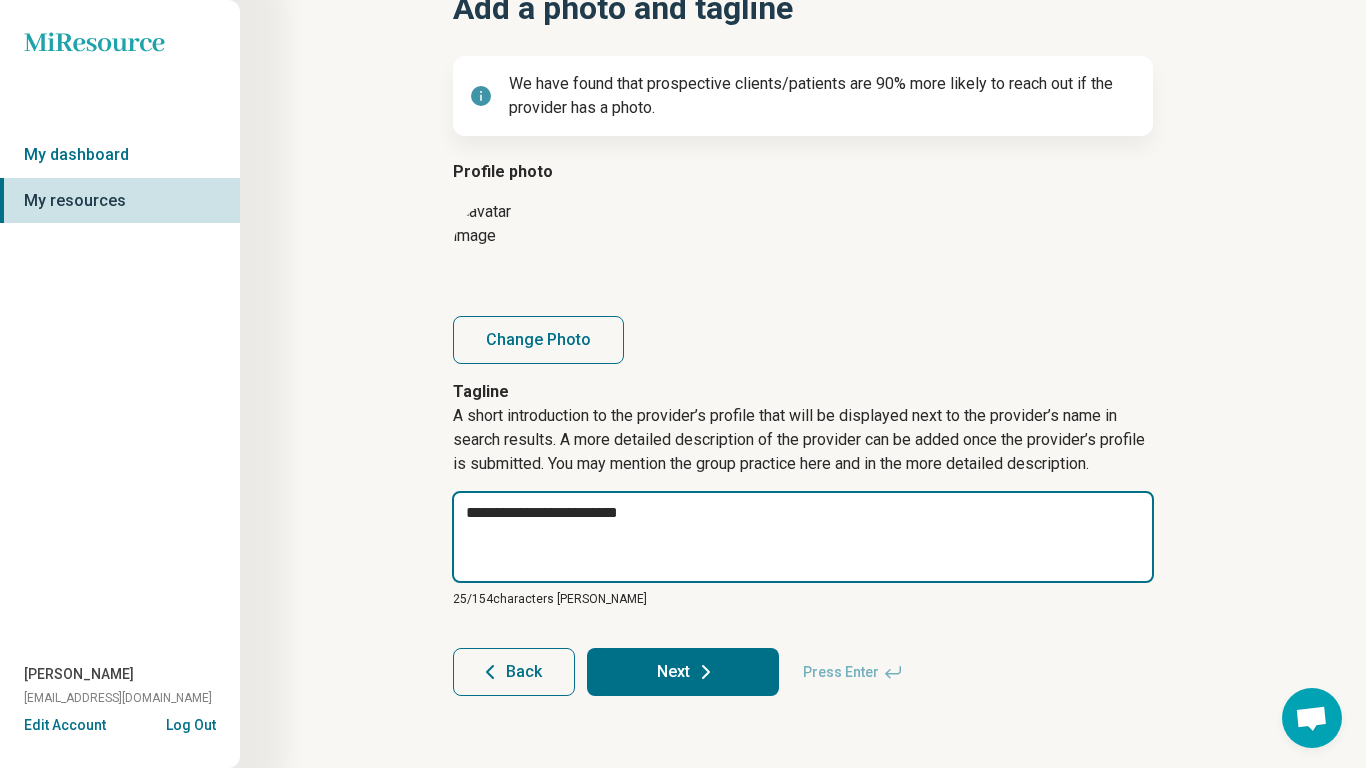type on "*" 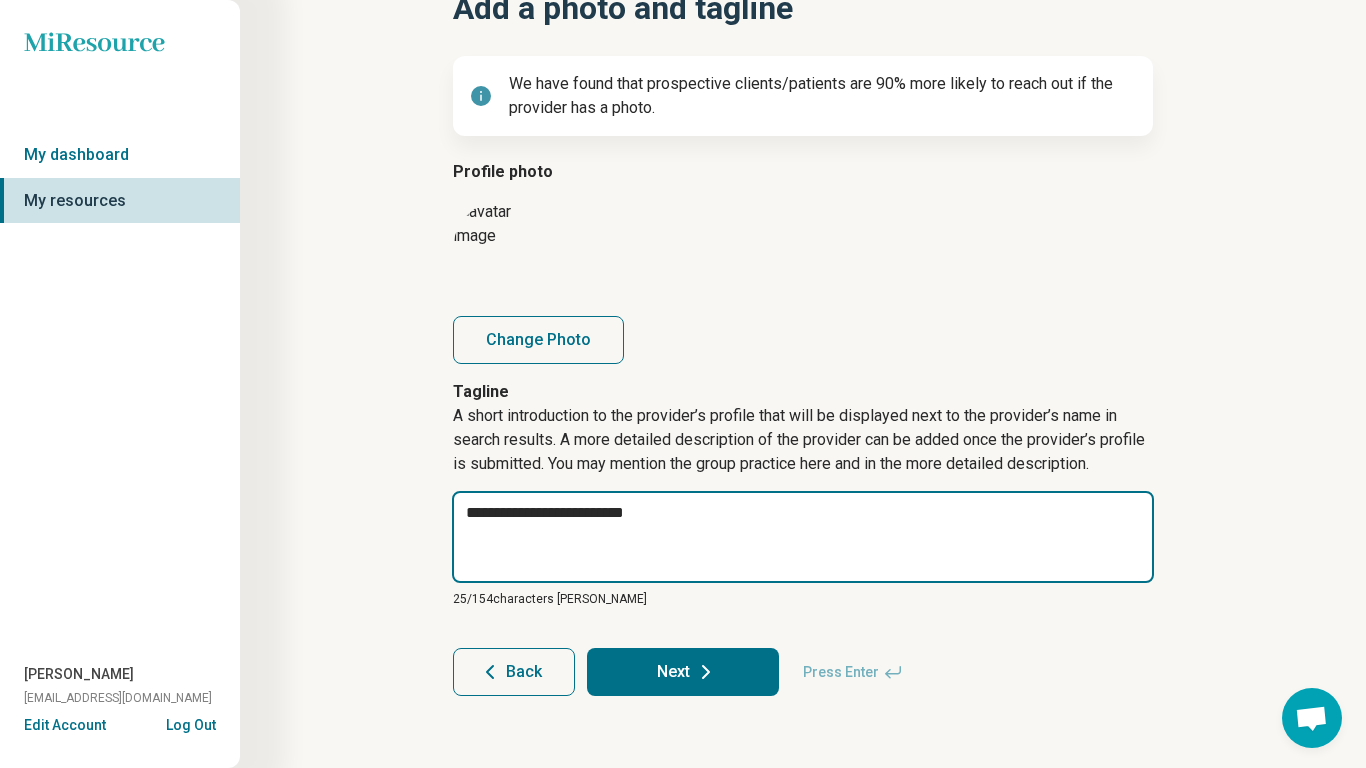 type on "*" 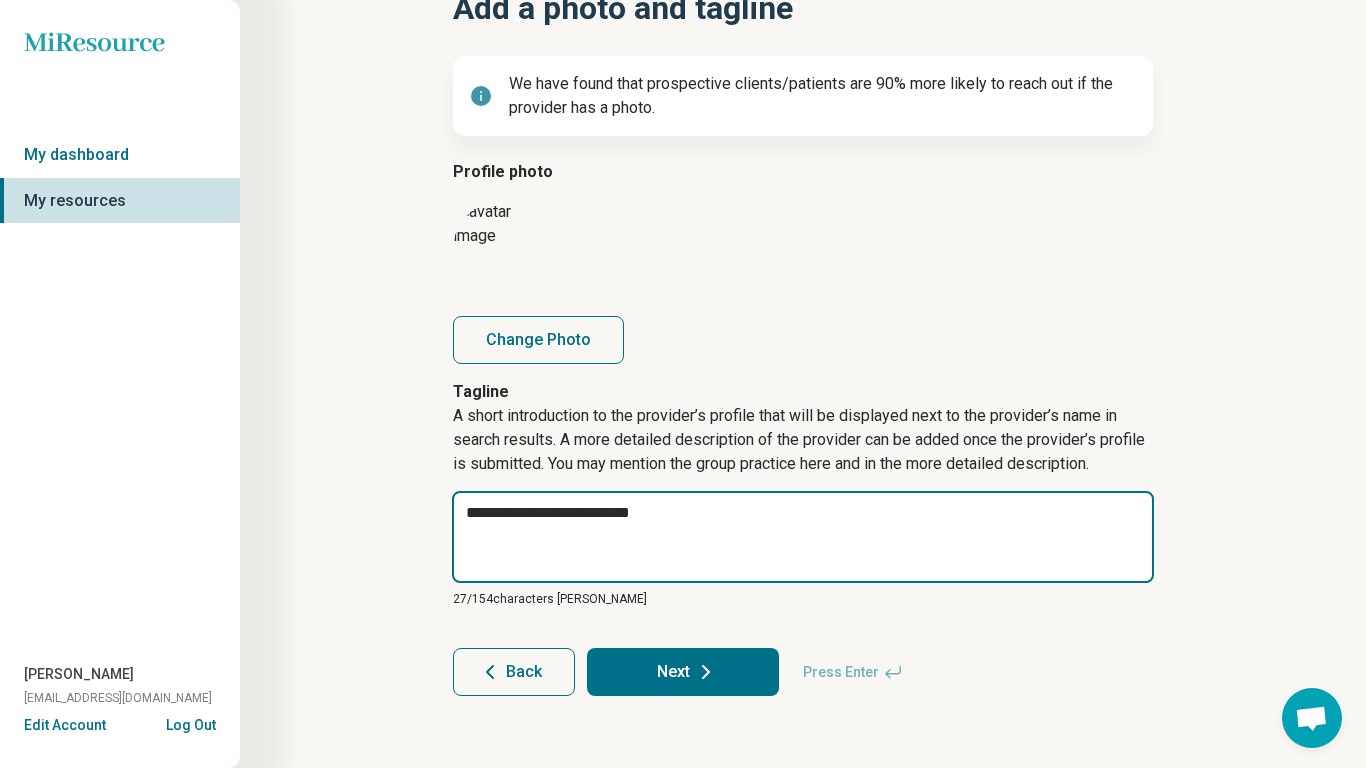 type on "*" 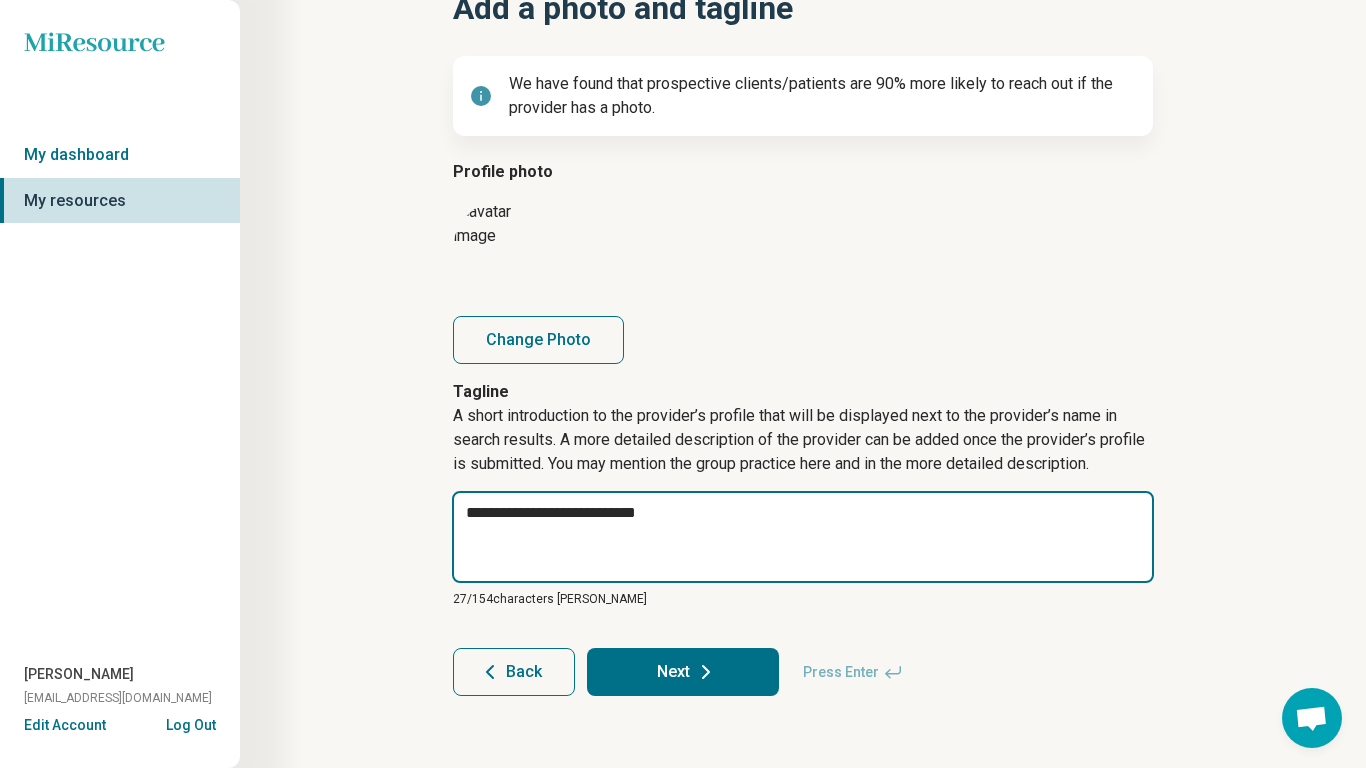 type on "*" 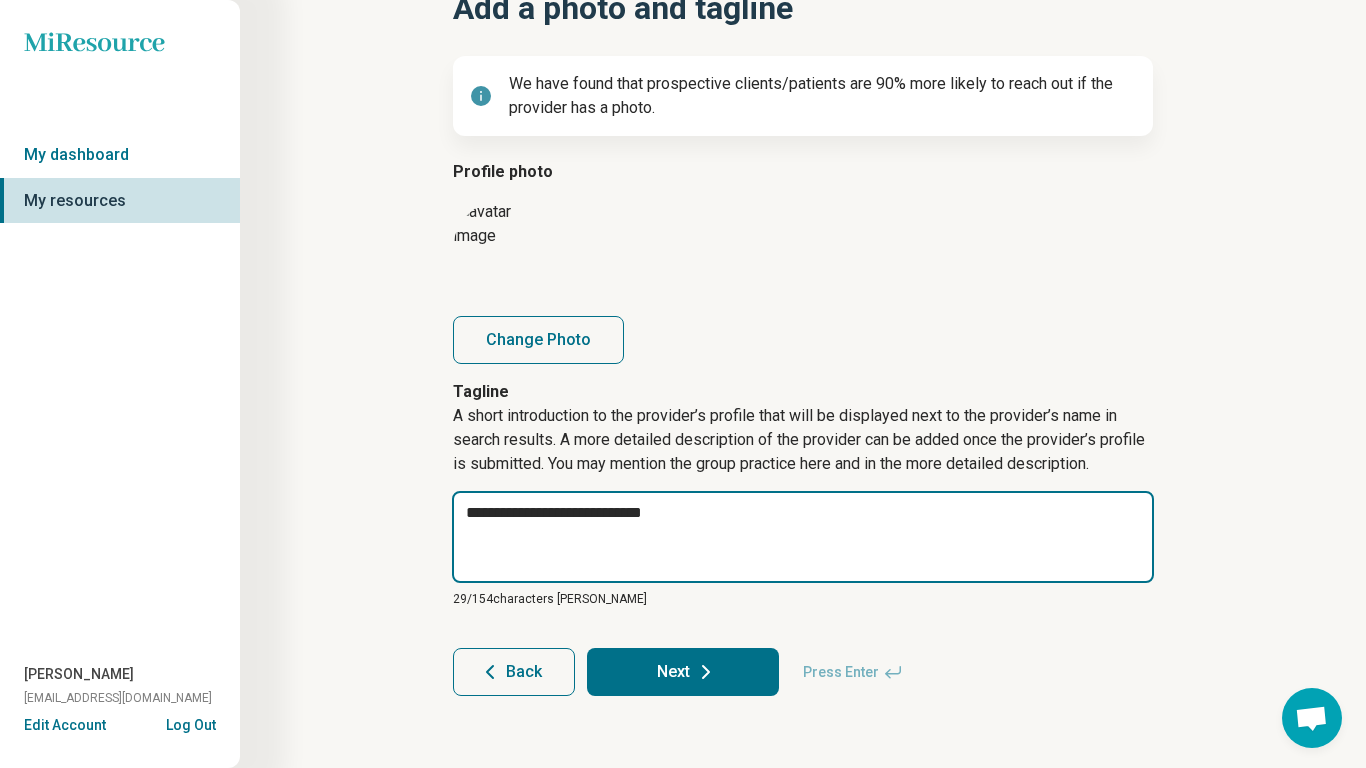 type on "*" 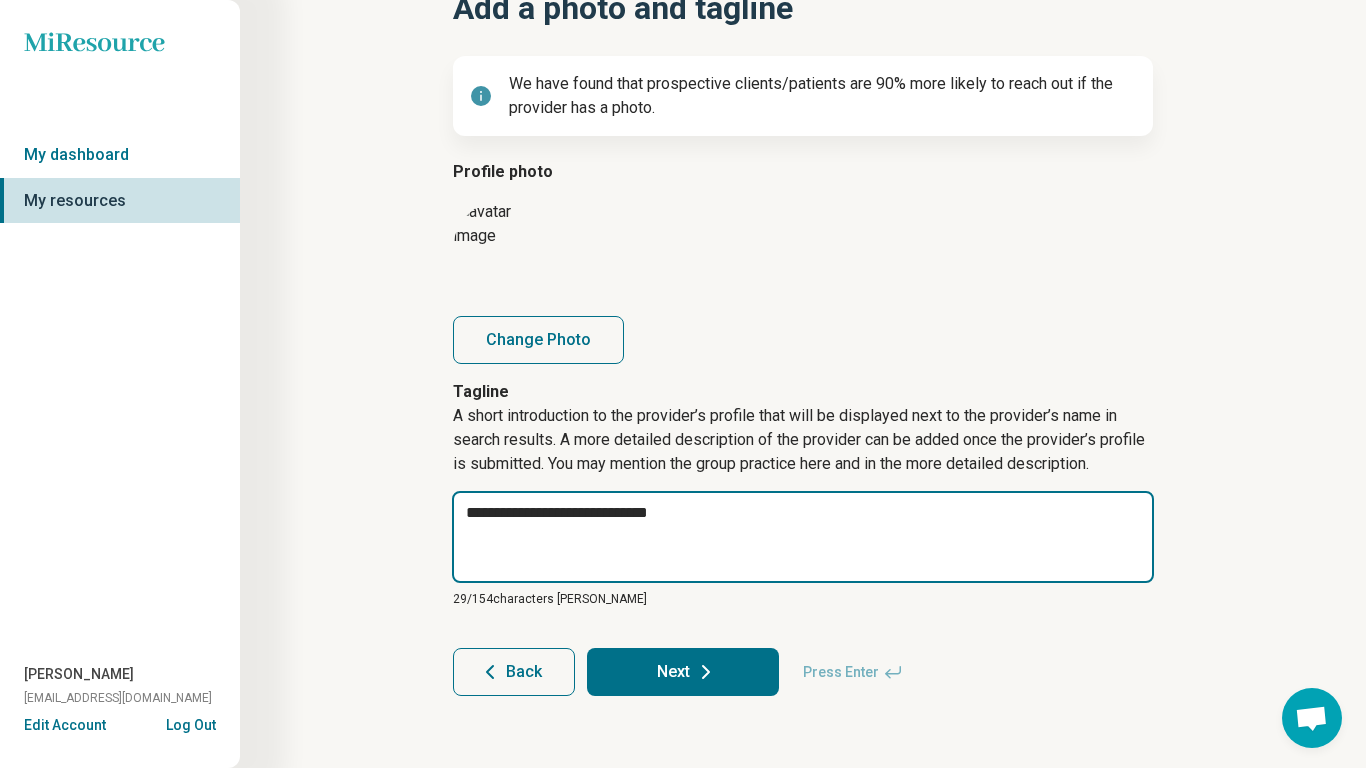 type on "*" 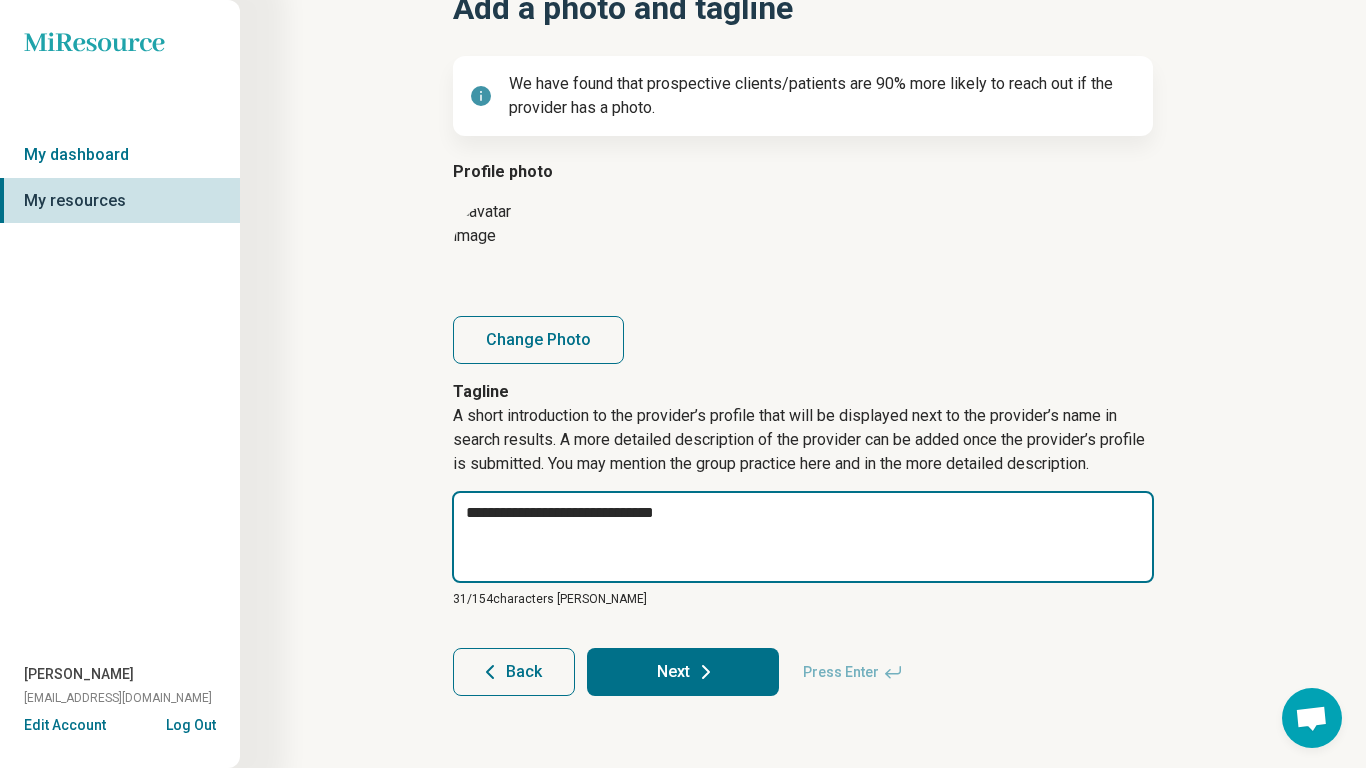 type on "*" 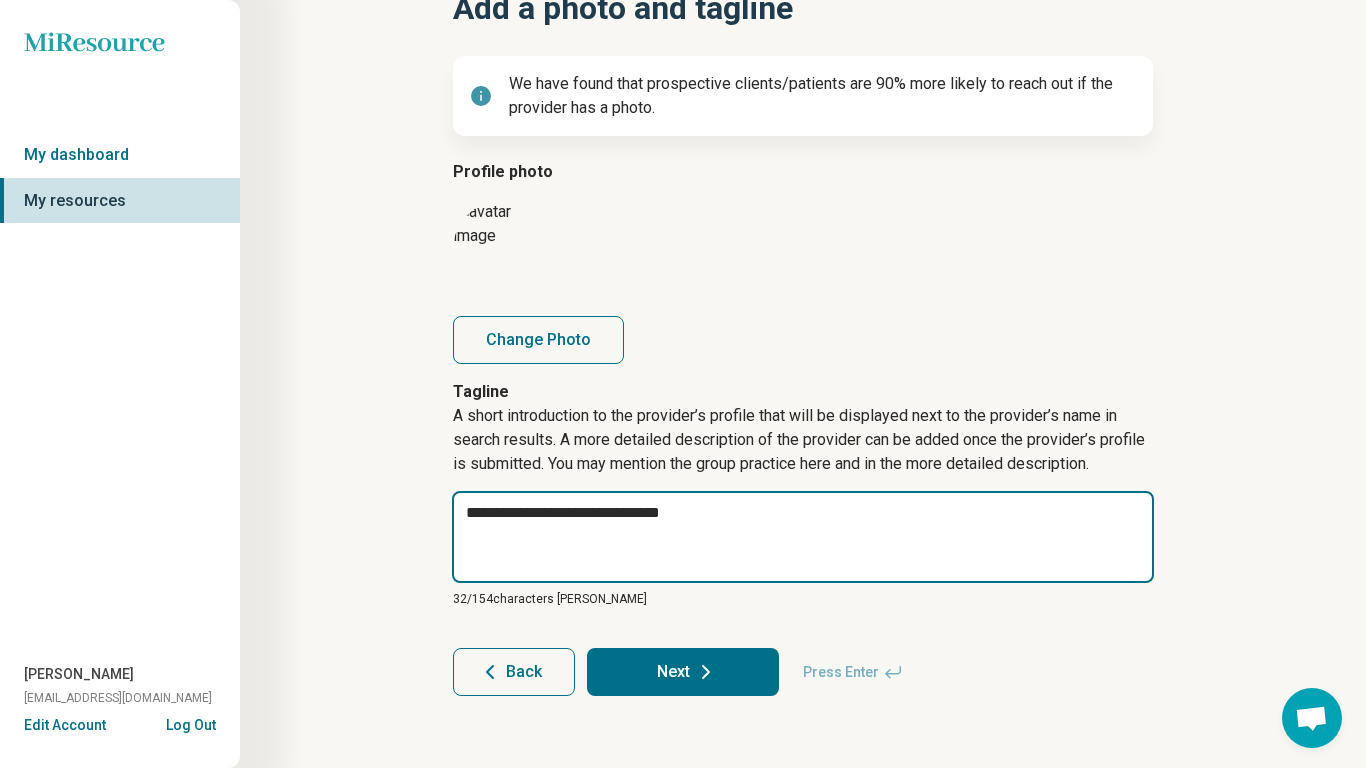 type on "*" 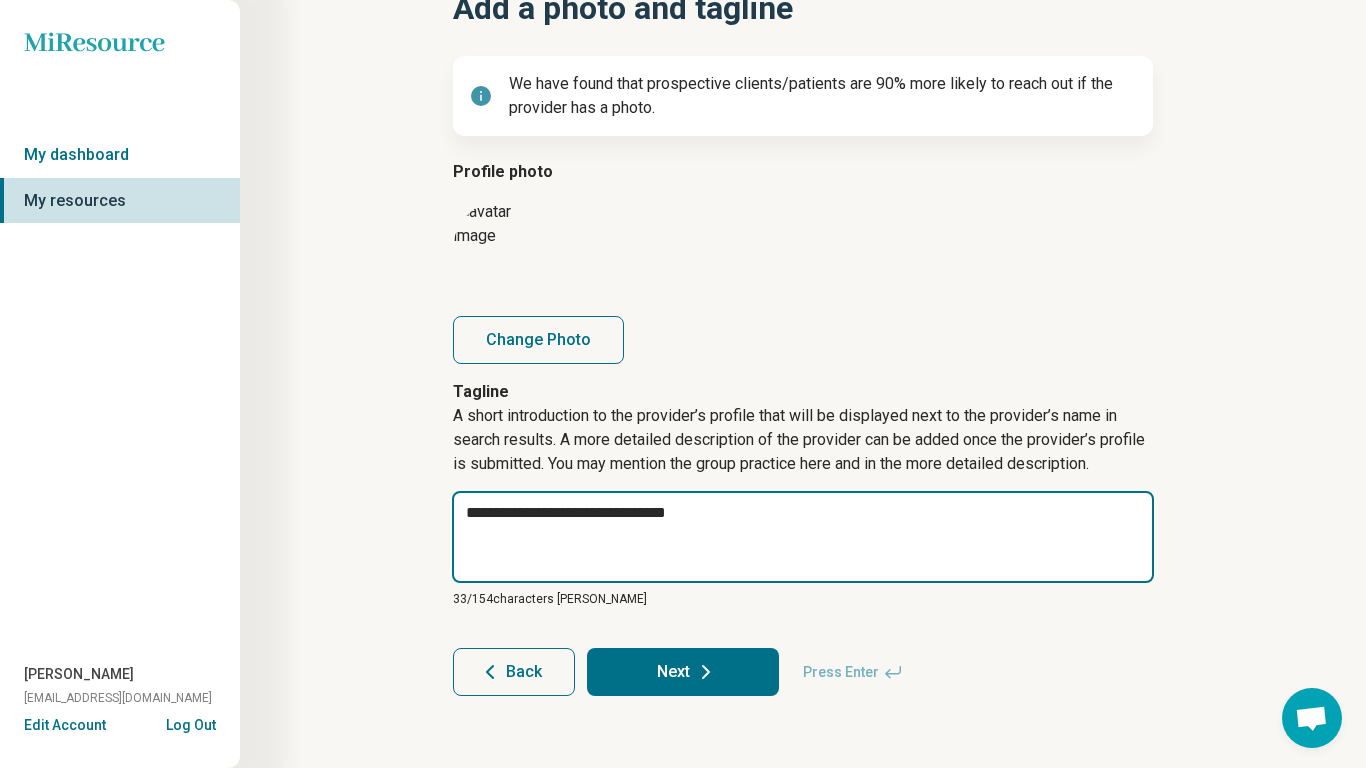 type on "**********" 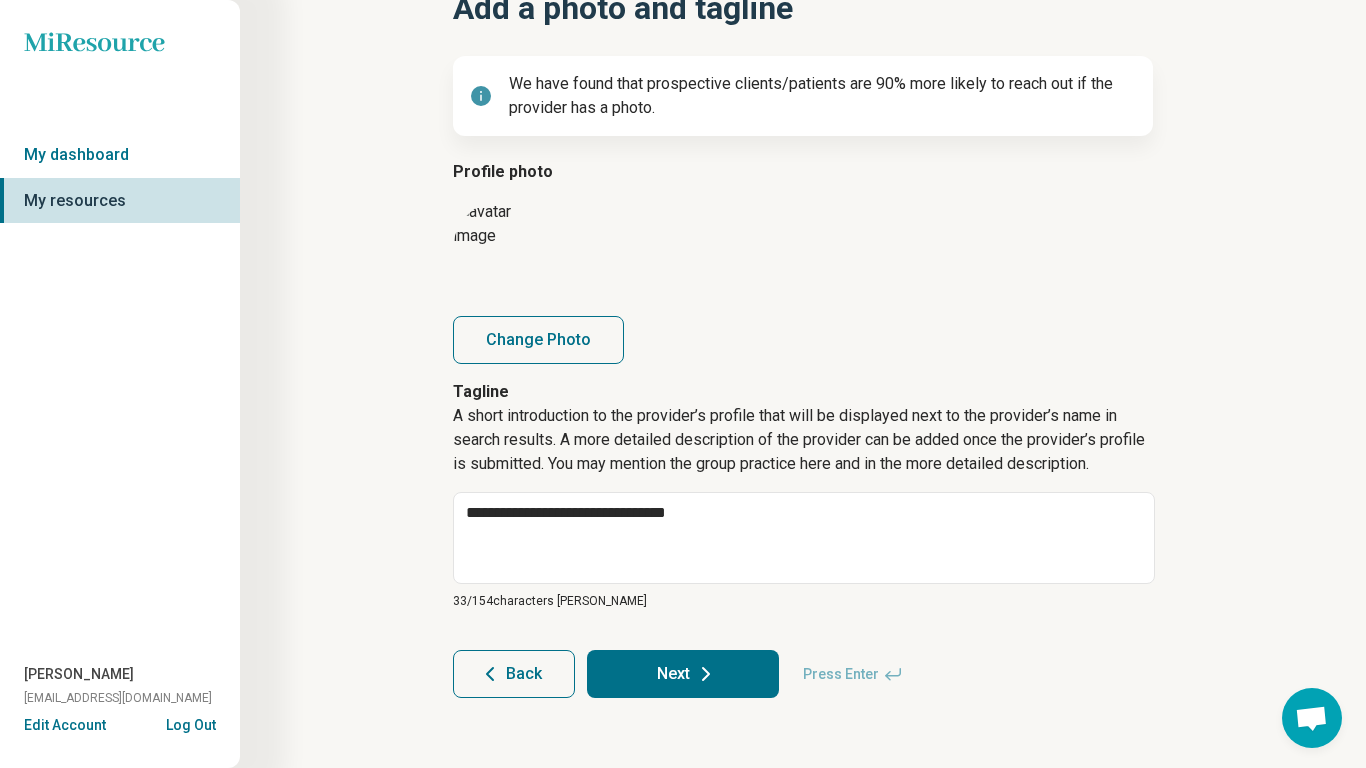 click on "**********" at bounding box center [803, 321] 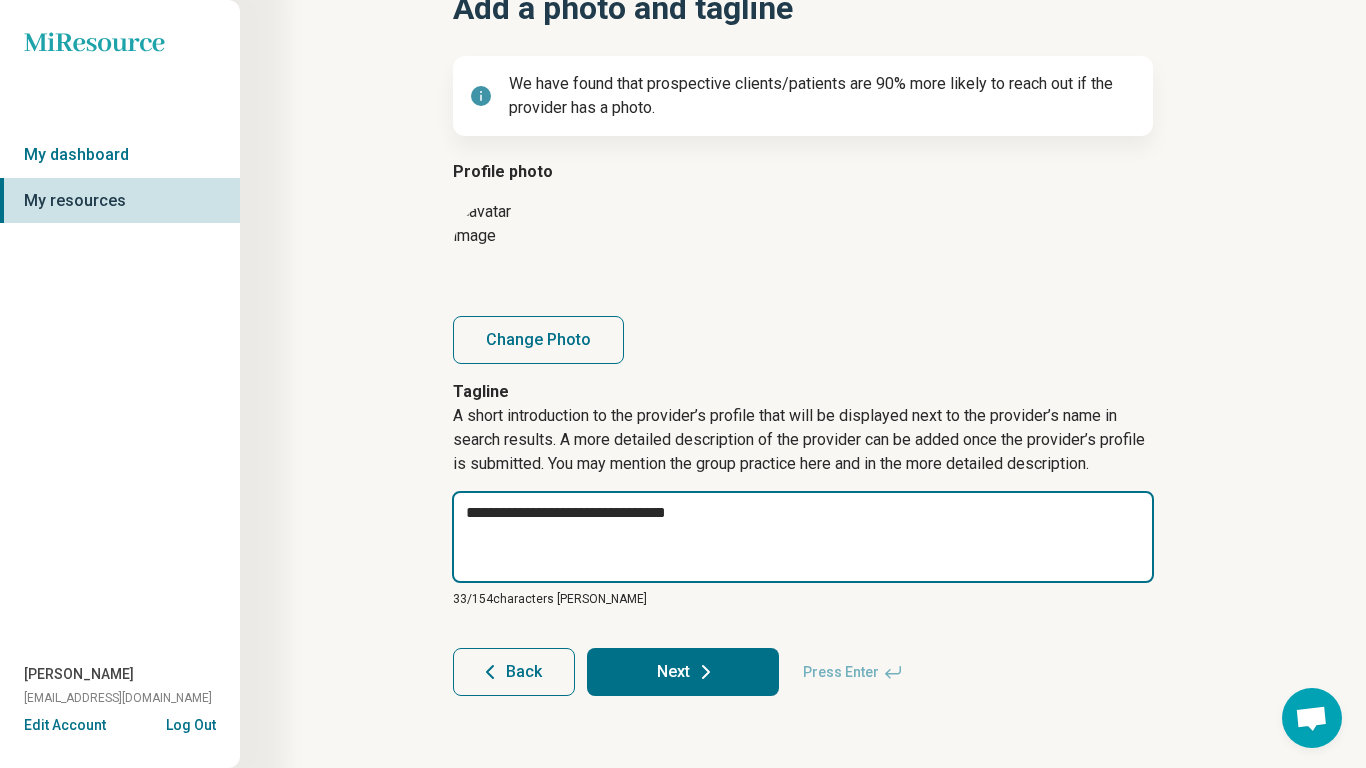 click on "**********" at bounding box center [803, 537] 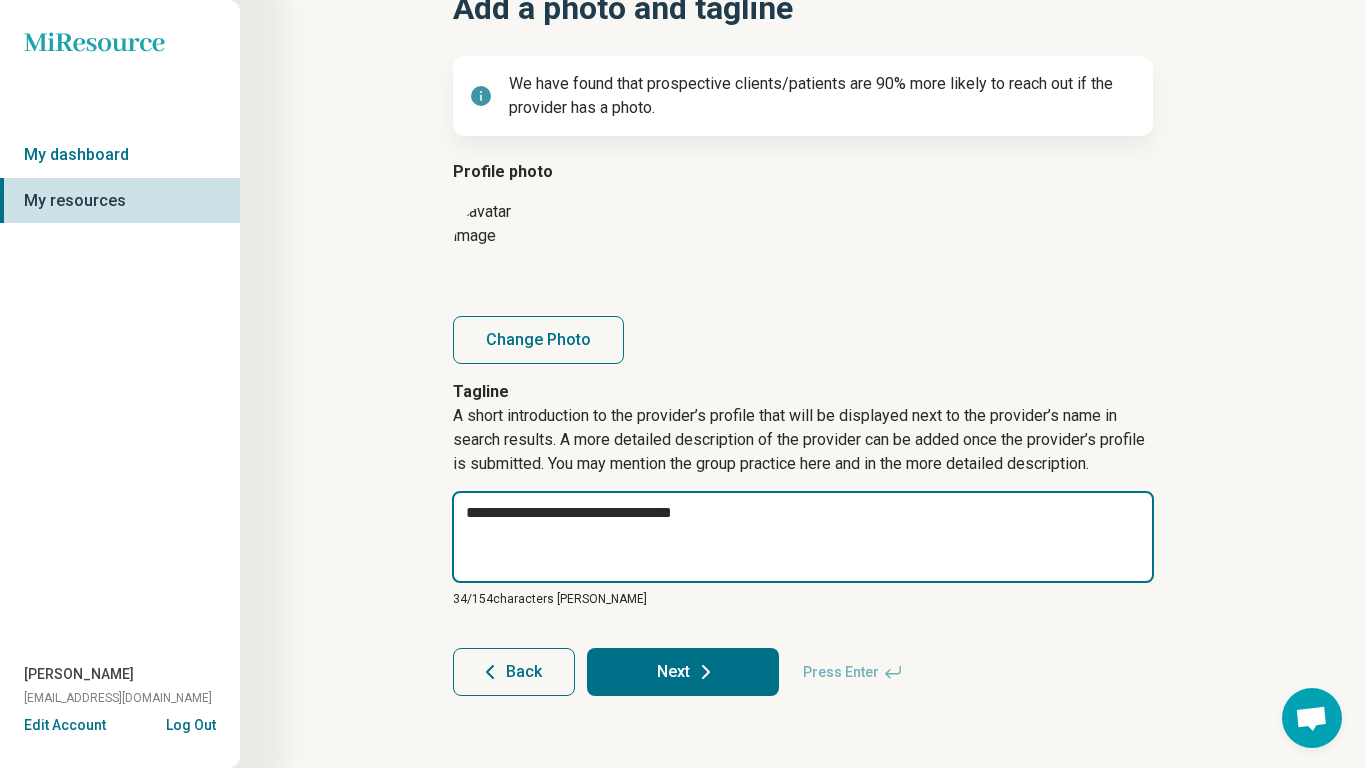 type on "**********" 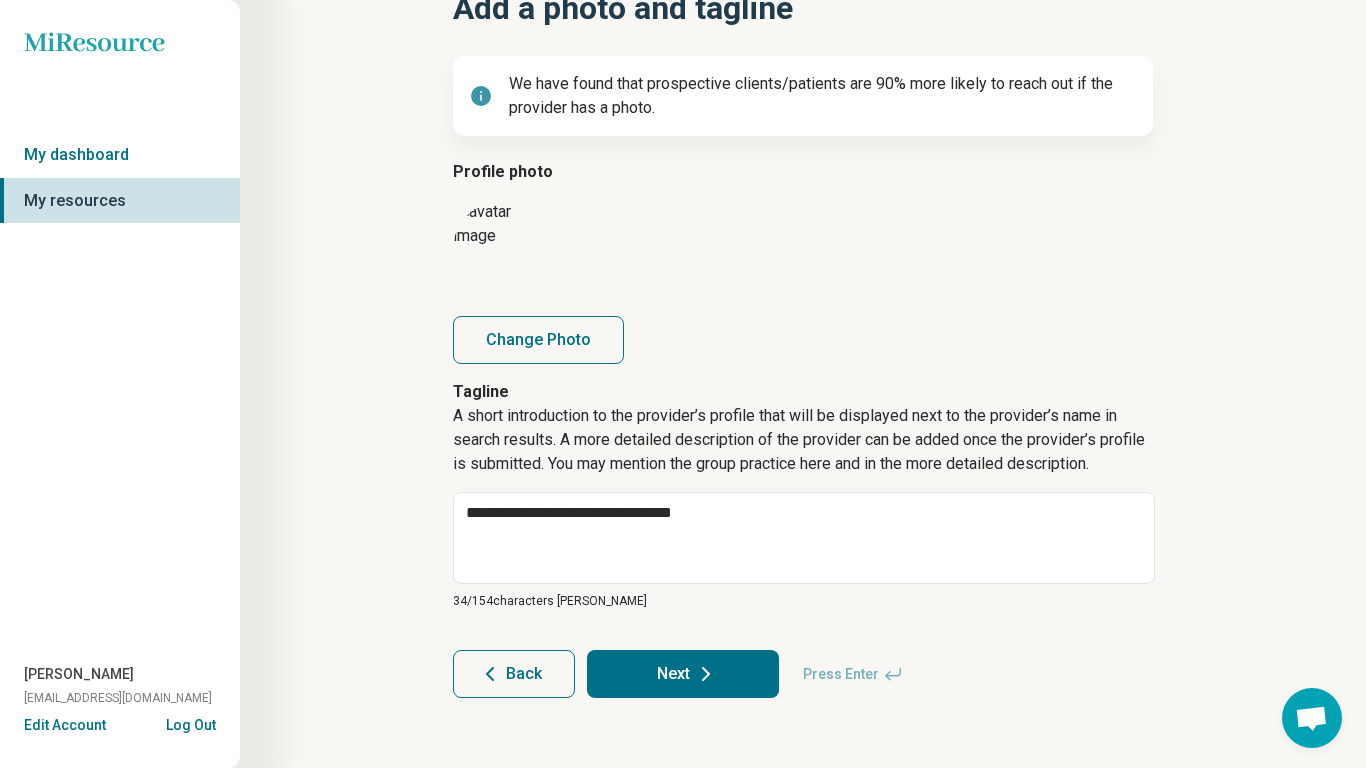 click on "Next" at bounding box center (683, 674) 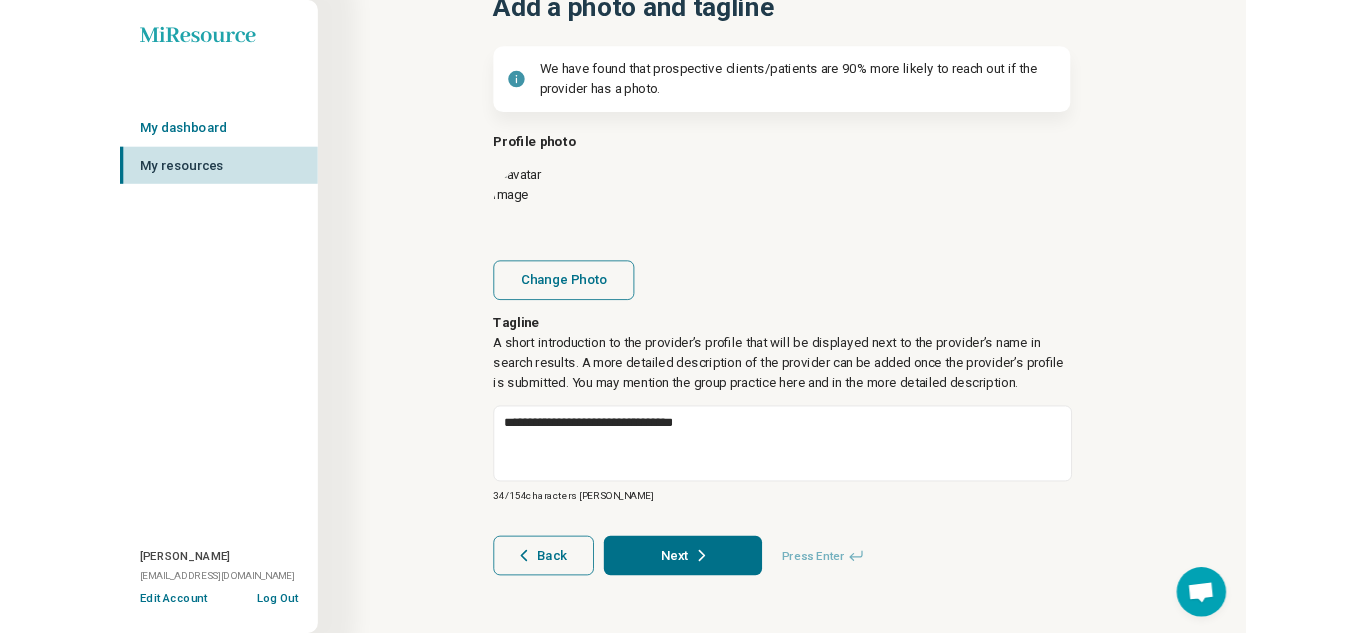 scroll, scrollTop: 0, scrollLeft: 0, axis: both 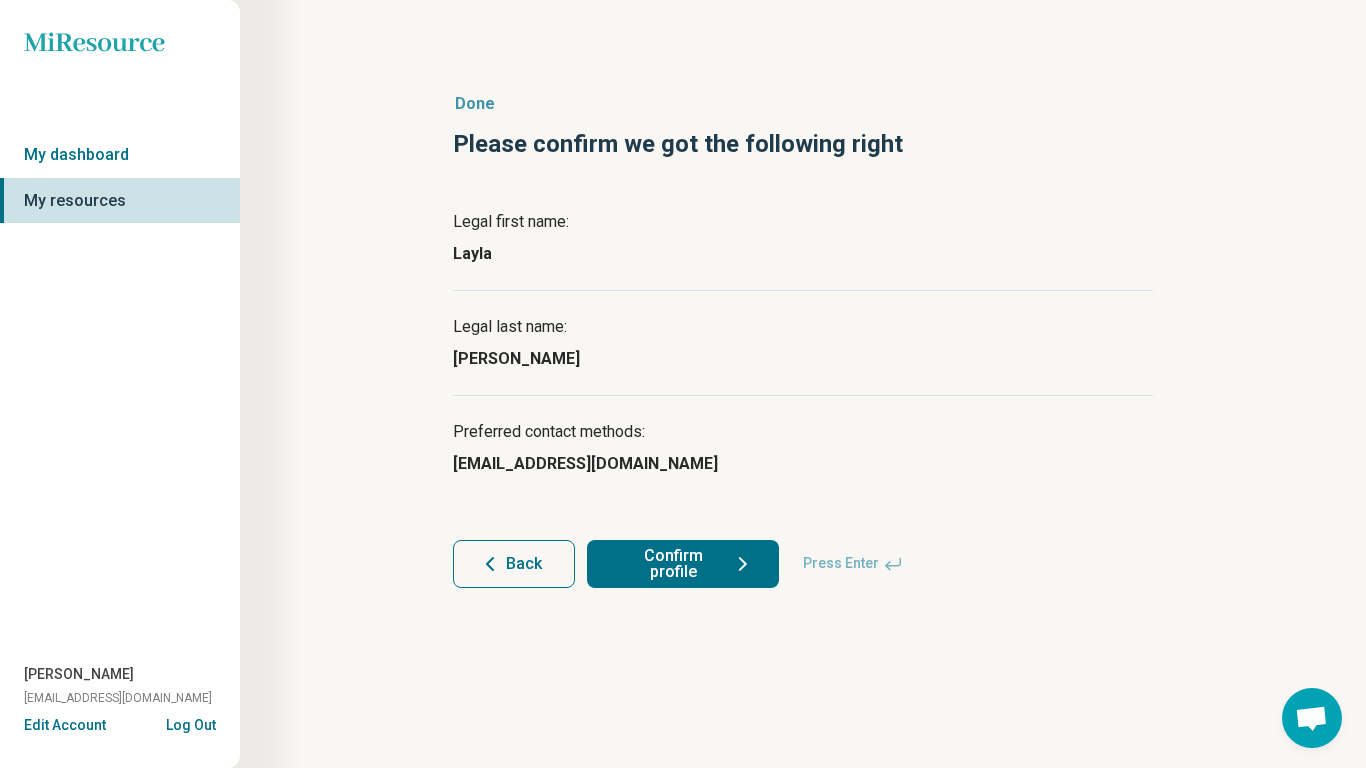 click on "Confirm profile" at bounding box center (683, 564) 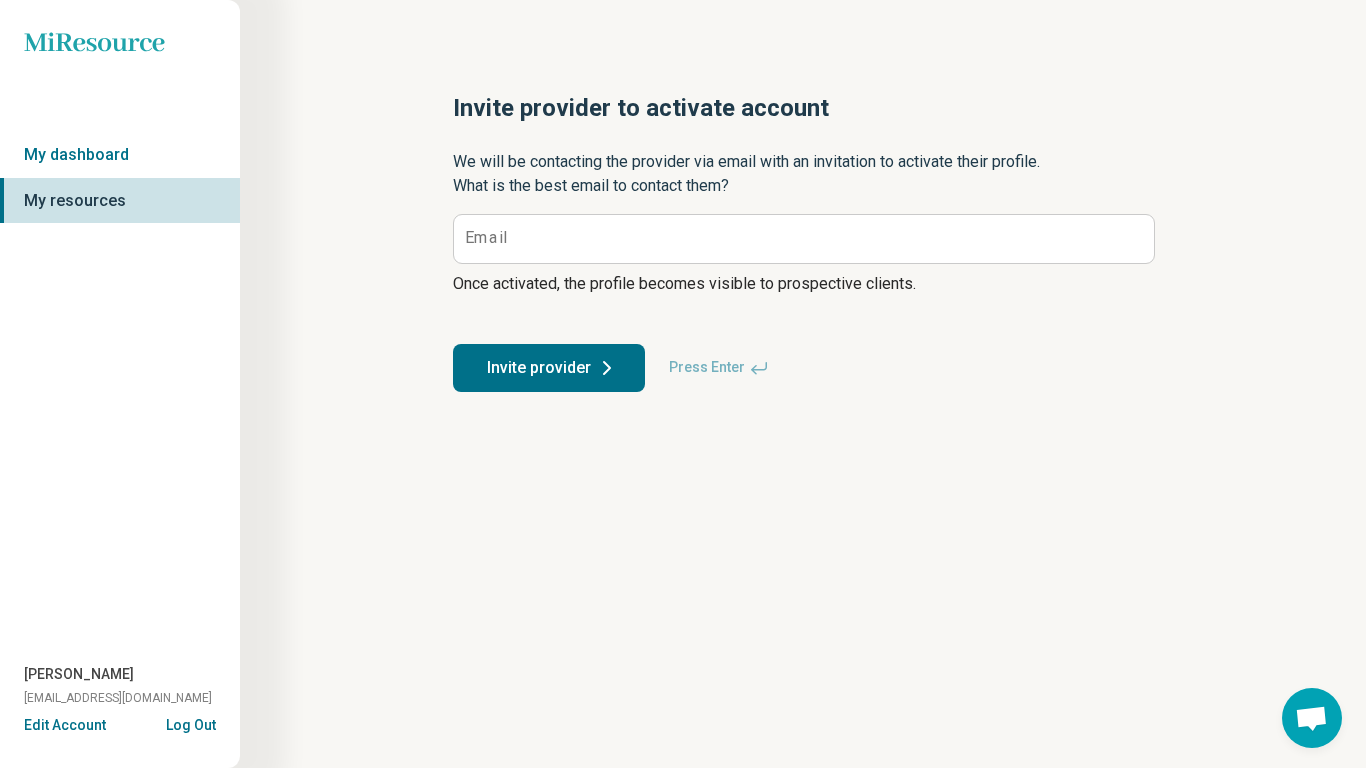click on "My resources" at bounding box center (120, 201) 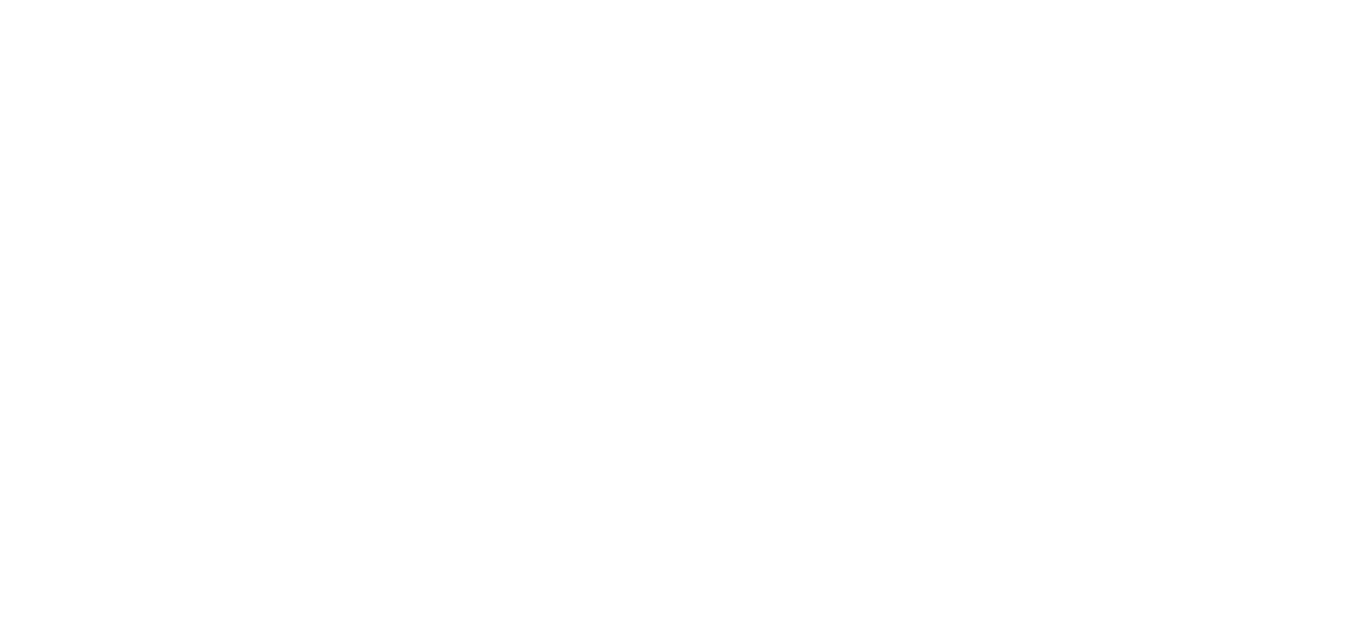 scroll, scrollTop: 0, scrollLeft: 0, axis: both 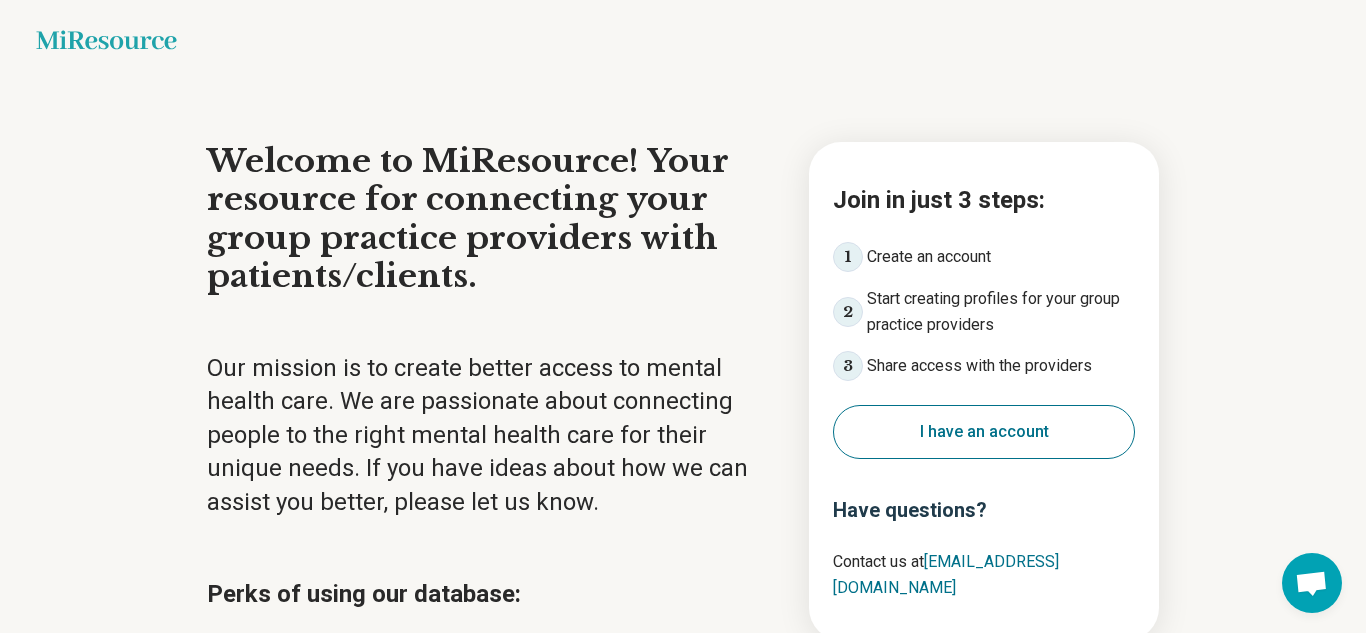 click on "Welcome to MiResource! Your resource for connecting your group practice providers with patients/clients." at bounding box center [490, 219] 